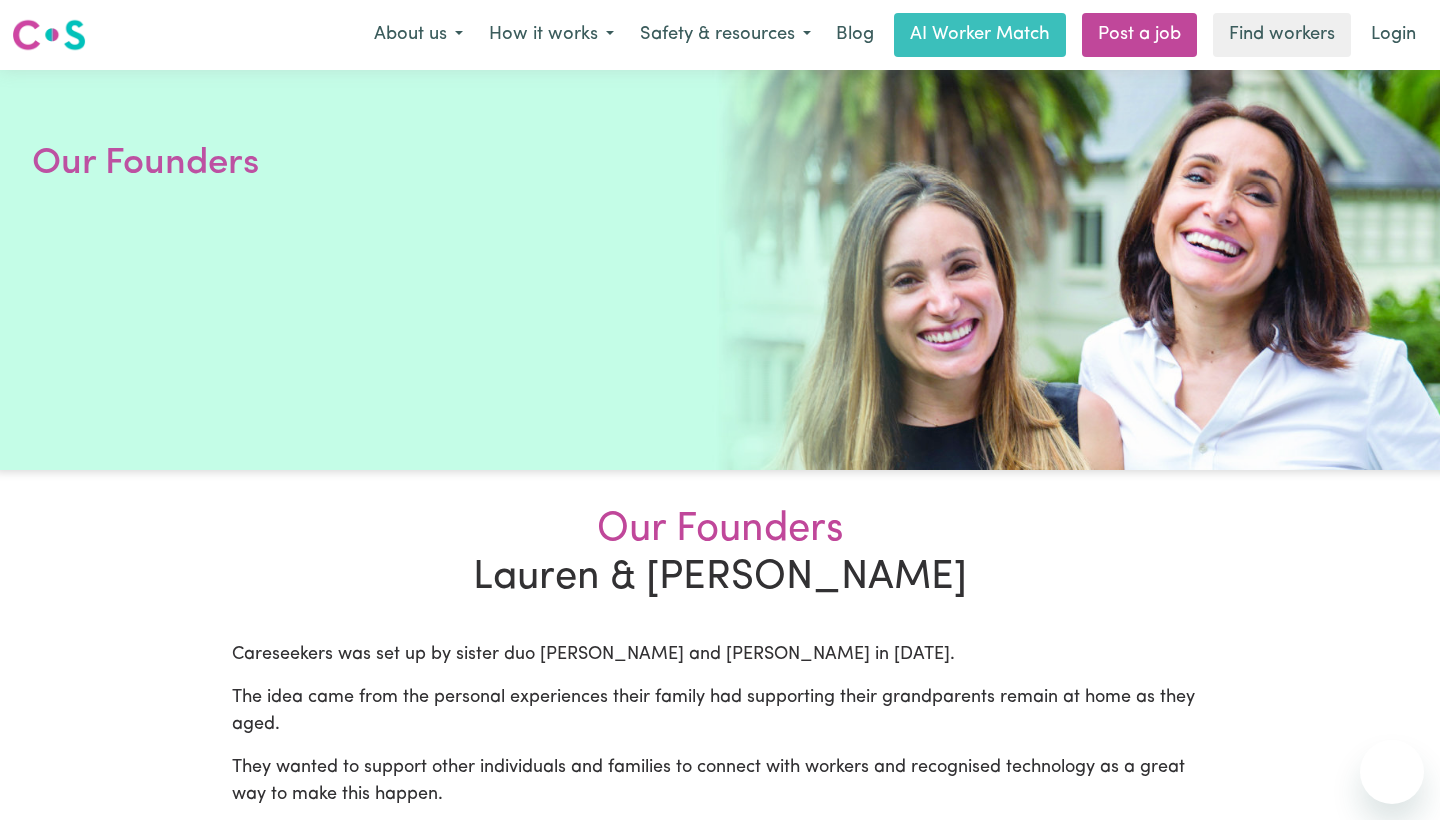 scroll, scrollTop: 0, scrollLeft: 0, axis: both 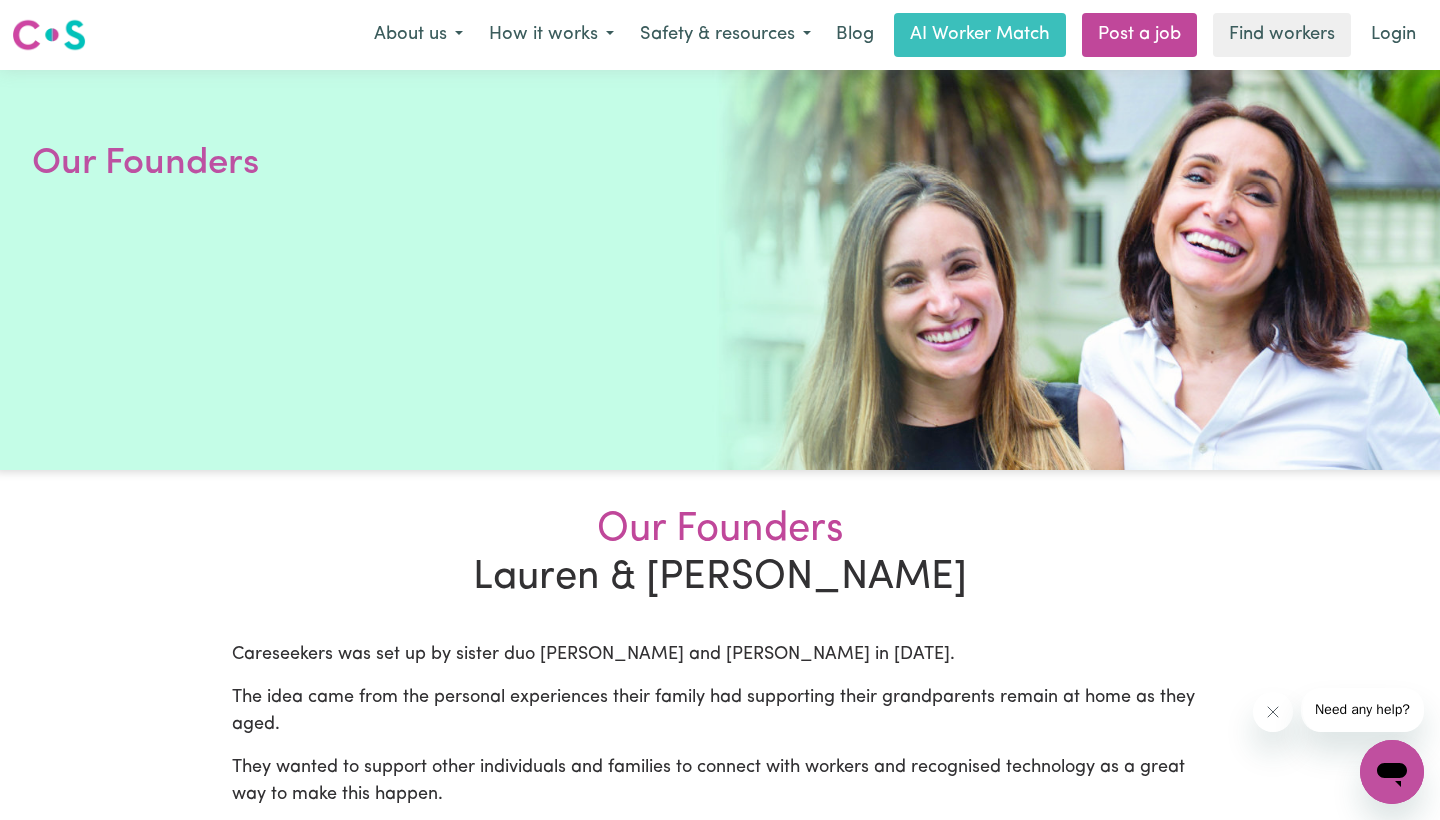 click at bounding box center [49, 35] 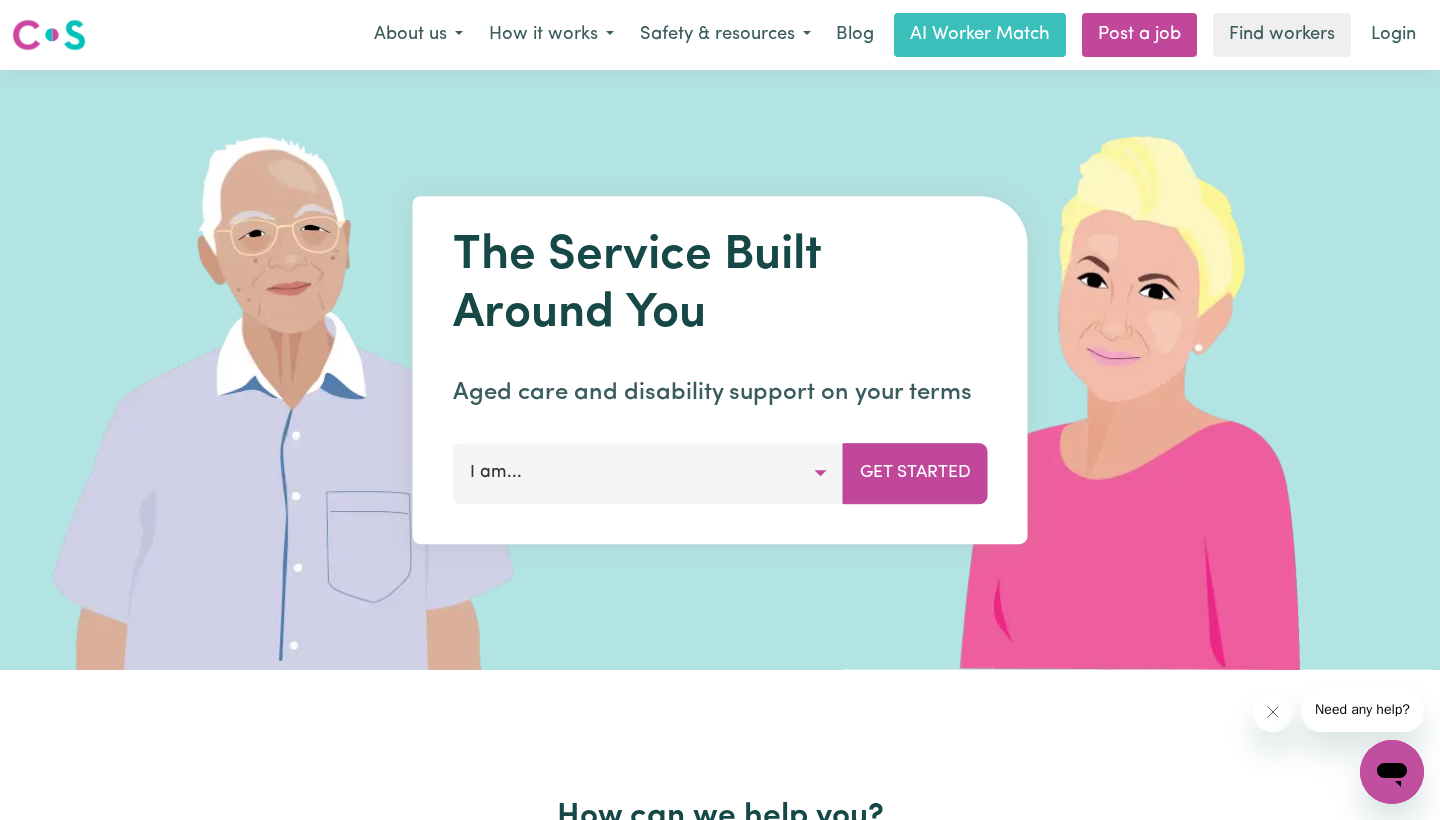 click on "I am..." at bounding box center (648, 473) 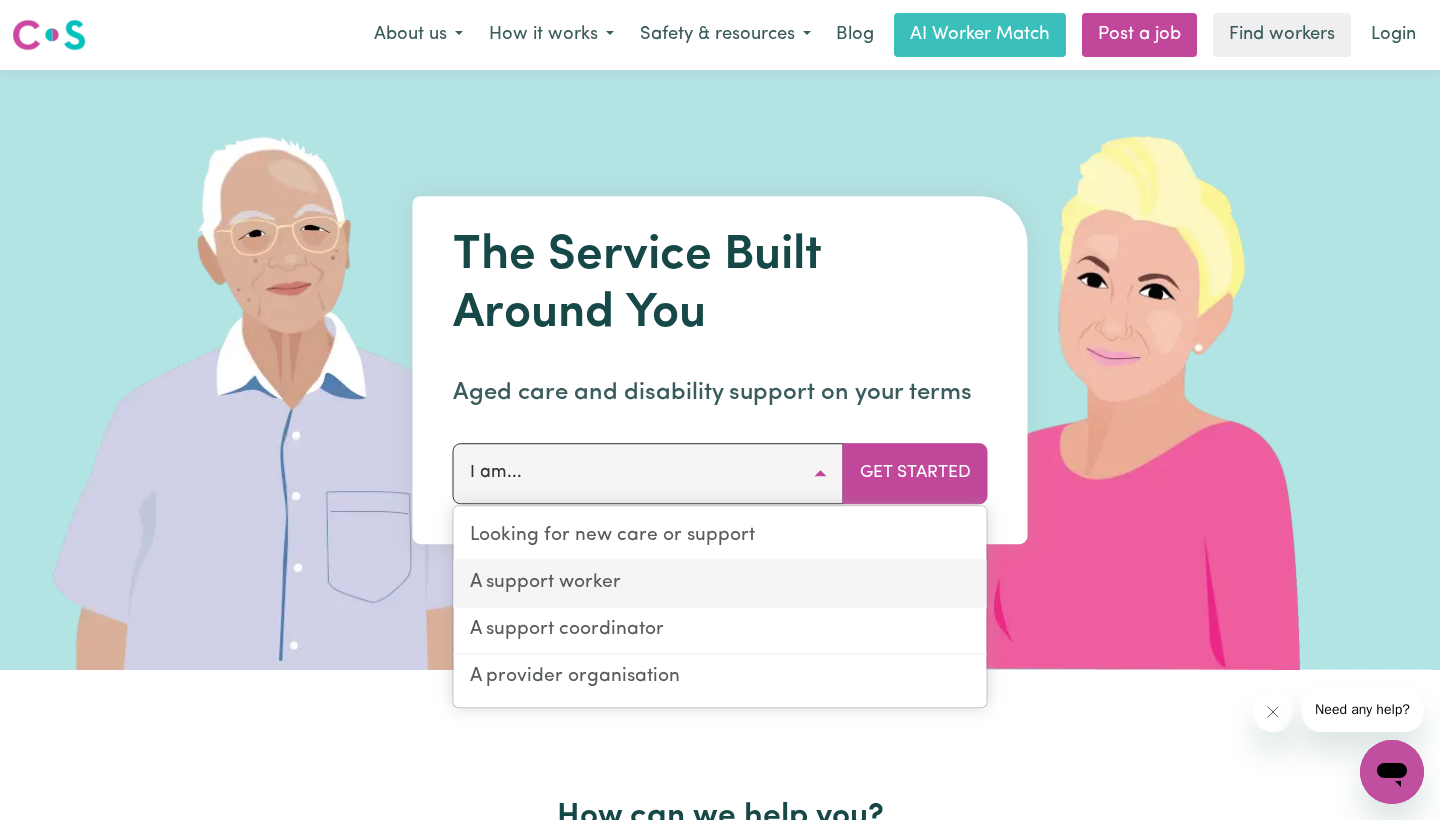 click on "A support worker" at bounding box center (720, 584) 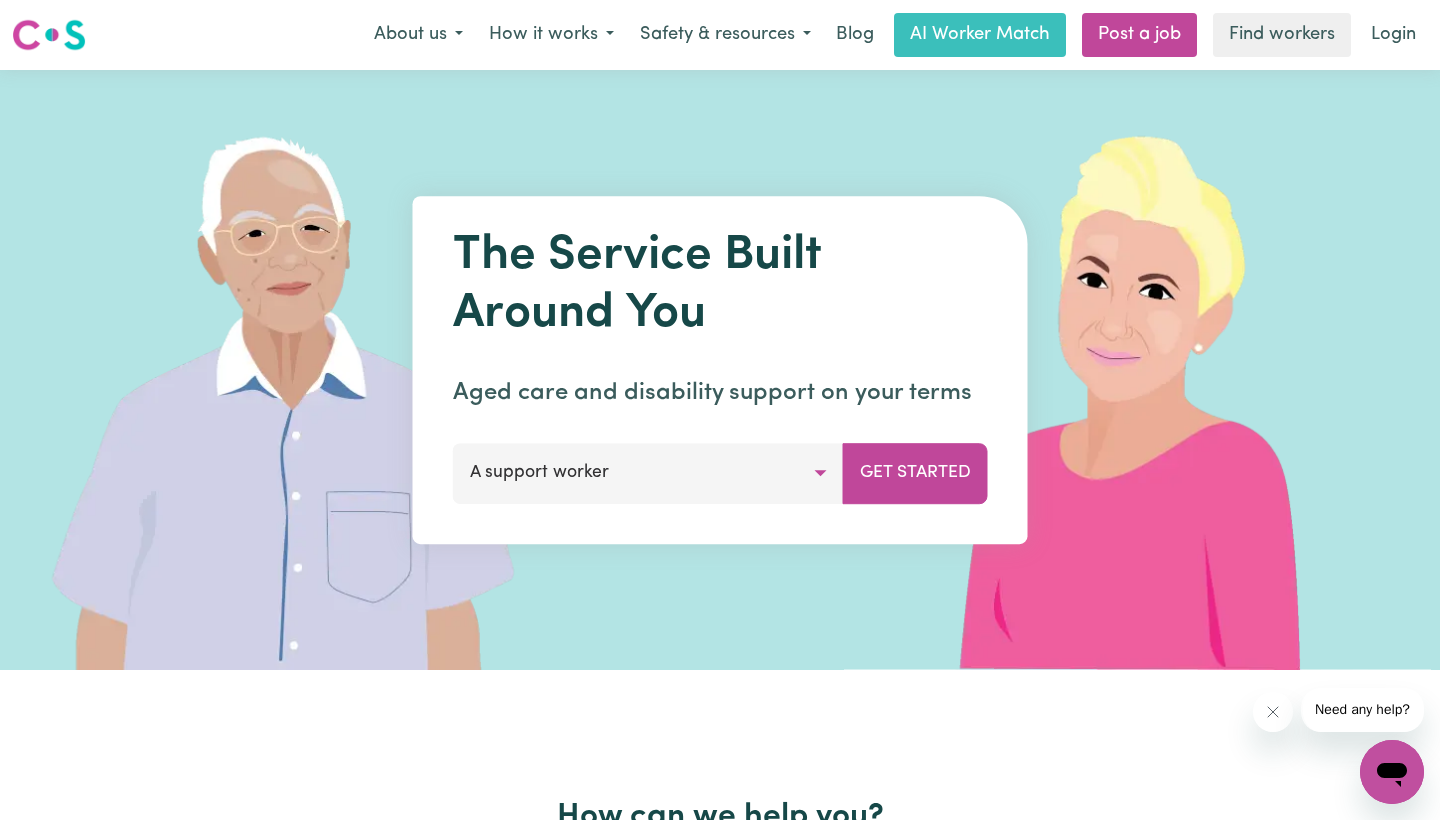 click on "A support worker" at bounding box center [648, 473] 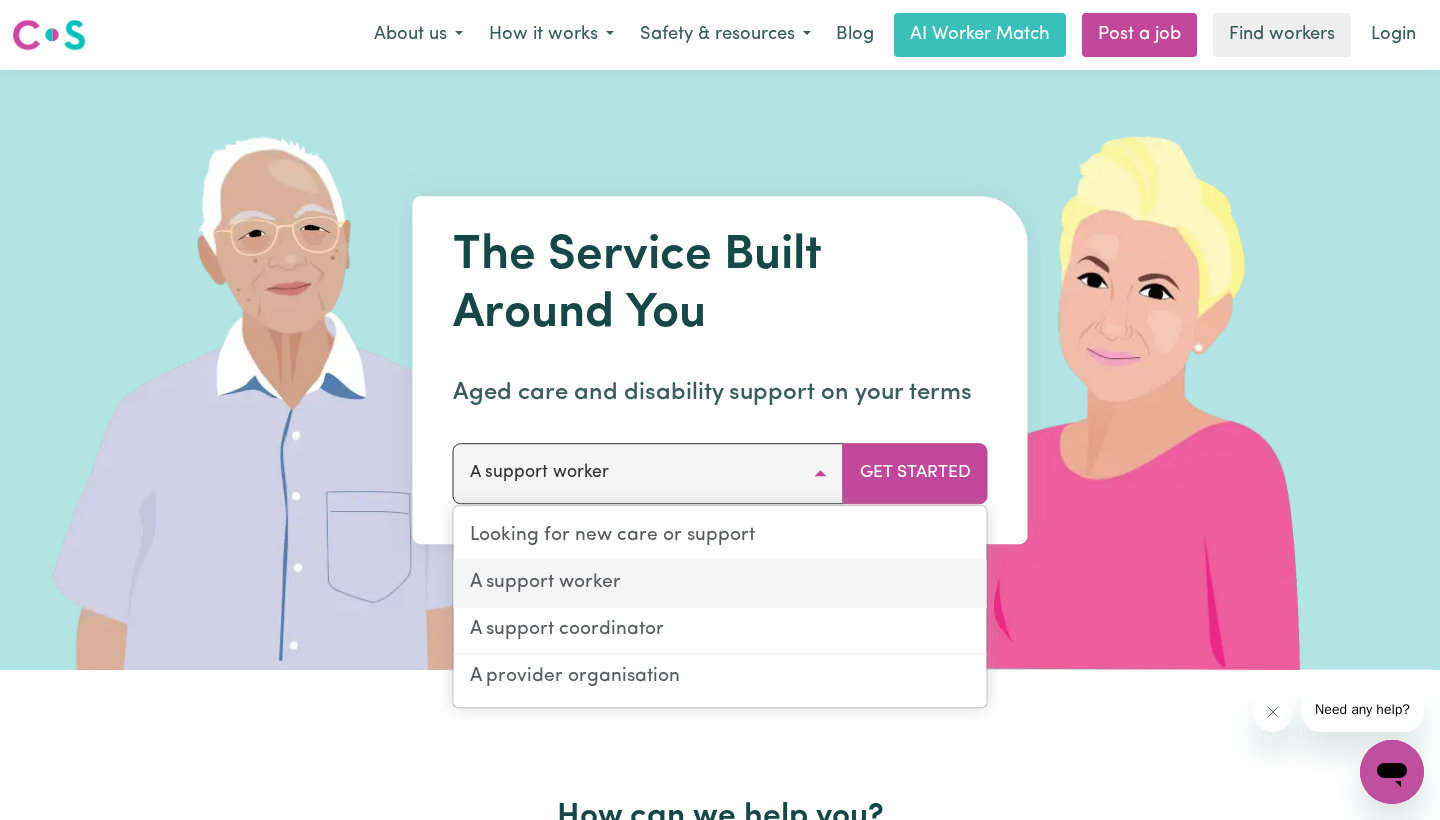 click on "A support worker" at bounding box center (720, 584) 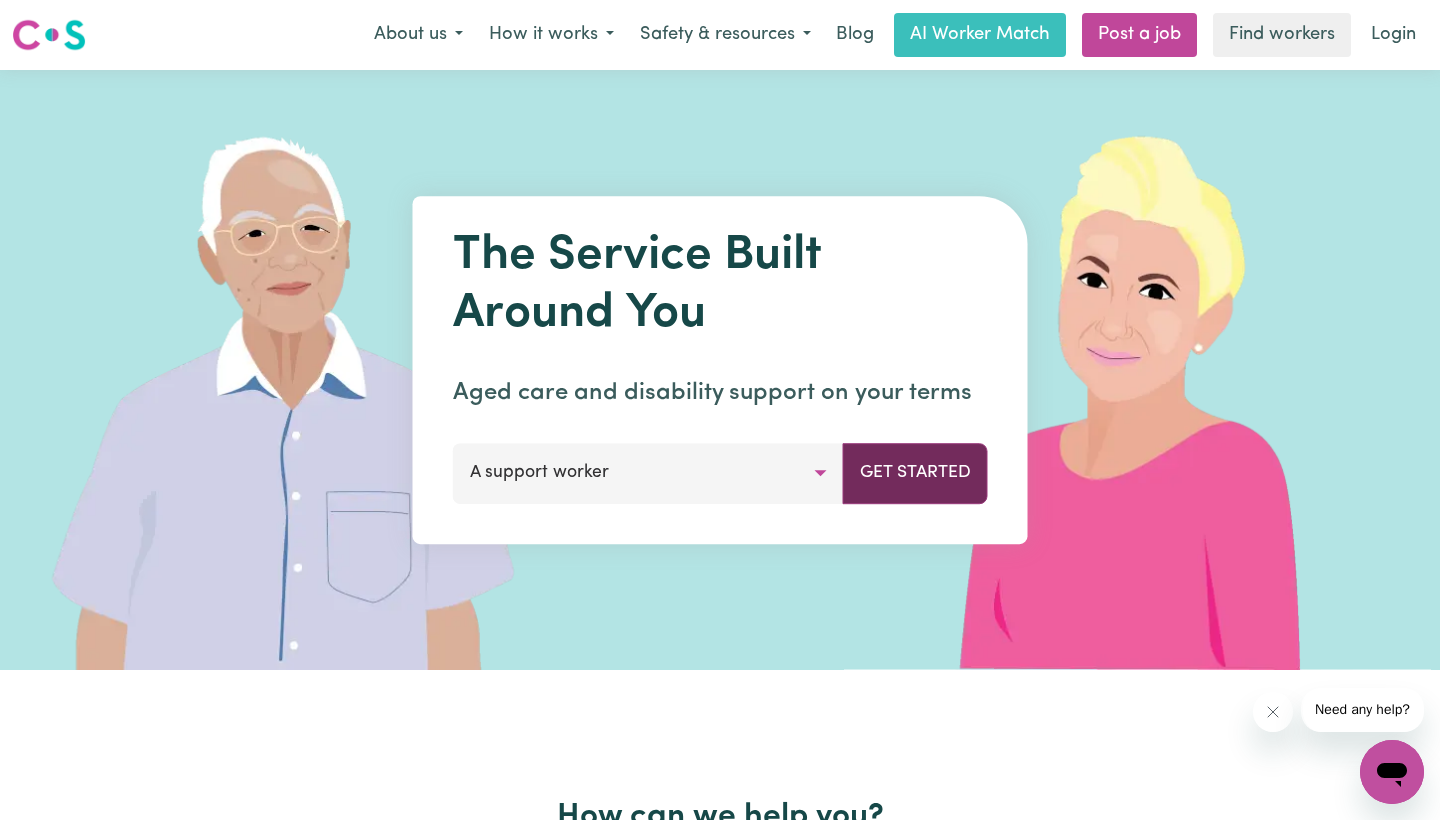 click on "Get Started" at bounding box center [915, 473] 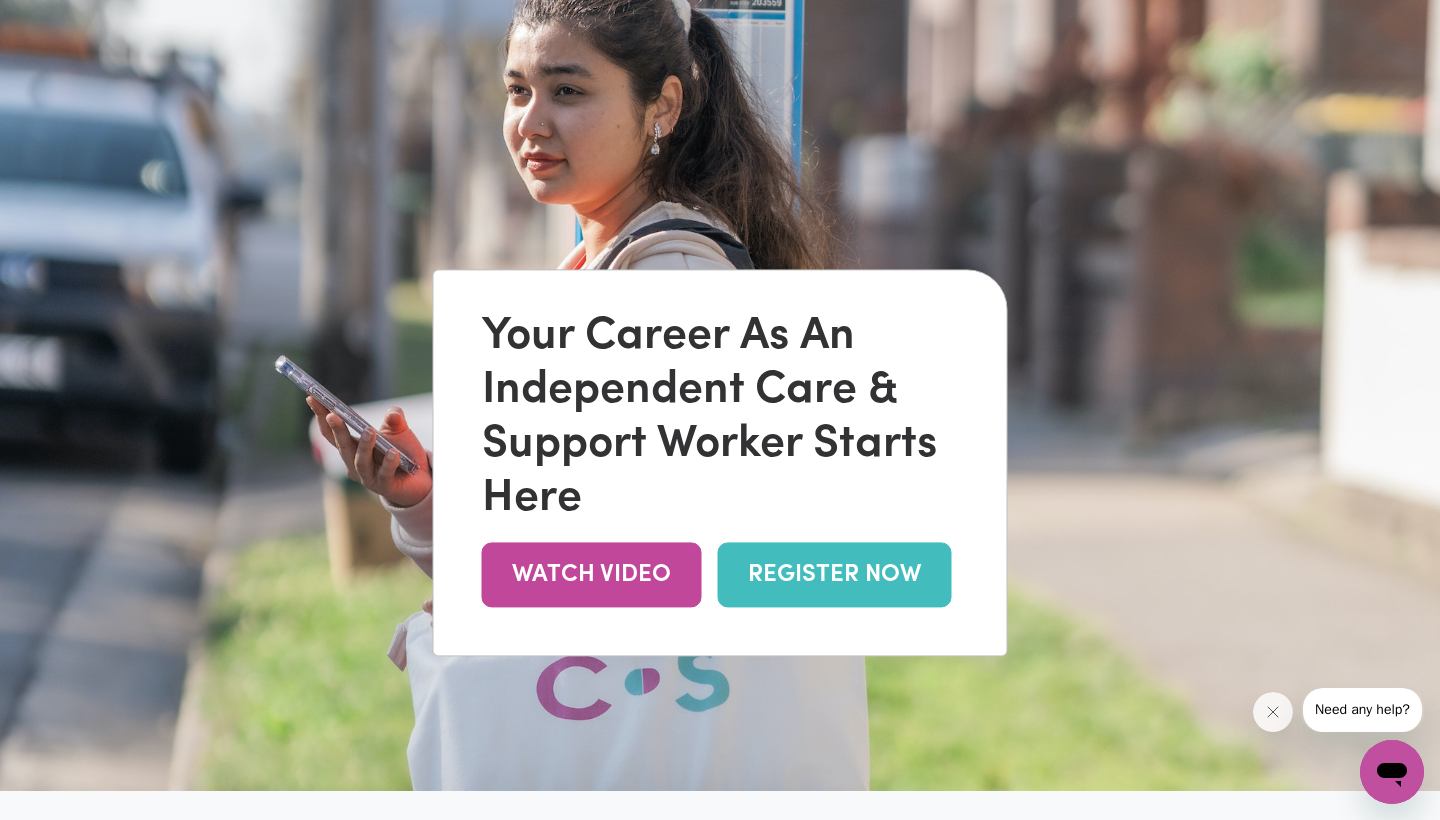 scroll, scrollTop: 119, scrollLeft: 0, axis: vertical 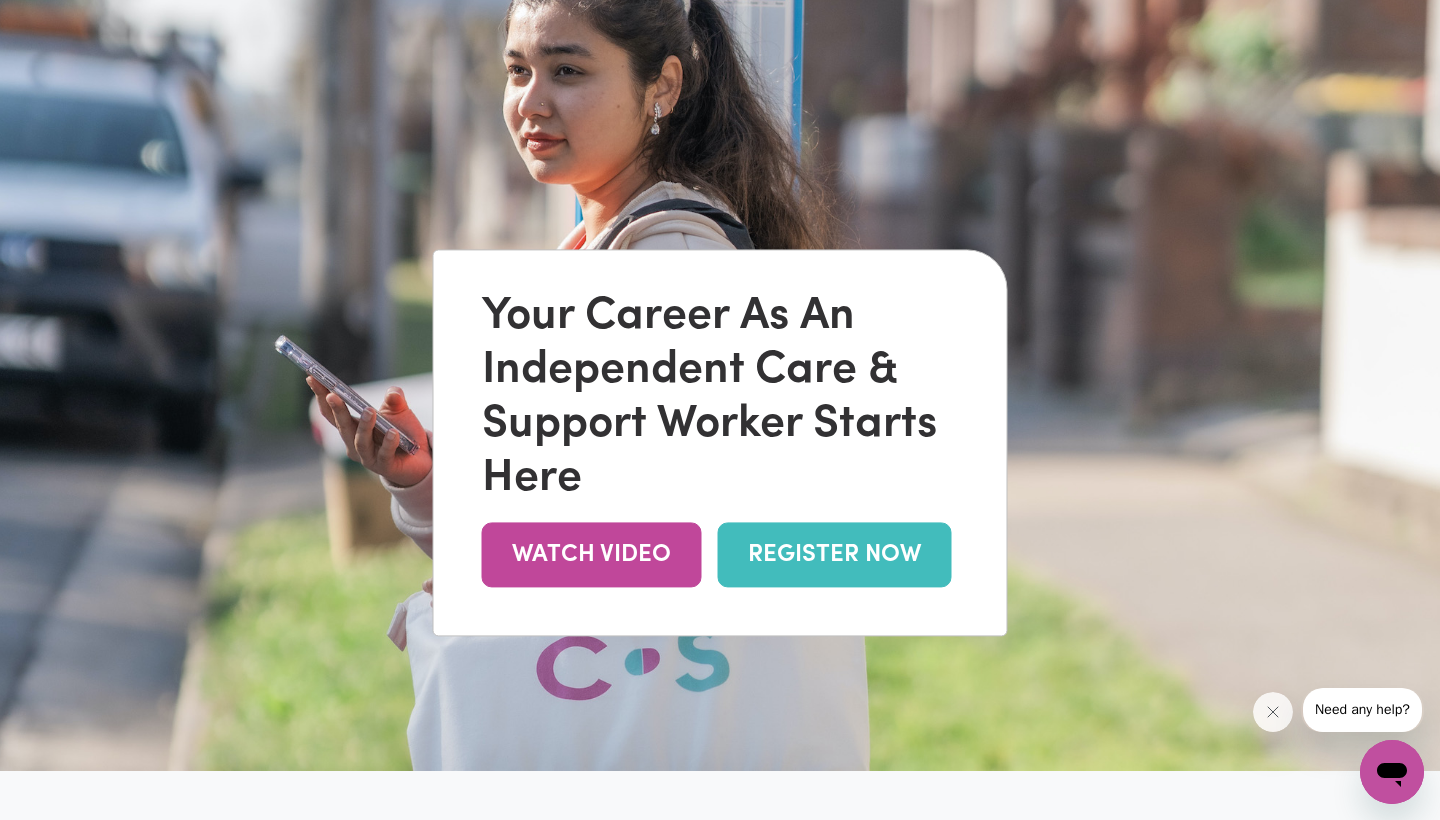 click on "REGISTER NOW" at bounding box center (835, 554) 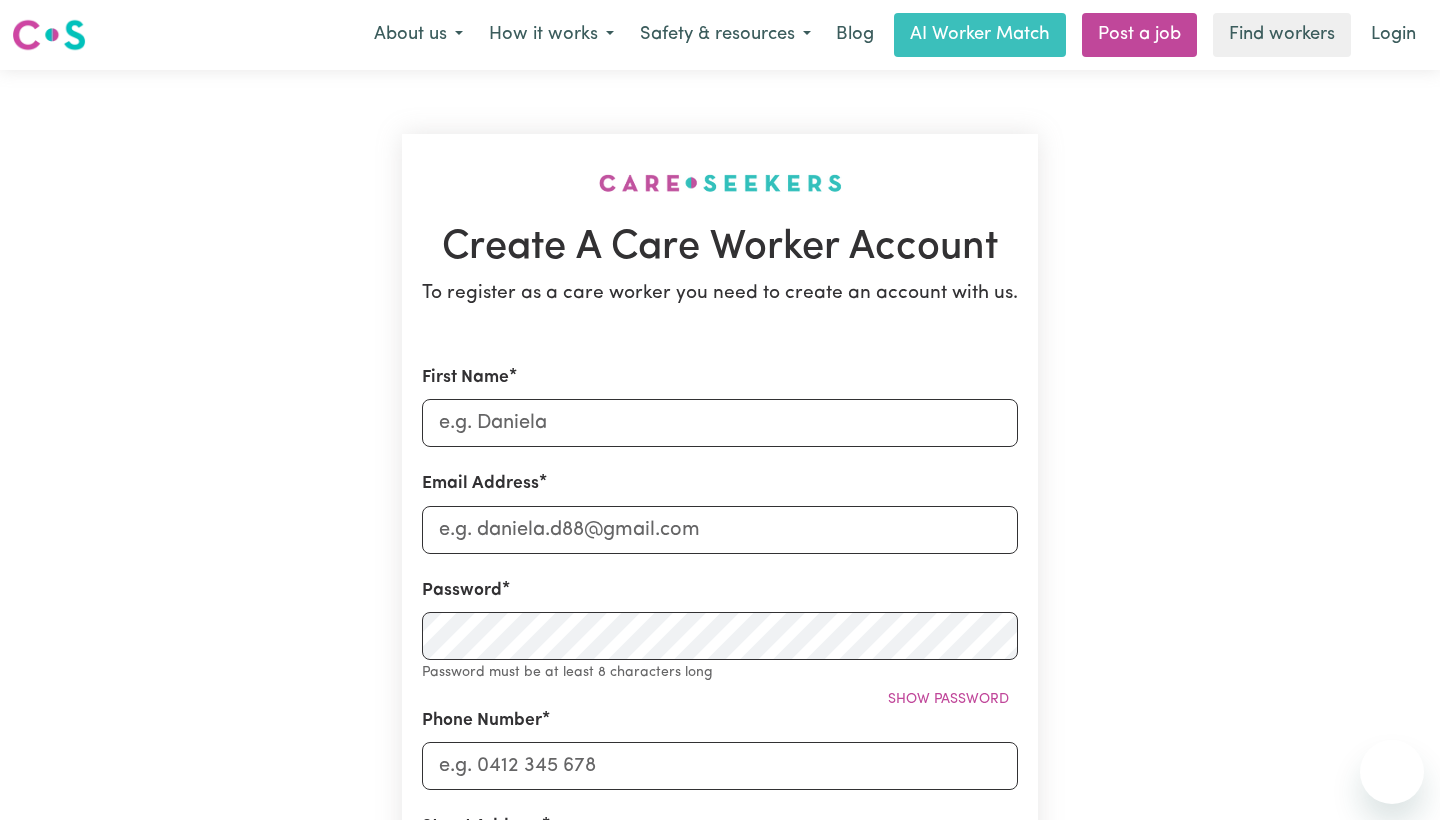 scroll, scrollTop: 0, scrollLeft: 0, axis: both 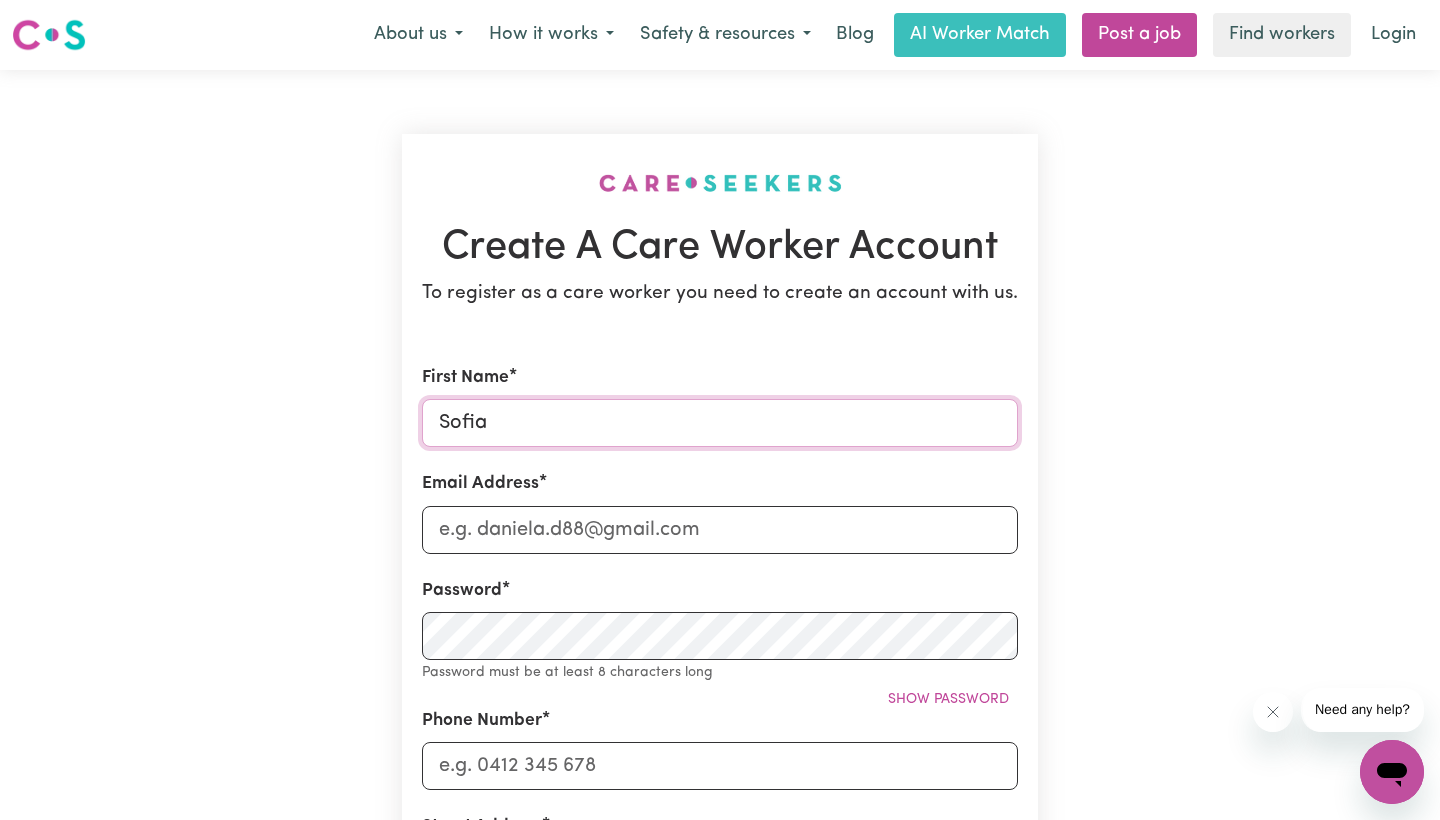 type on "Sofia" 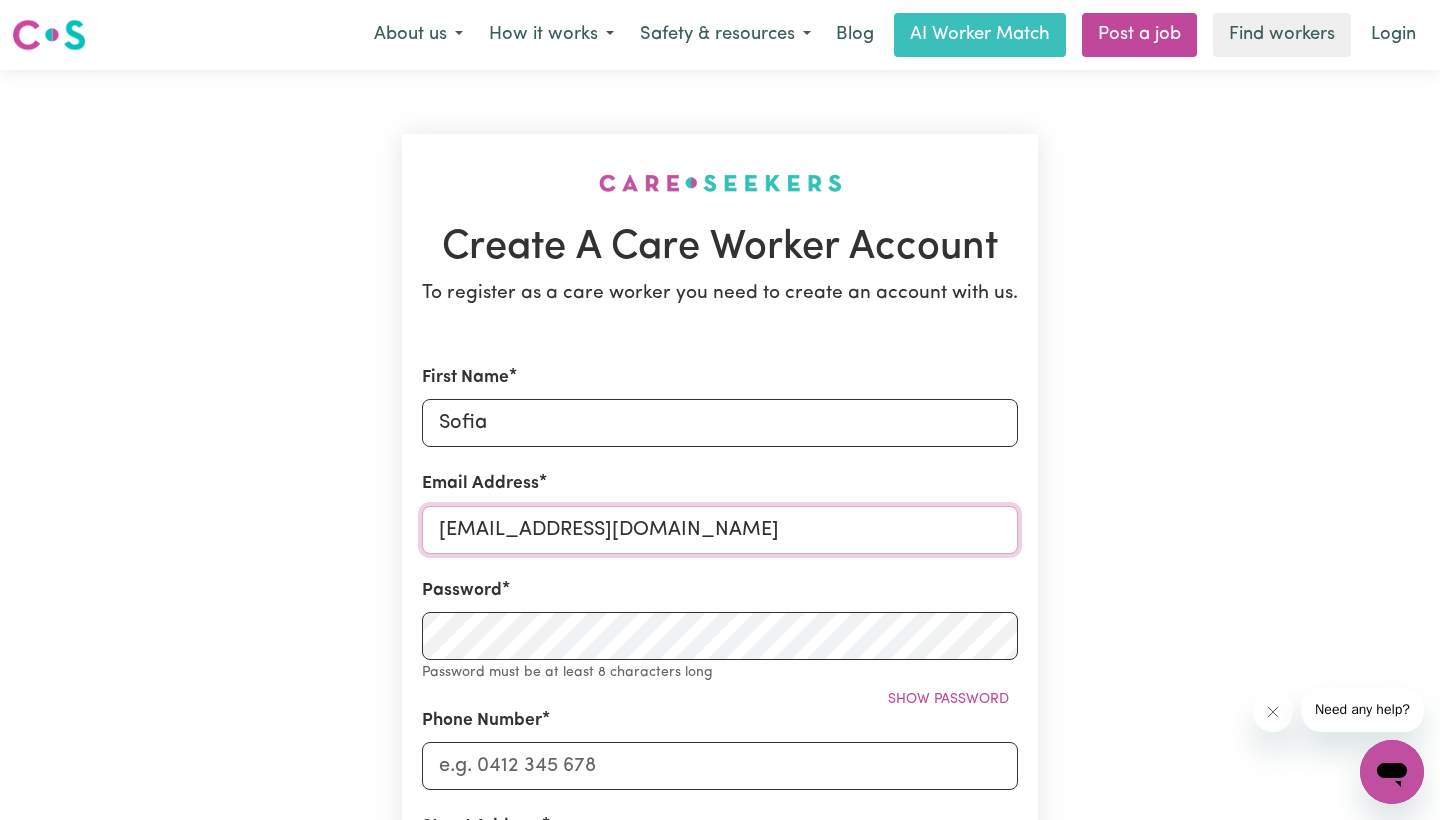 type on "[EMAIL_ADDRESS][DOMAIN_NAME]" 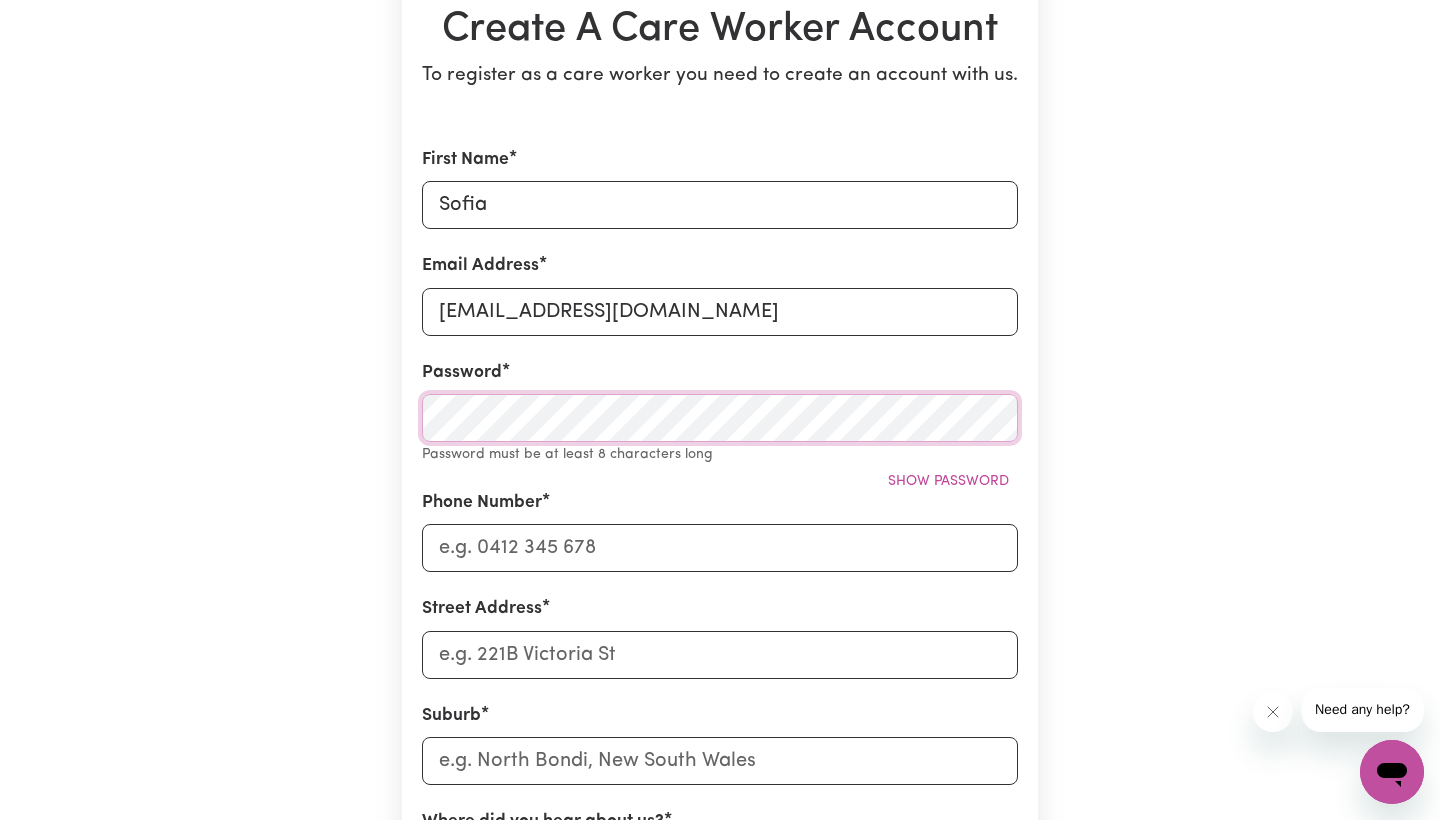 scroll, scrollTop: 220, scrollLeft: 0, axis: vertical 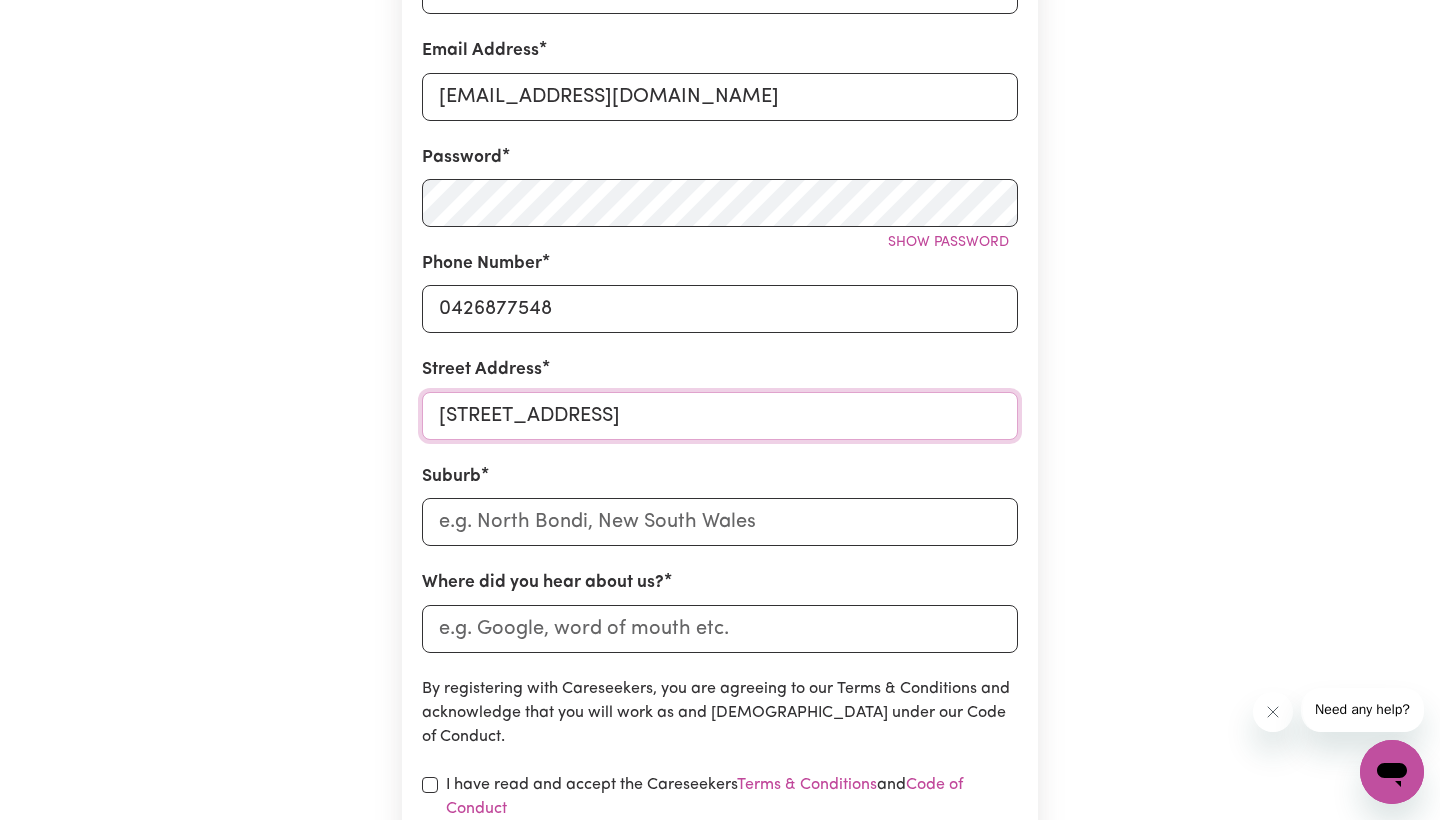 type on "51 warleigh road" 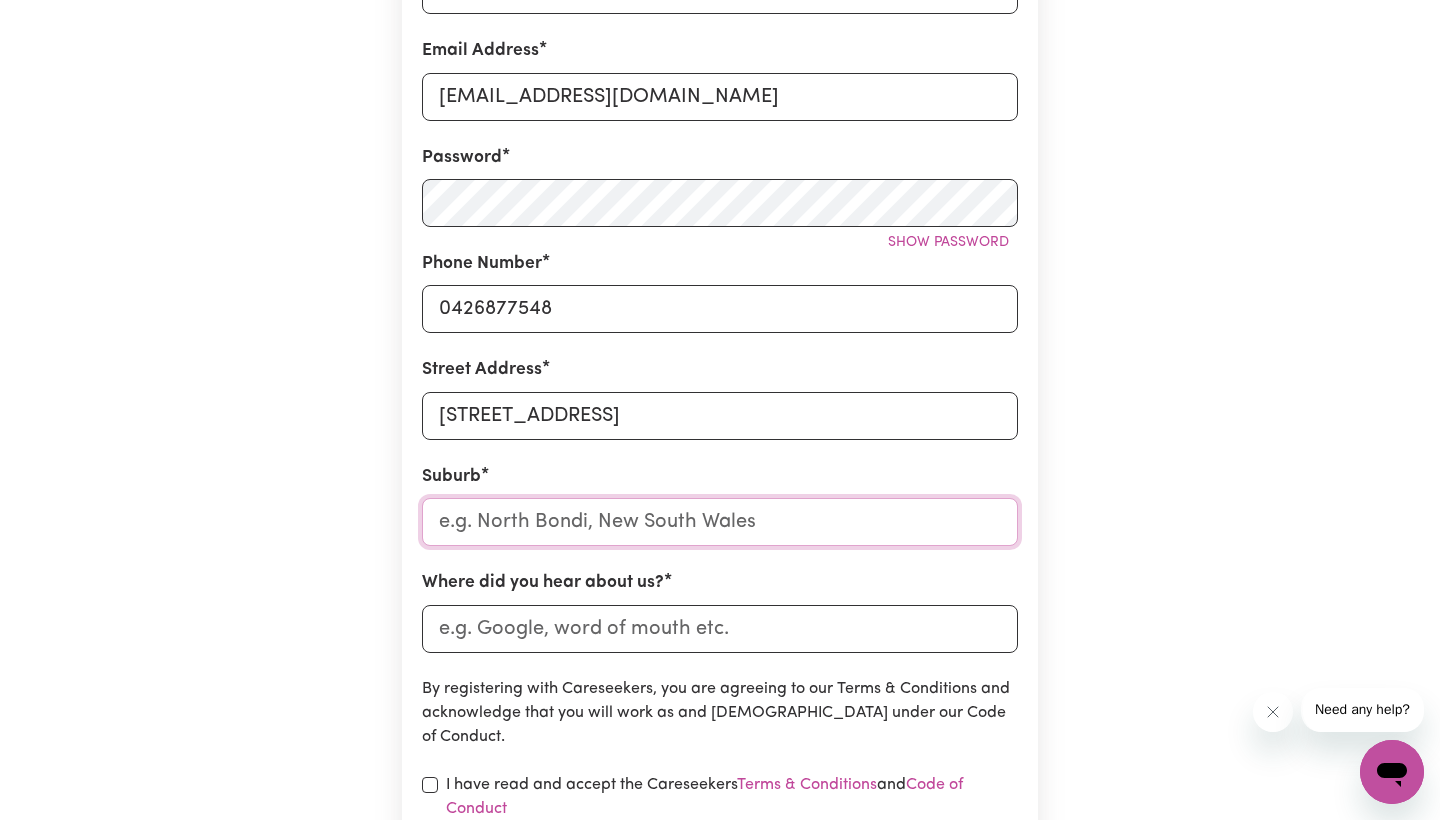 click at bounding box center (720, 522) 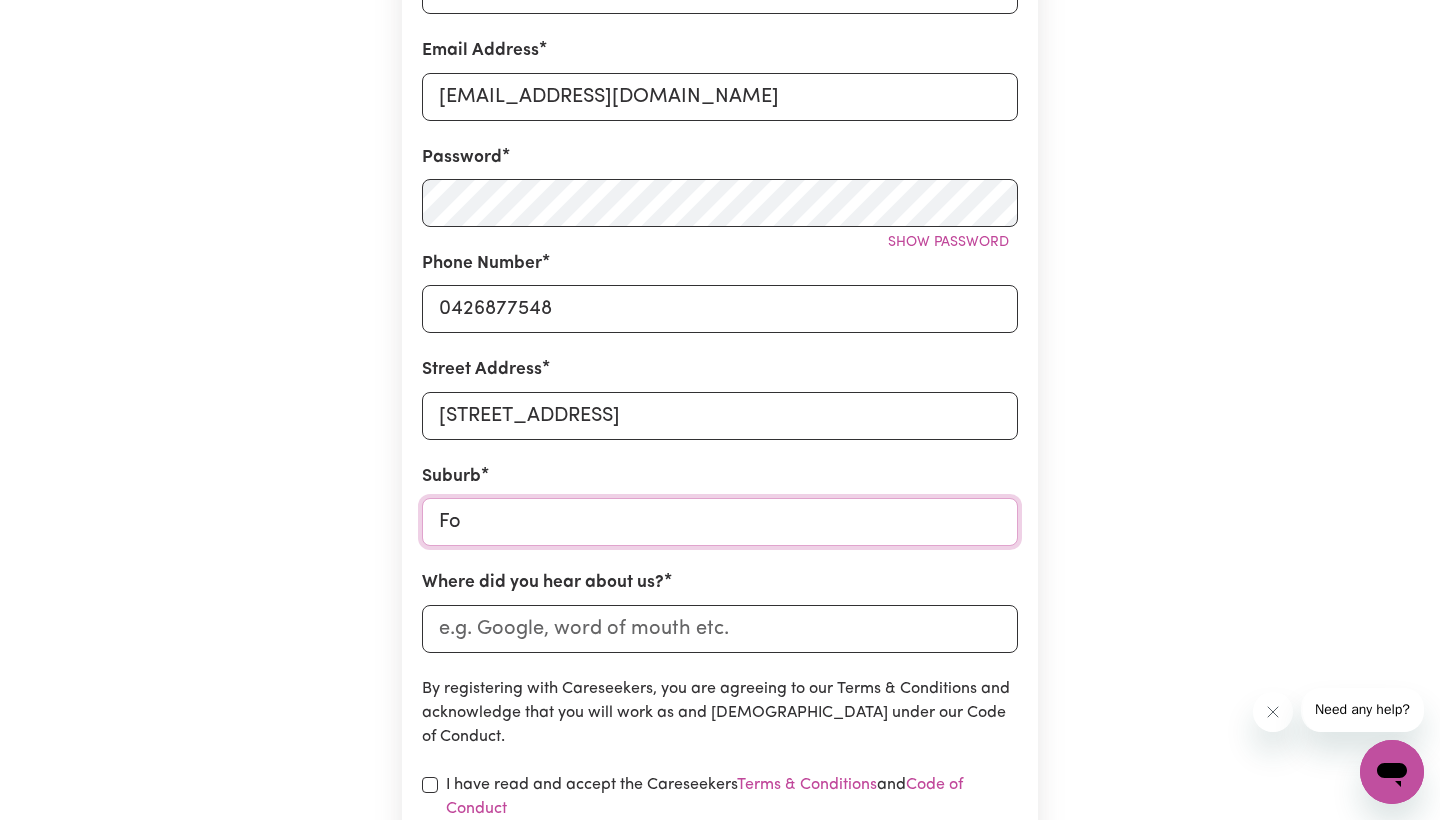 type on "Foo" 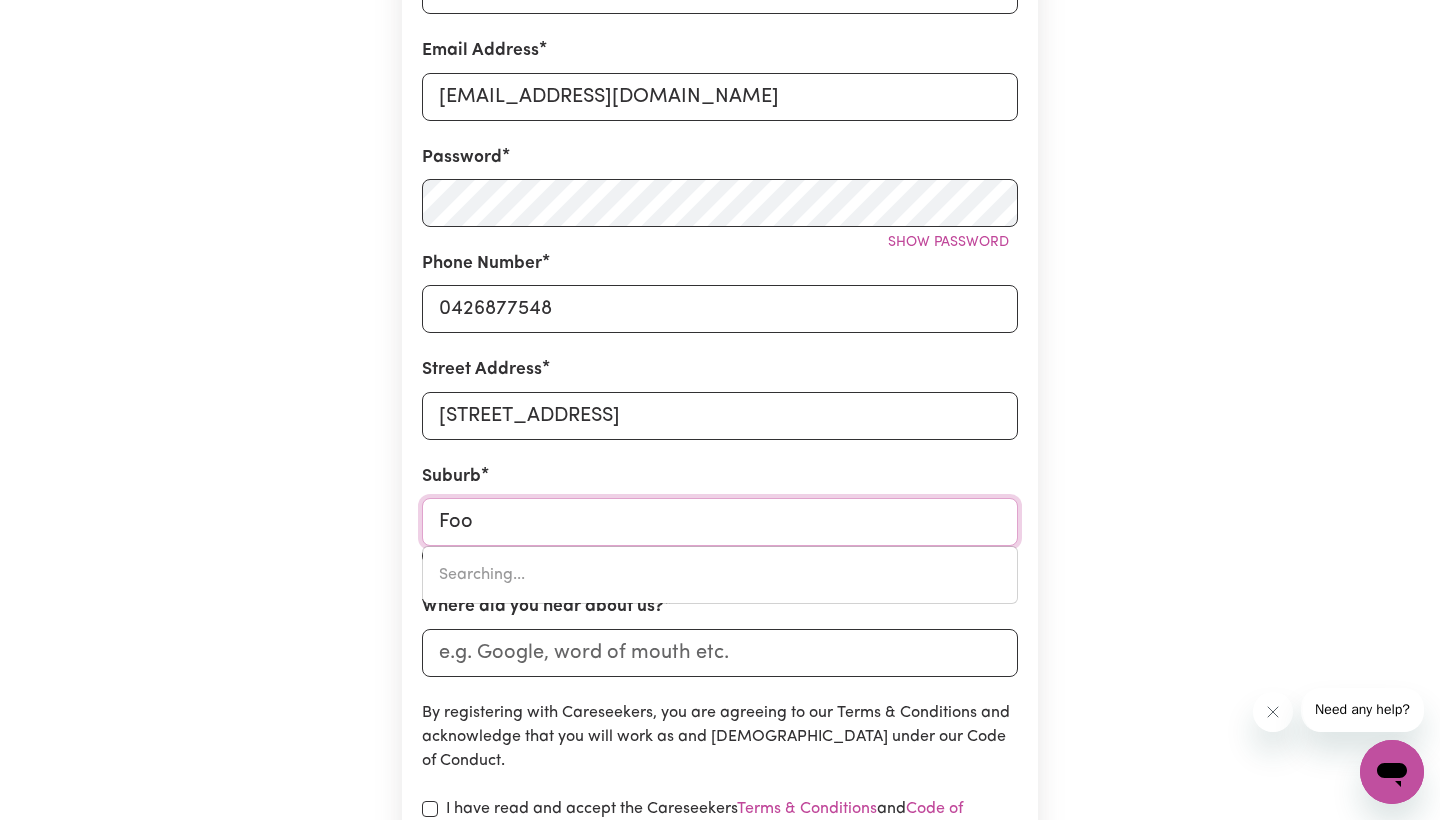 type on "FooTSCRAY, Victoria, 3011" 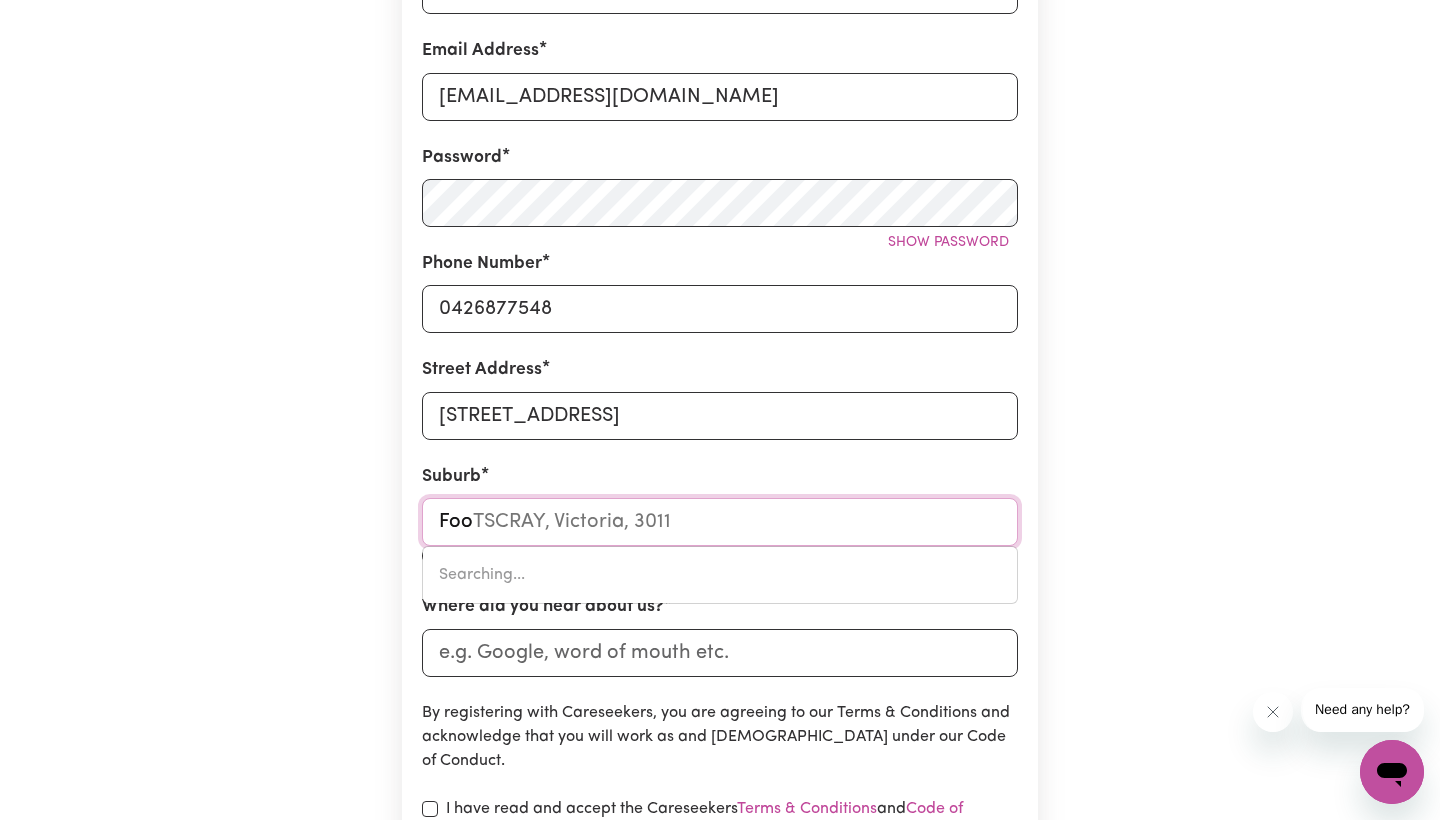 type on "Foot" 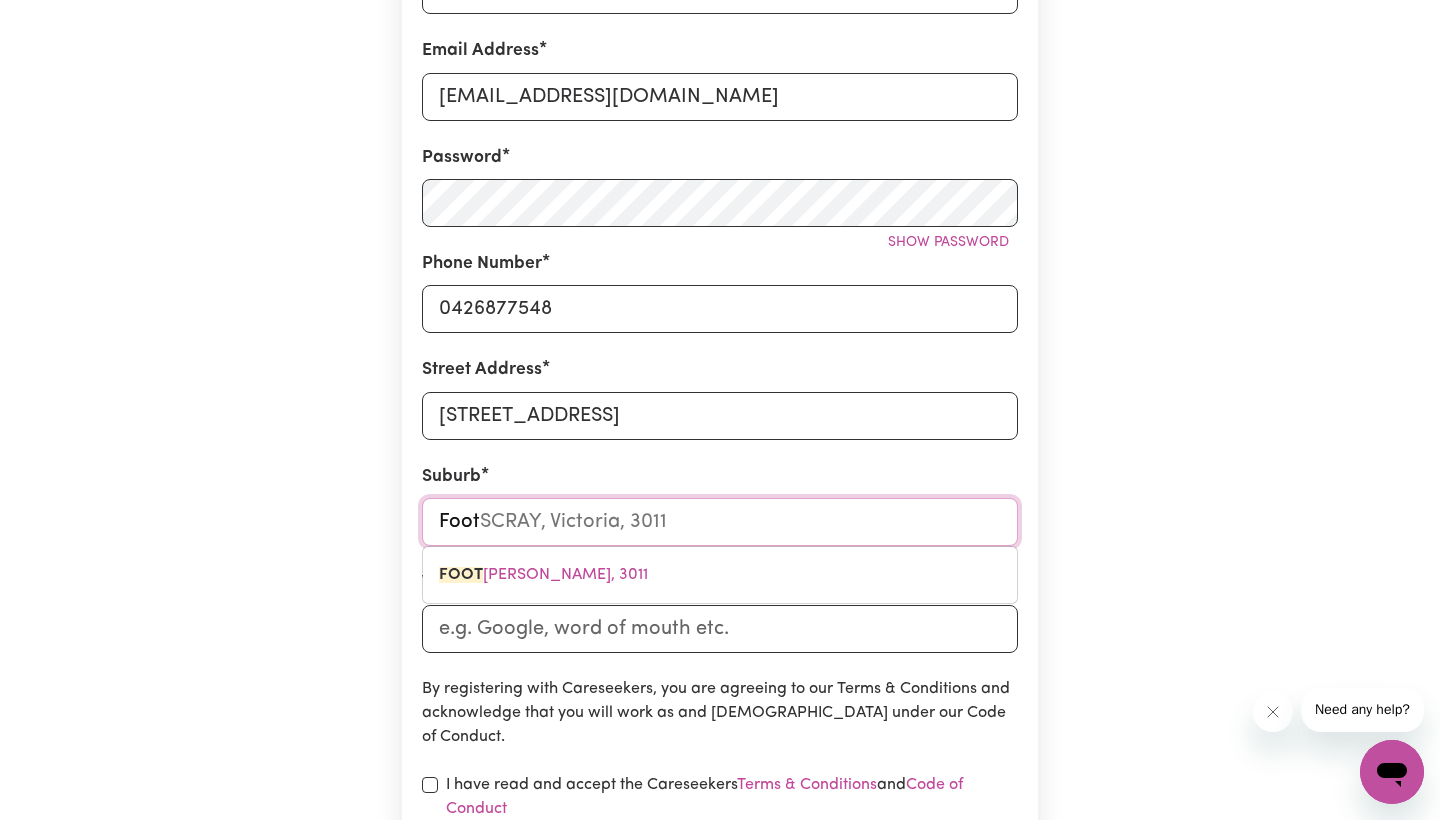 type on "Foots" 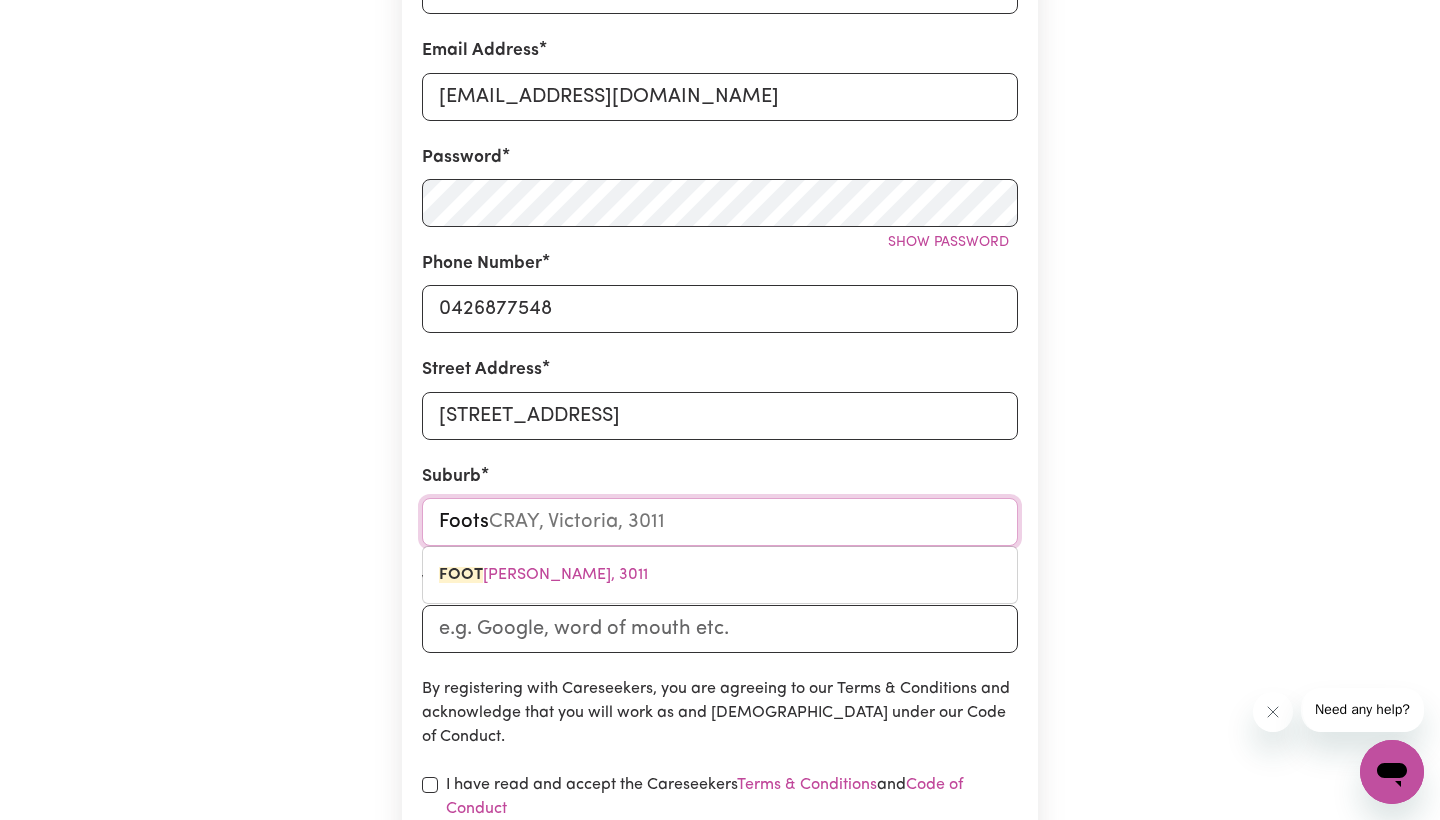 type on "Footsc" 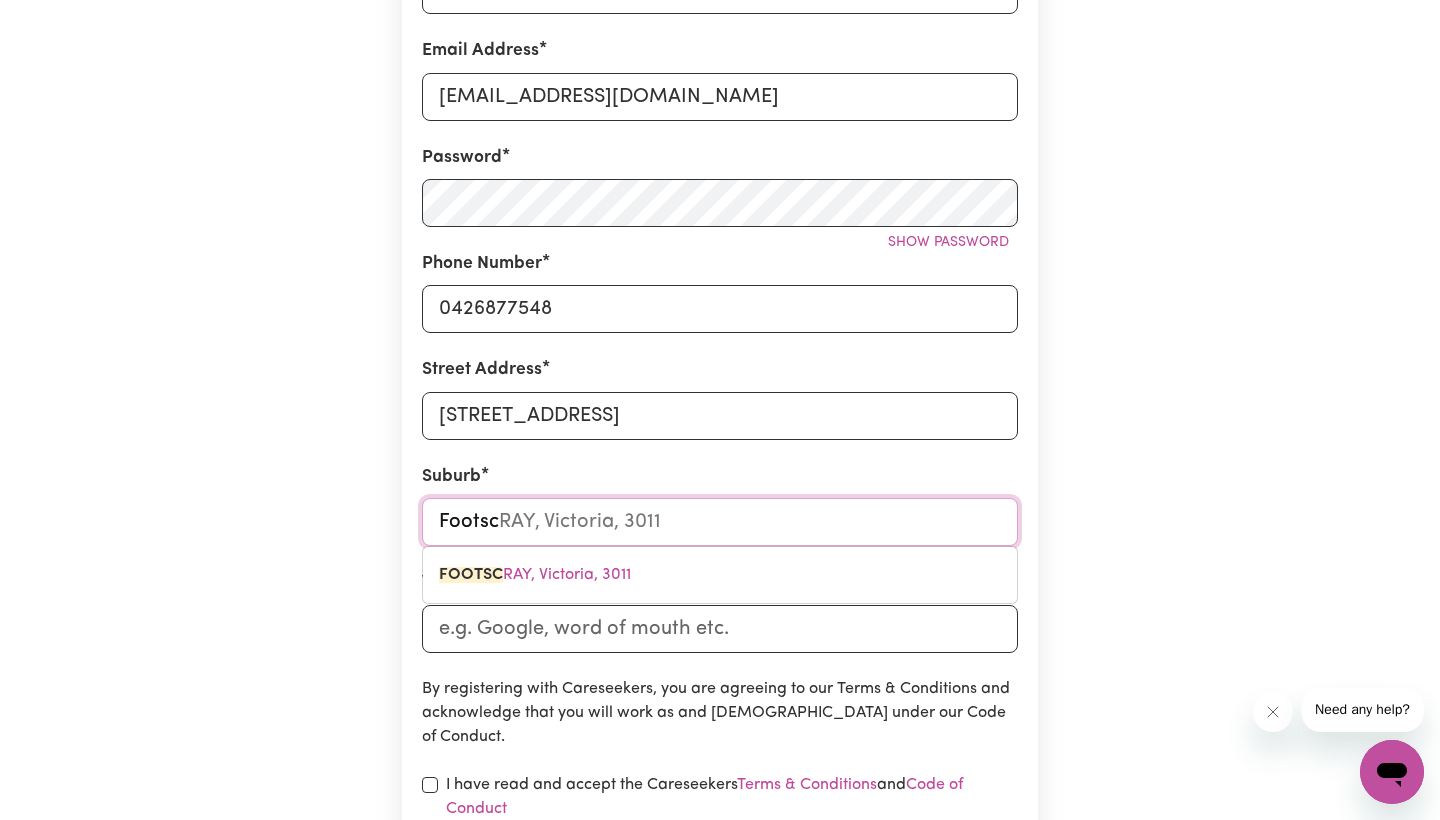 type on "Footscr" 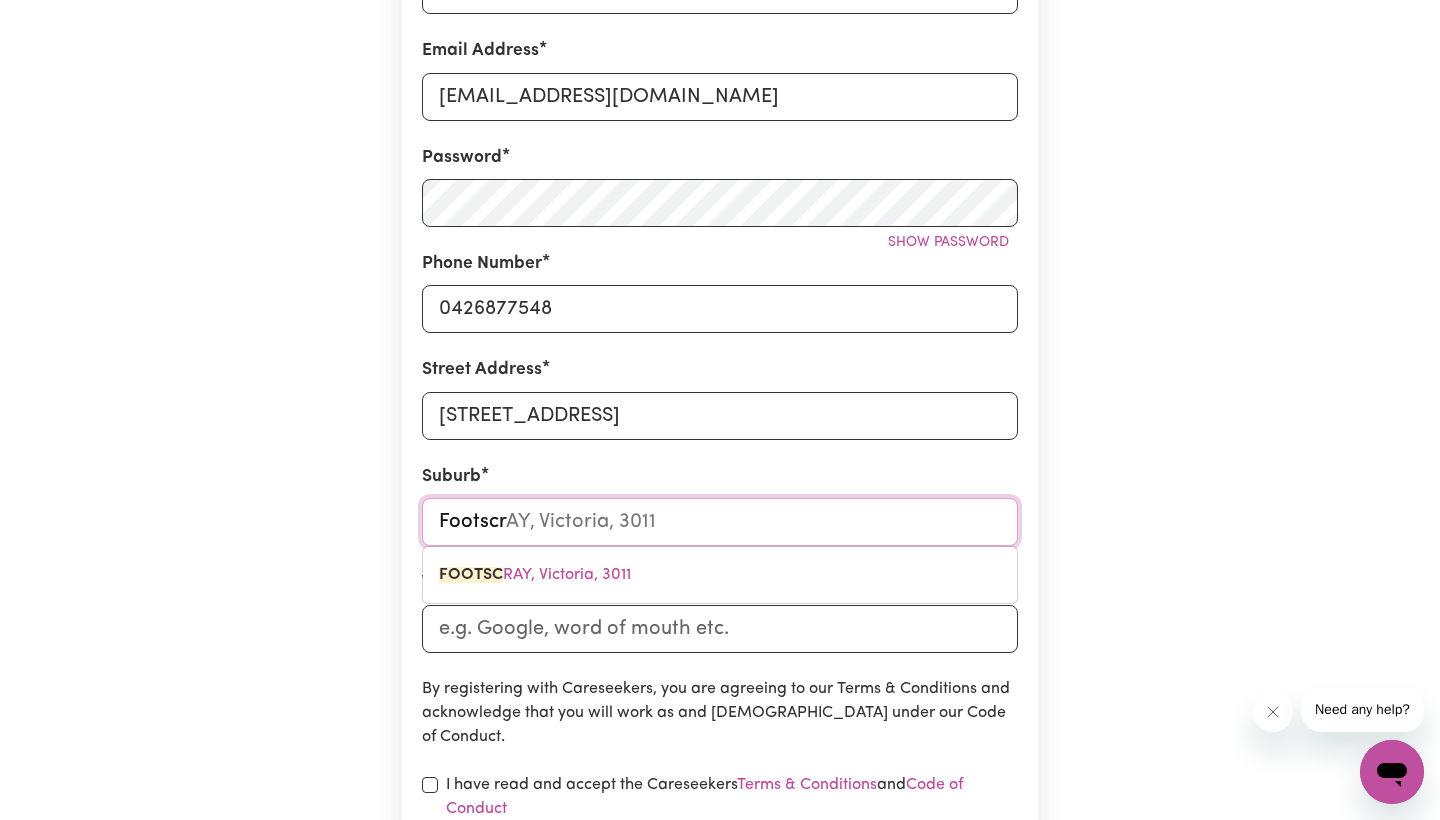 type on "Footscra" 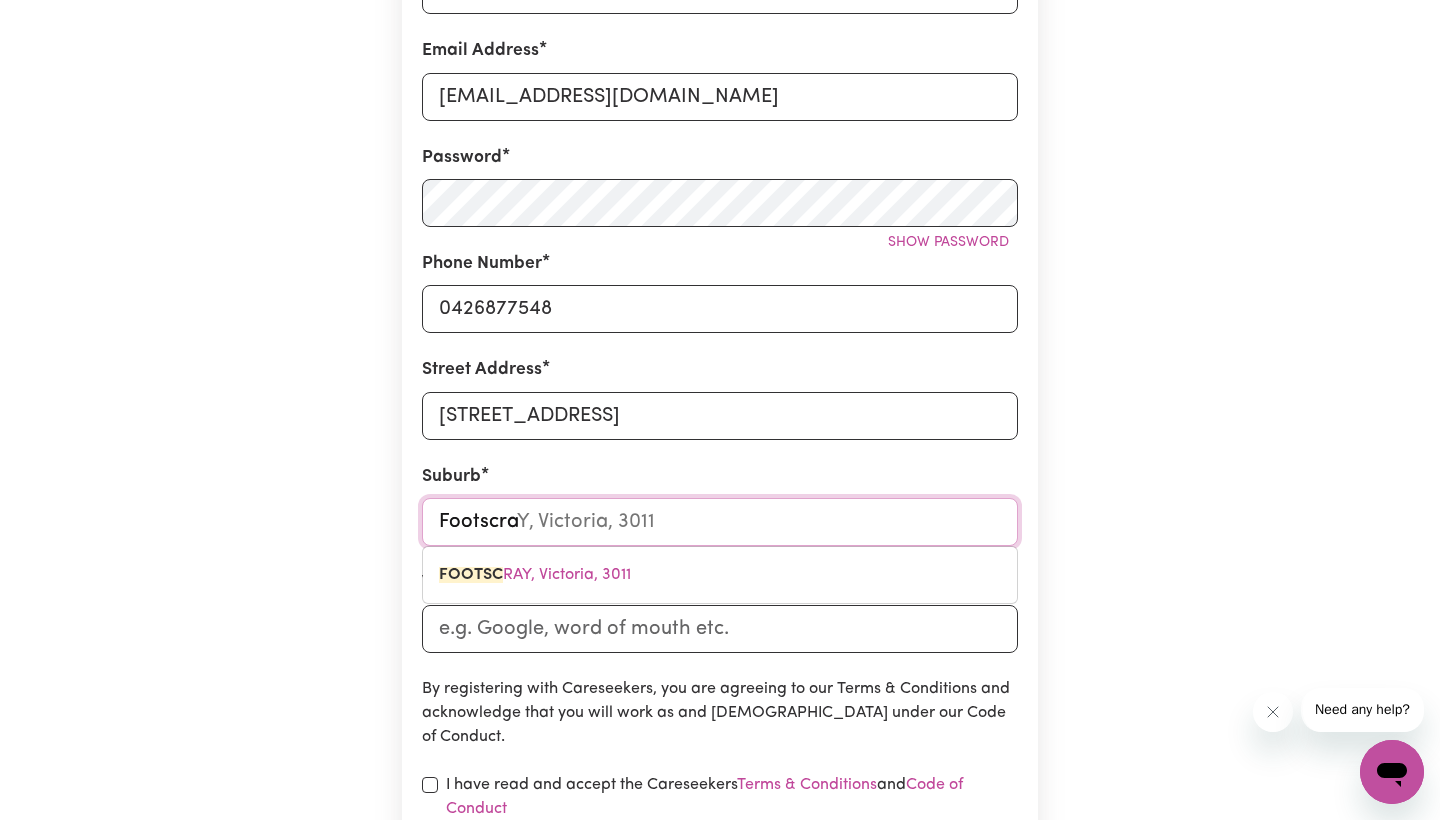 type on "Footscray" 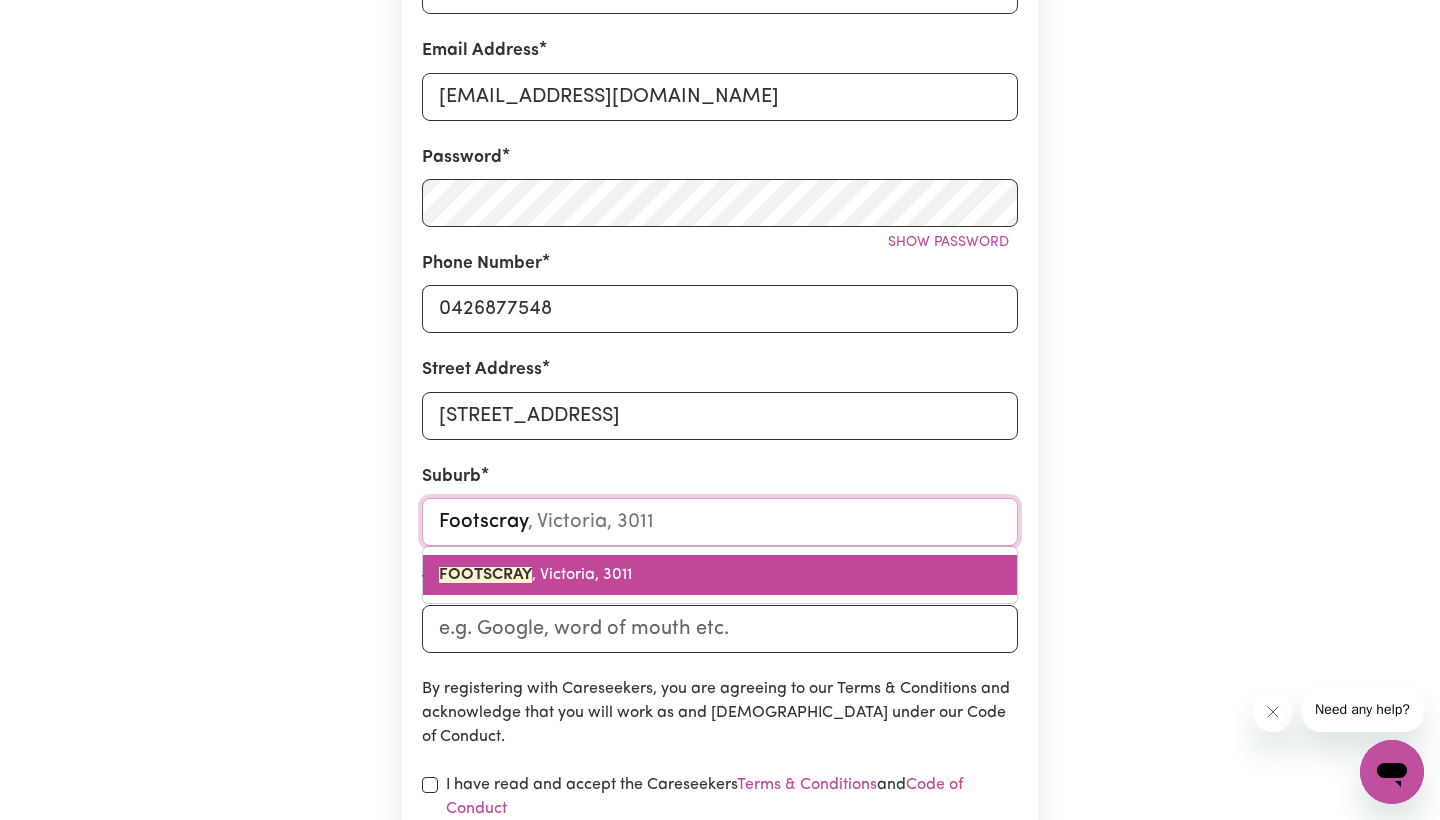 click on "FOOTSCRAY , Victoria, 3011" at bounding box center [535, 575] 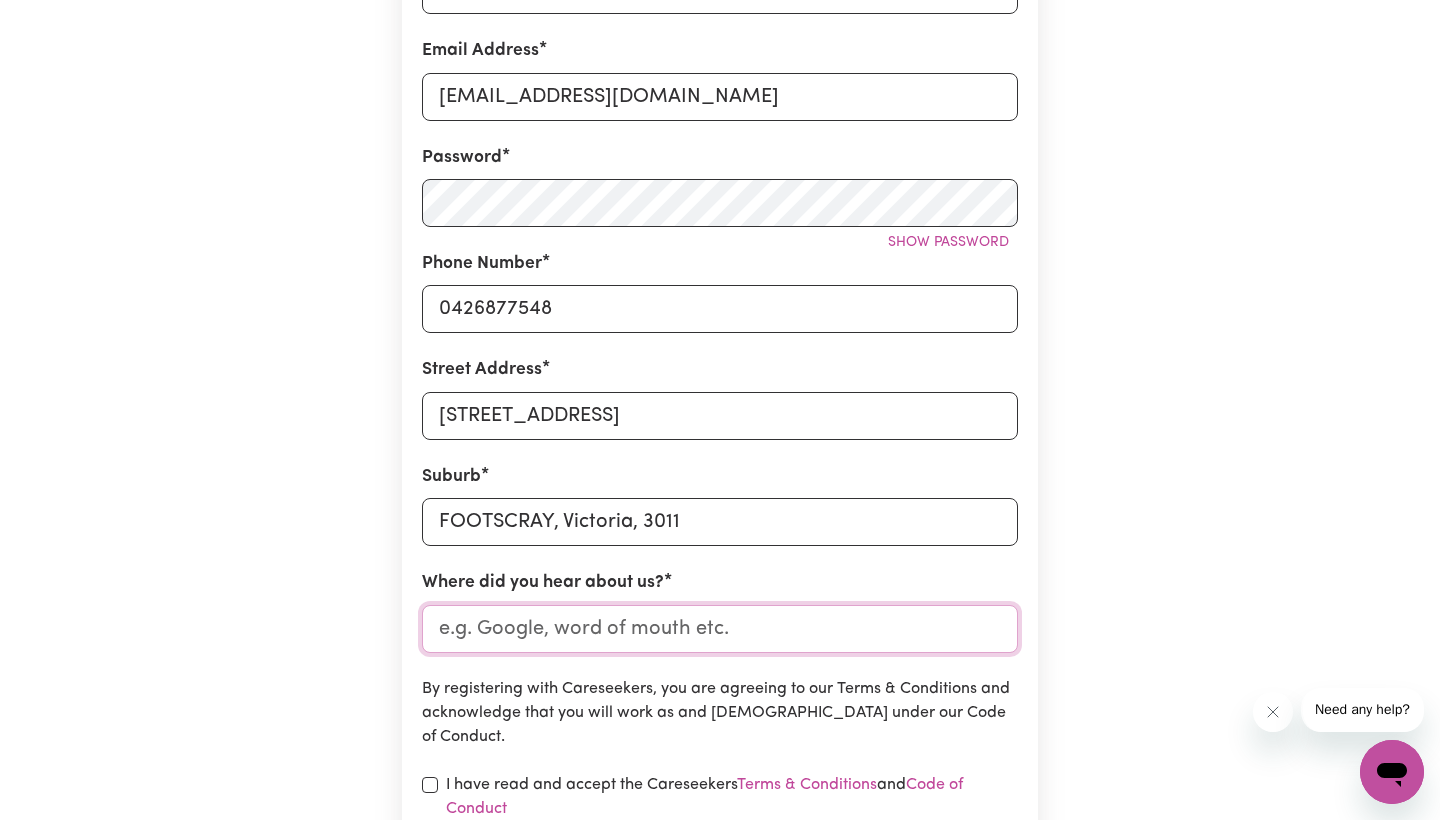 click on "Where did you hear about us?" at bounding box center [720, 629] 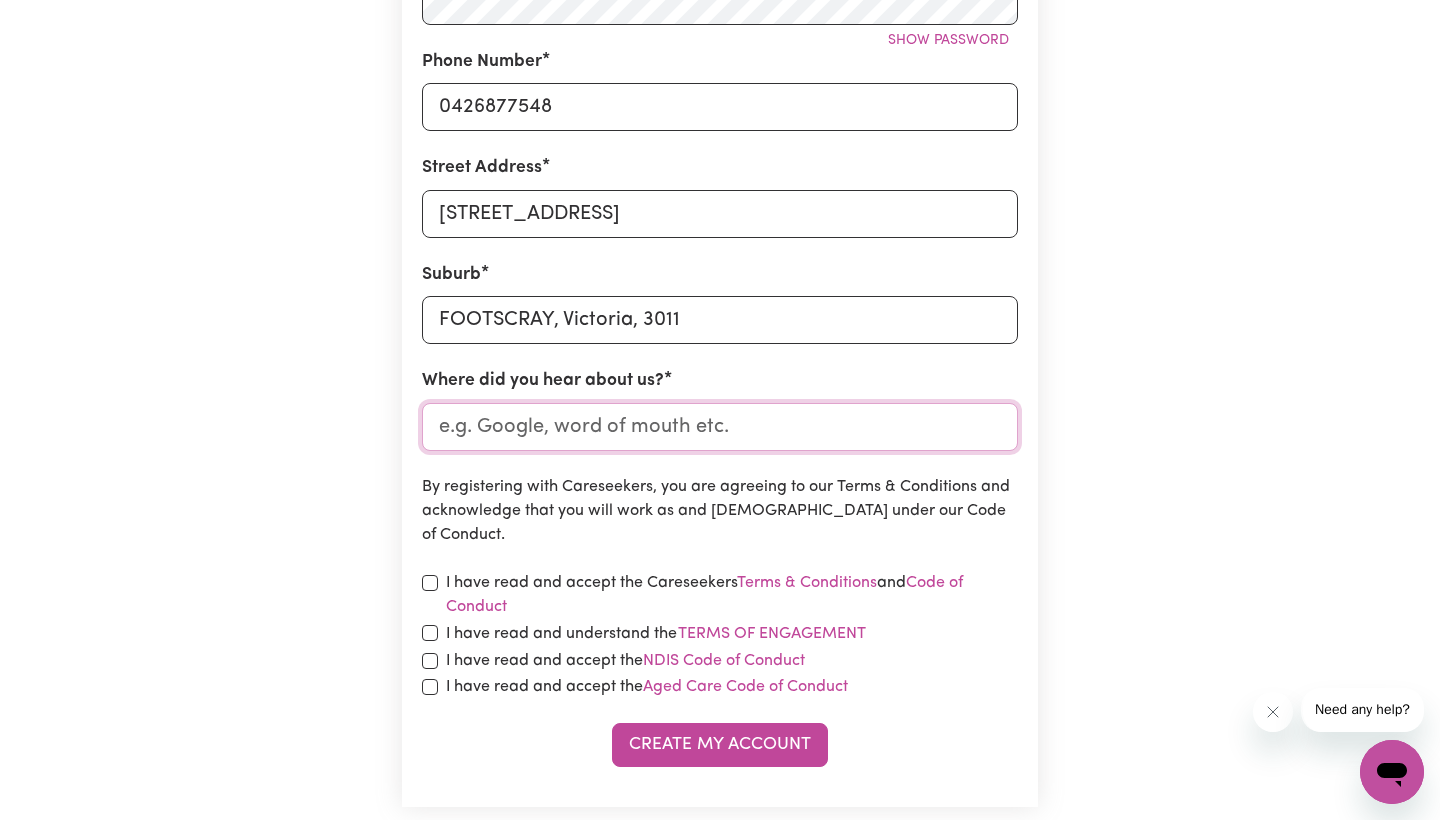 scroll, scrollTop: 640, scrollLeft: 0, axis: vertical 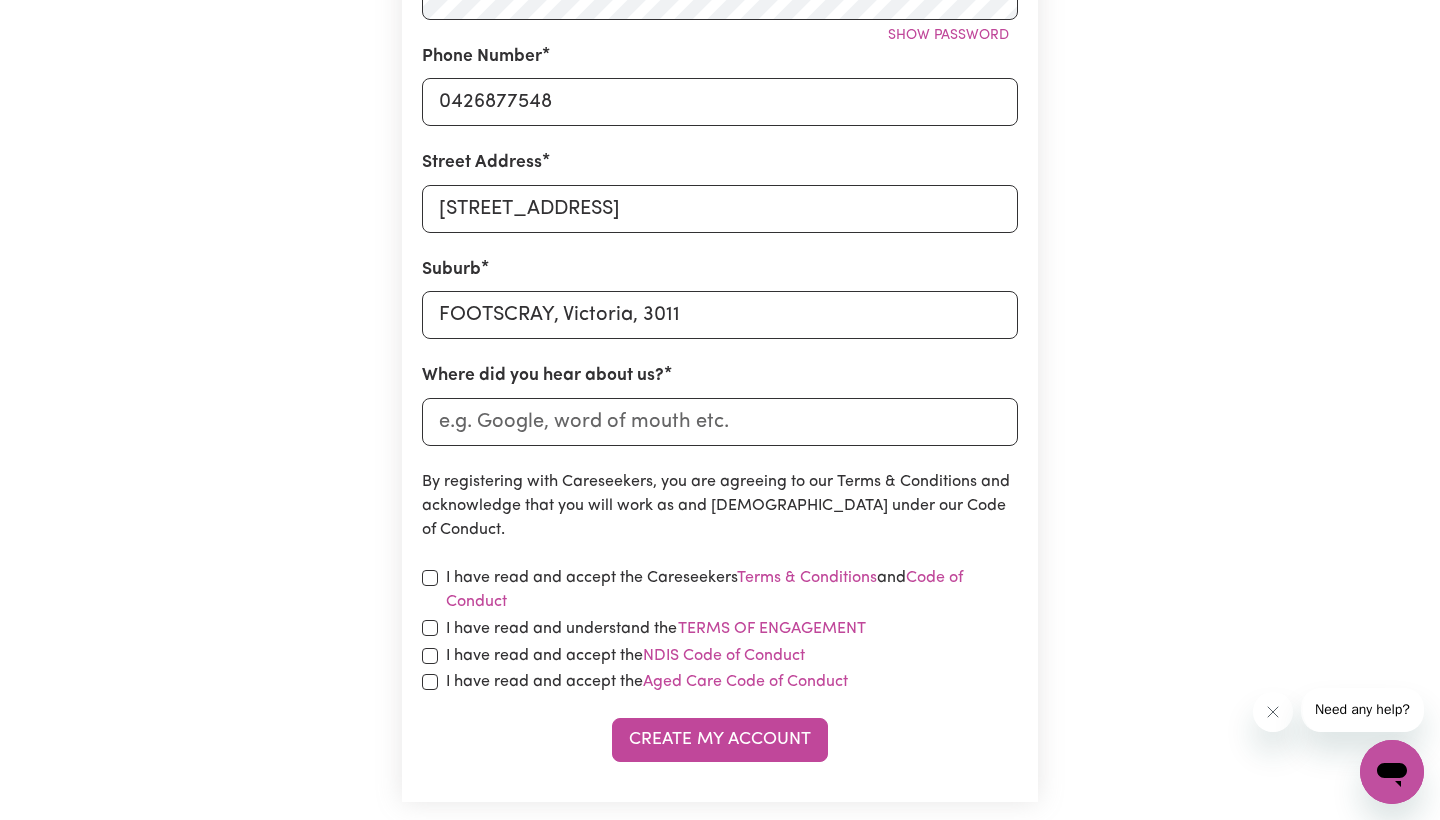 click at bounding box center (430, 578) 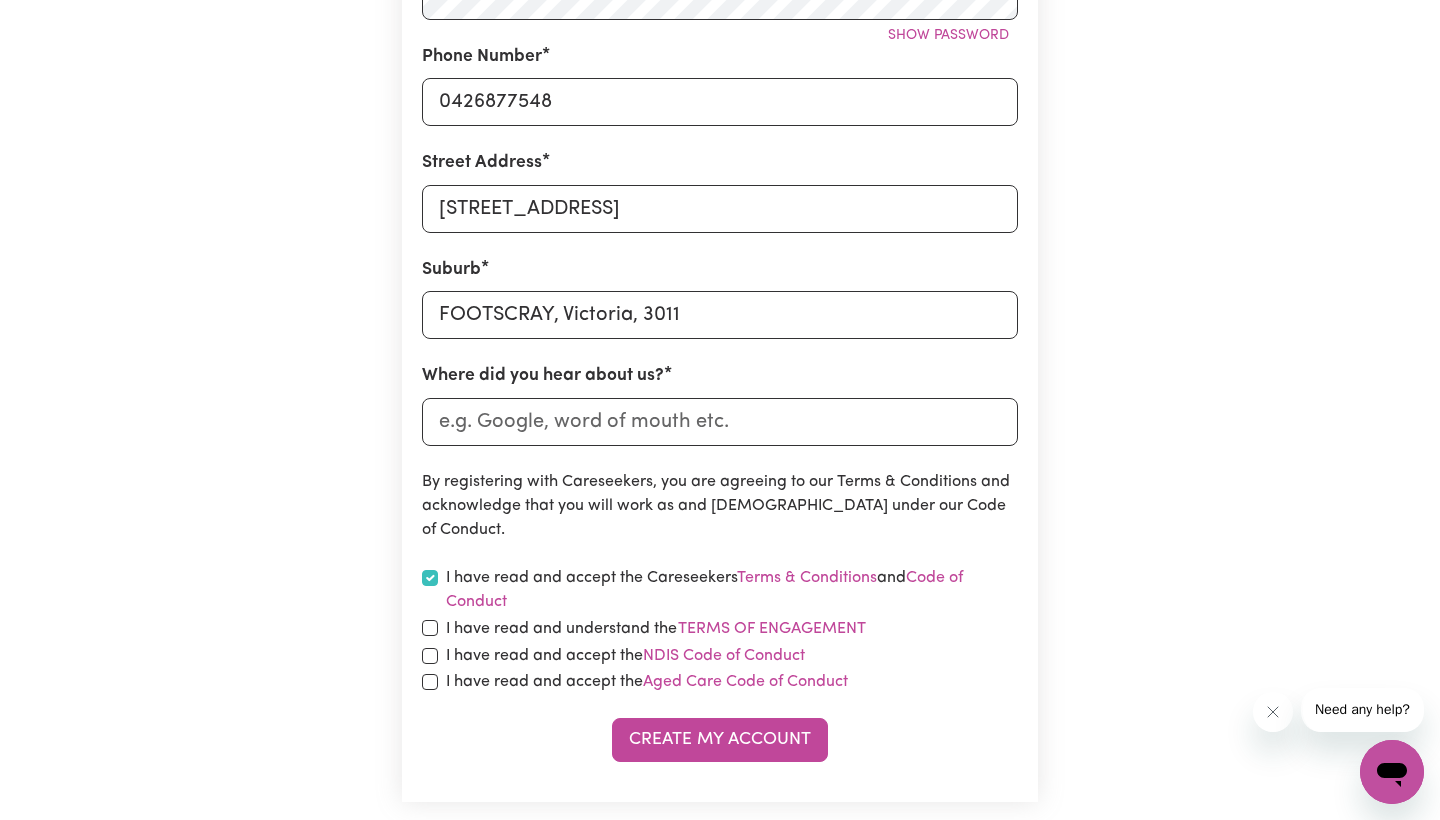 checkbox on "true" 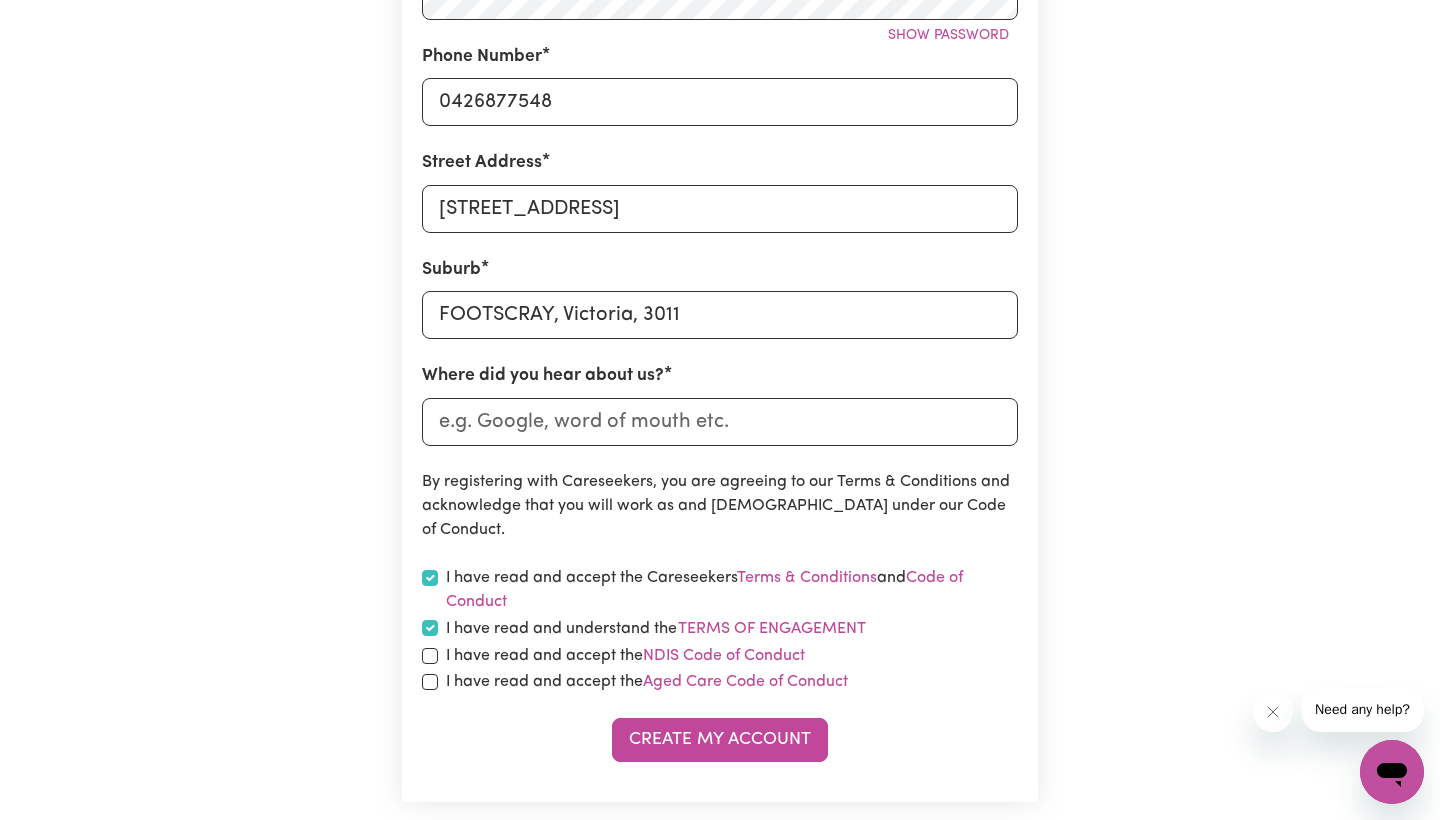 checkbox on "true" 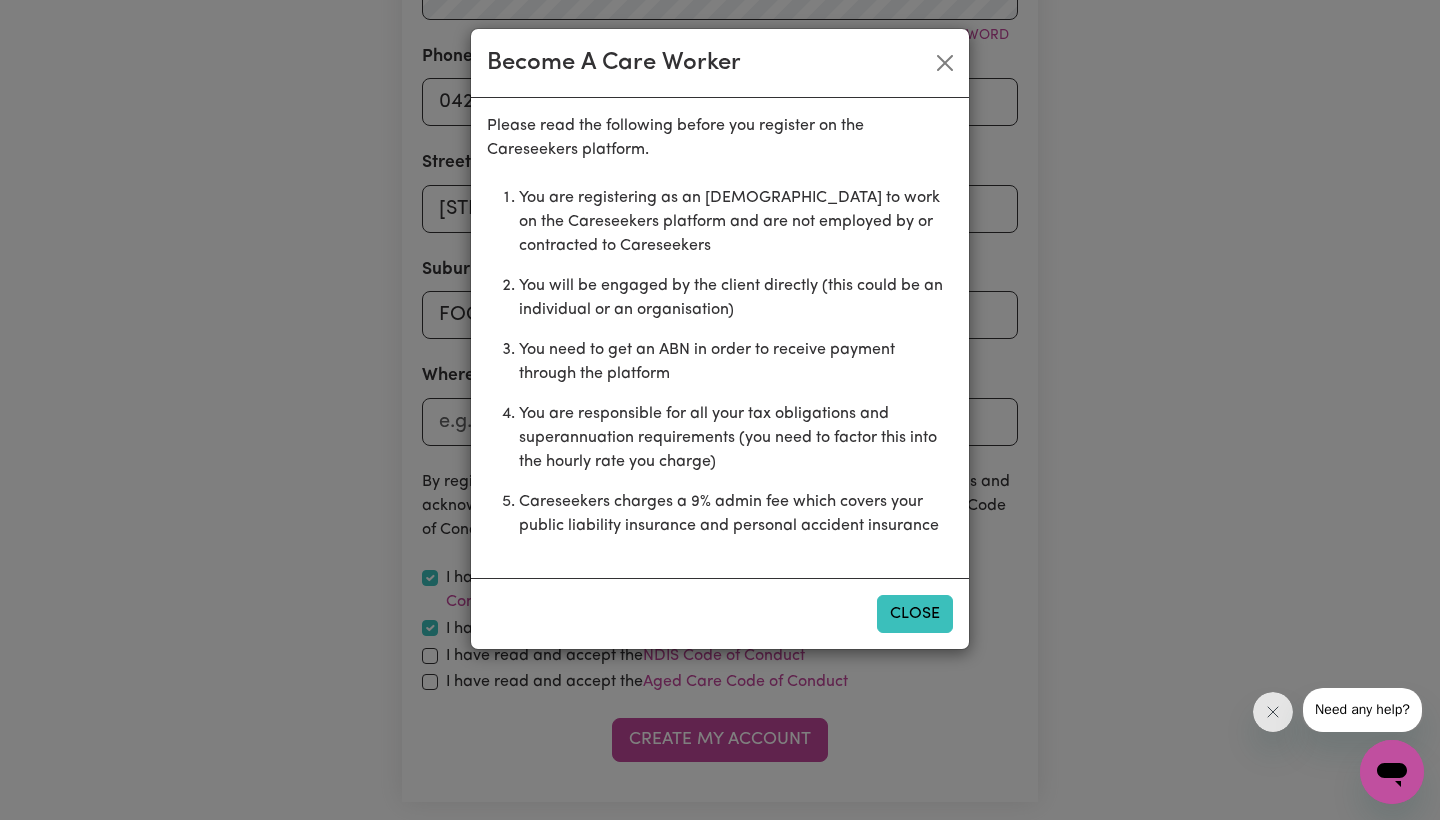 click on "Close" at bounding box center (915, 614) 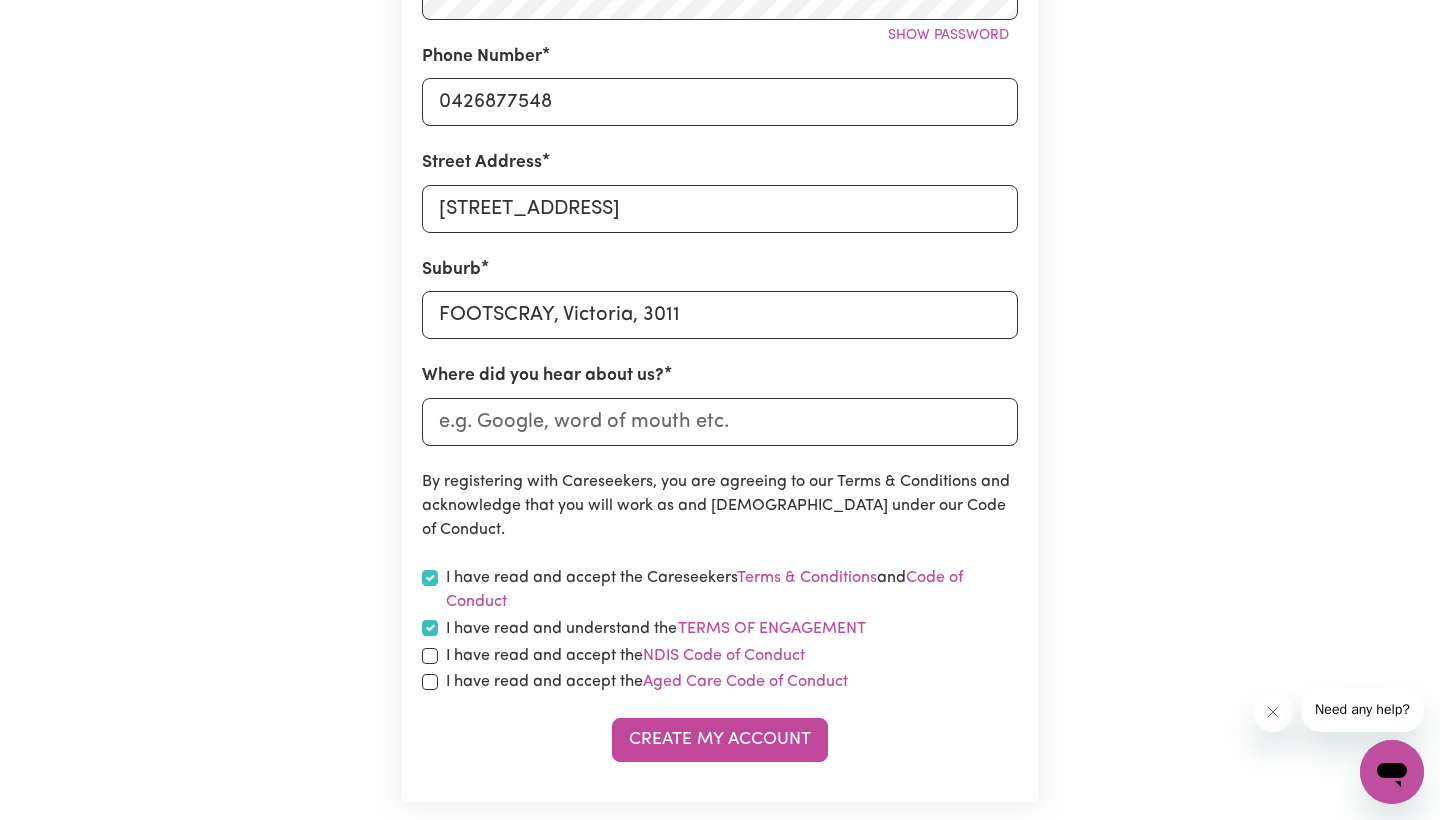 click at bounding box center (430, 656) 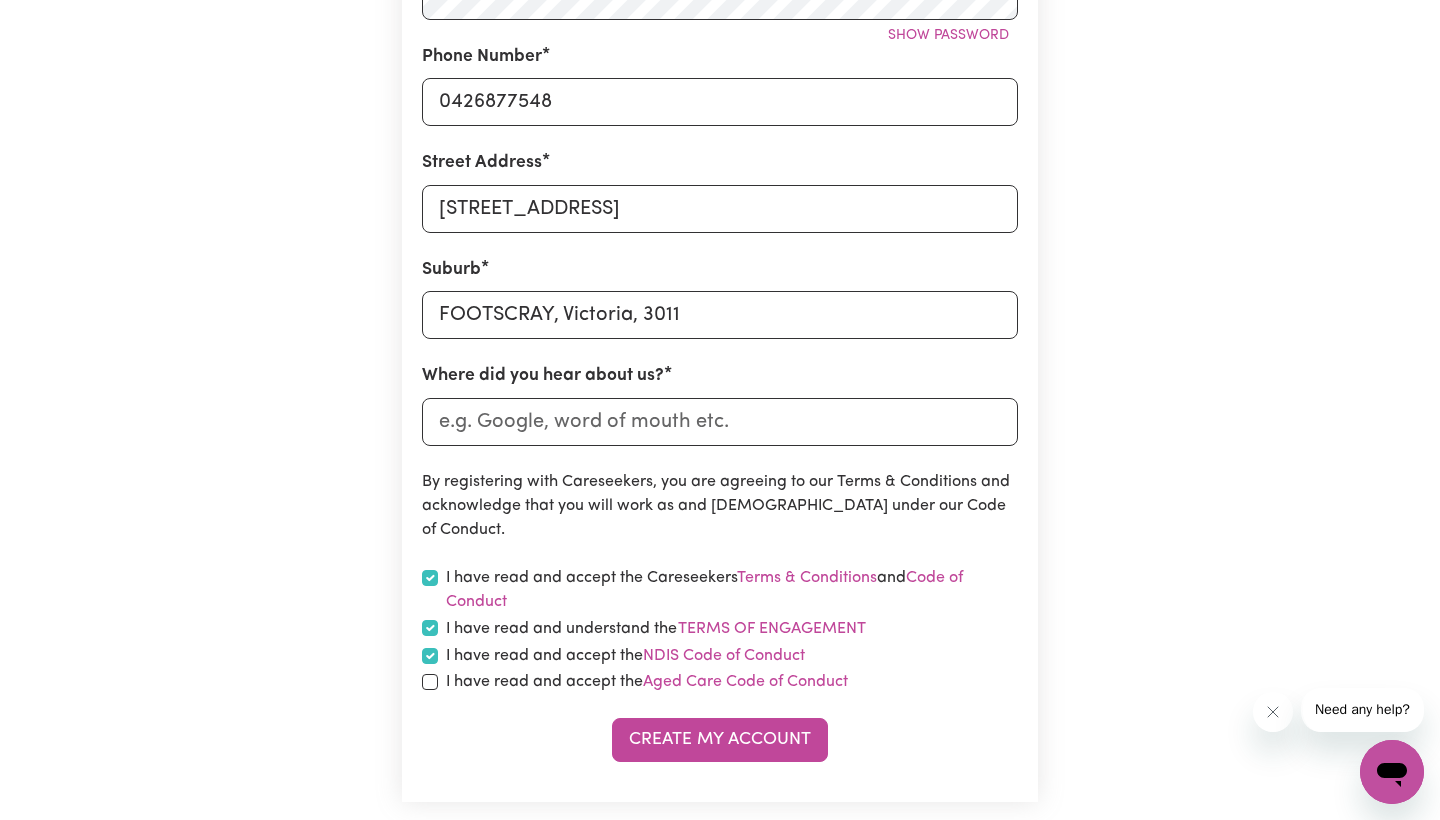 checkbox on "true" 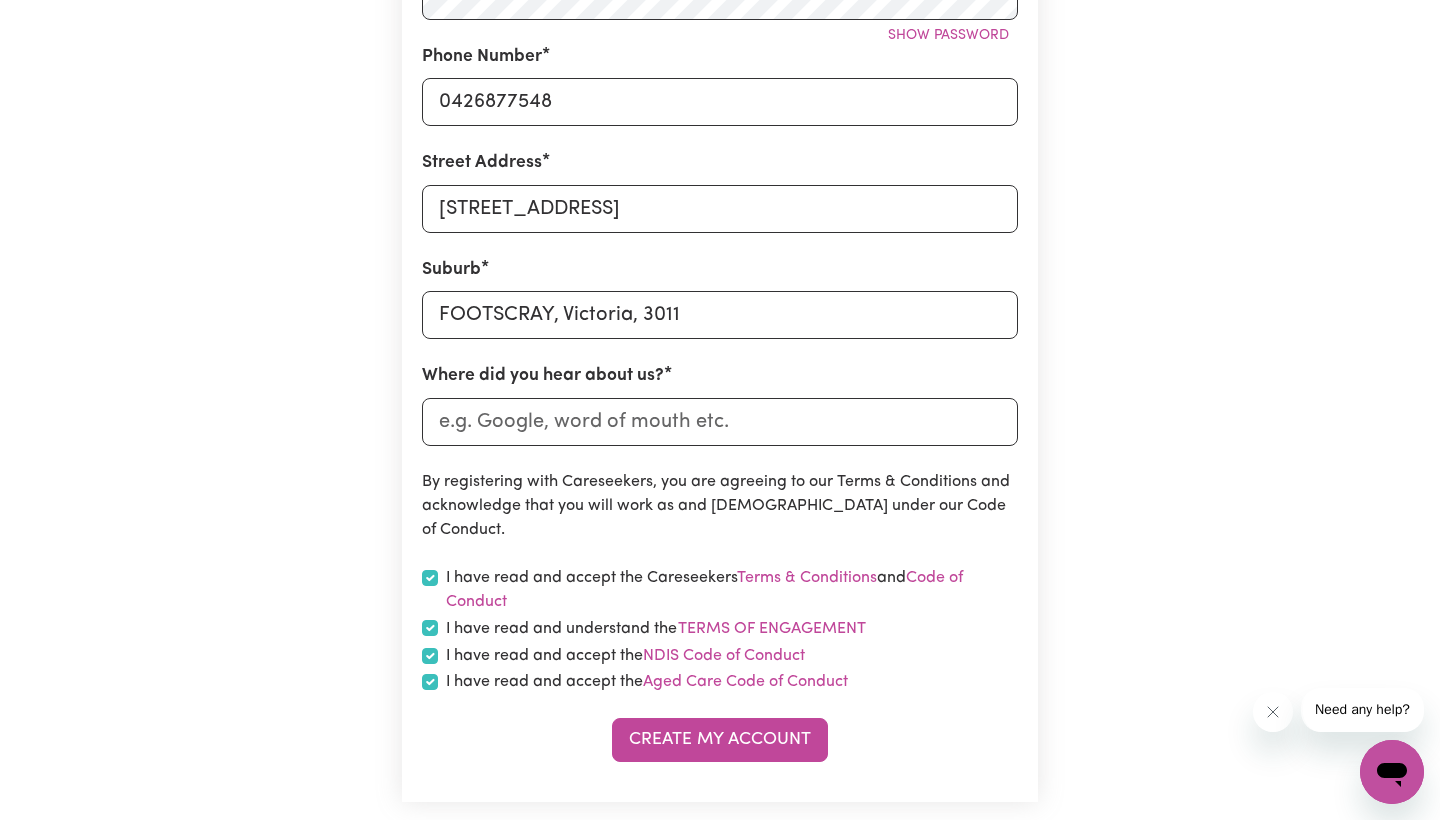 checkbox on "true" 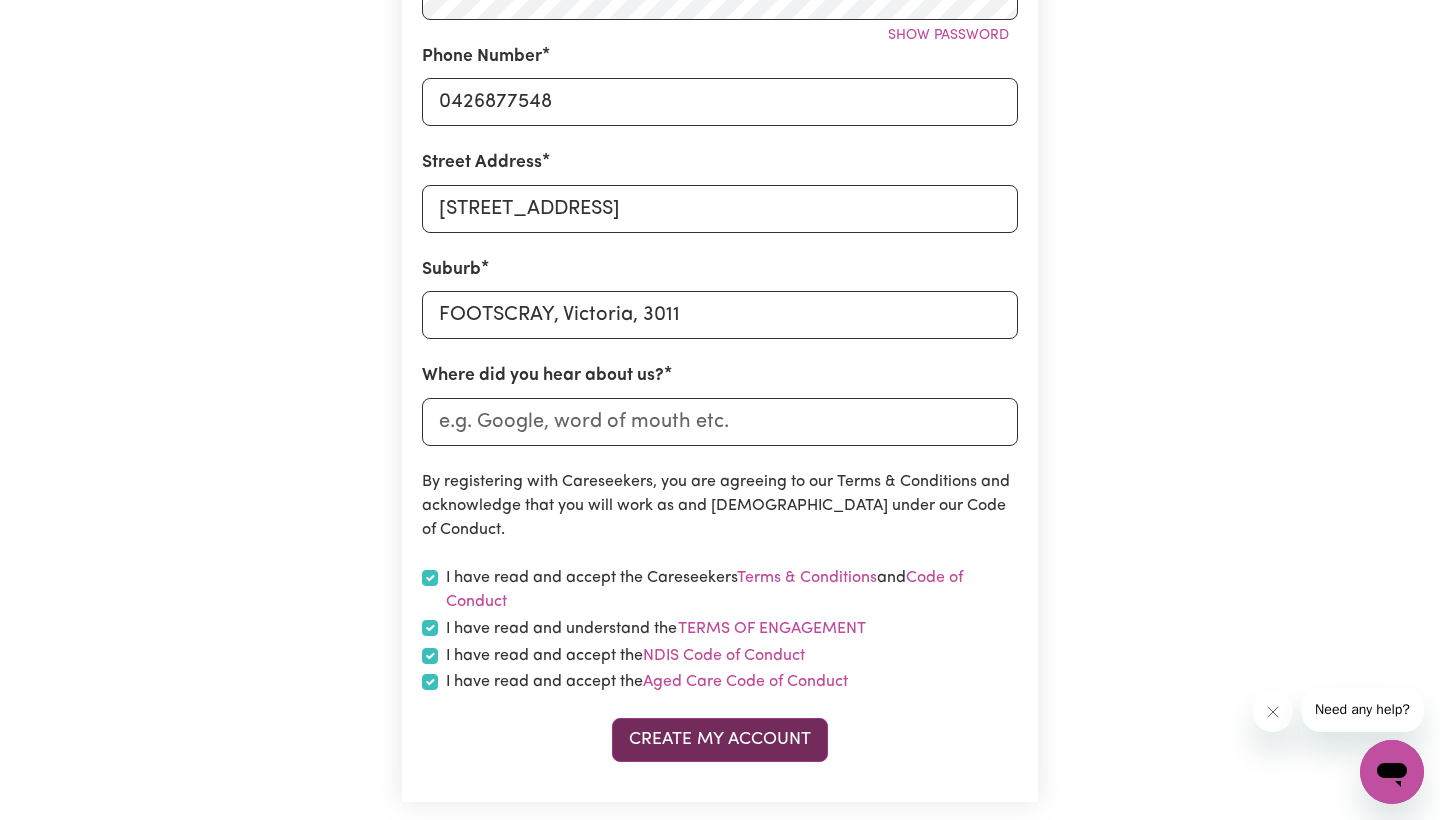 click on "Create My Account" at bounding box center [720, 740] 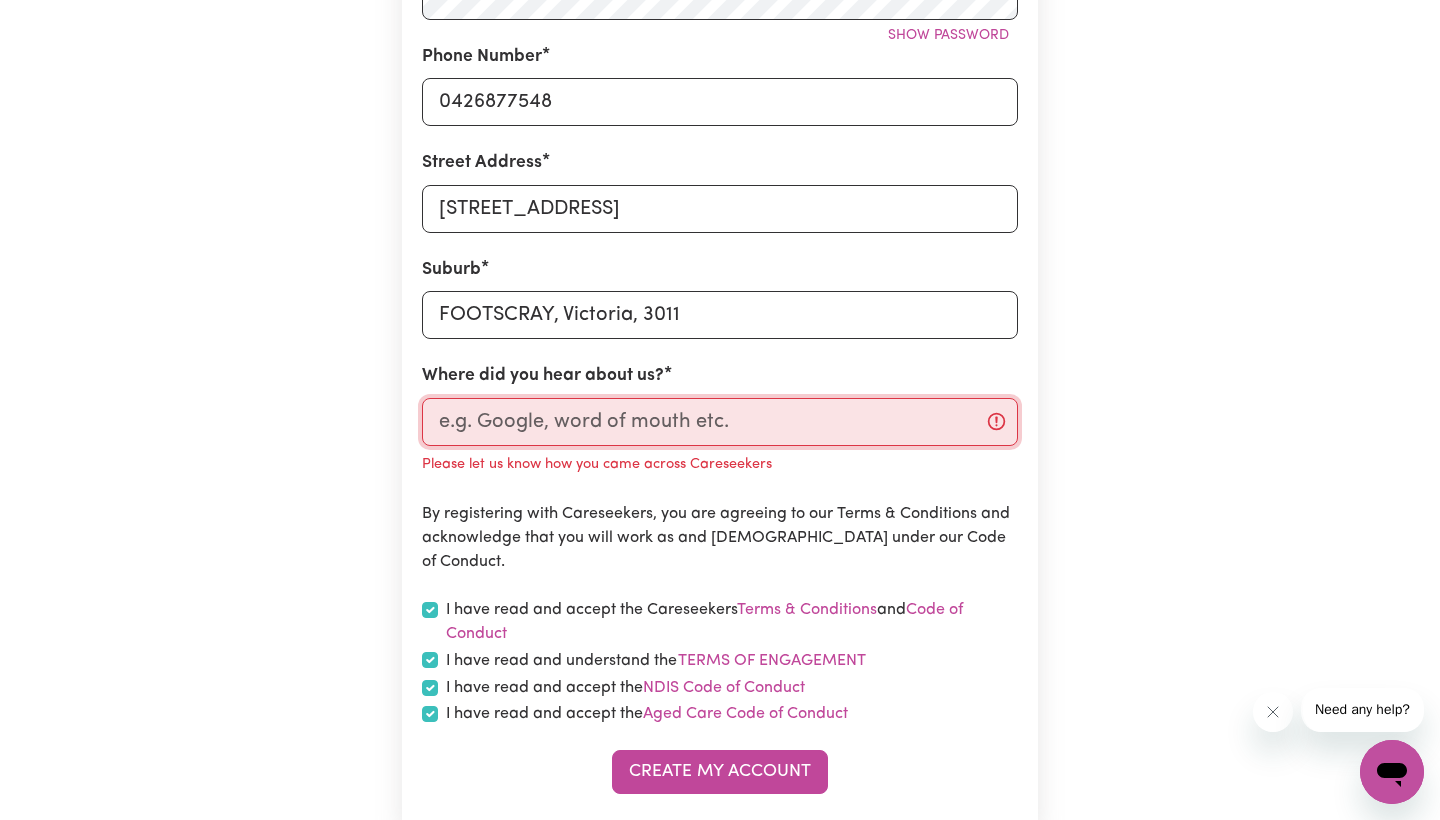 click on "Where did you hear about us?" at bounding box center [720, 422] 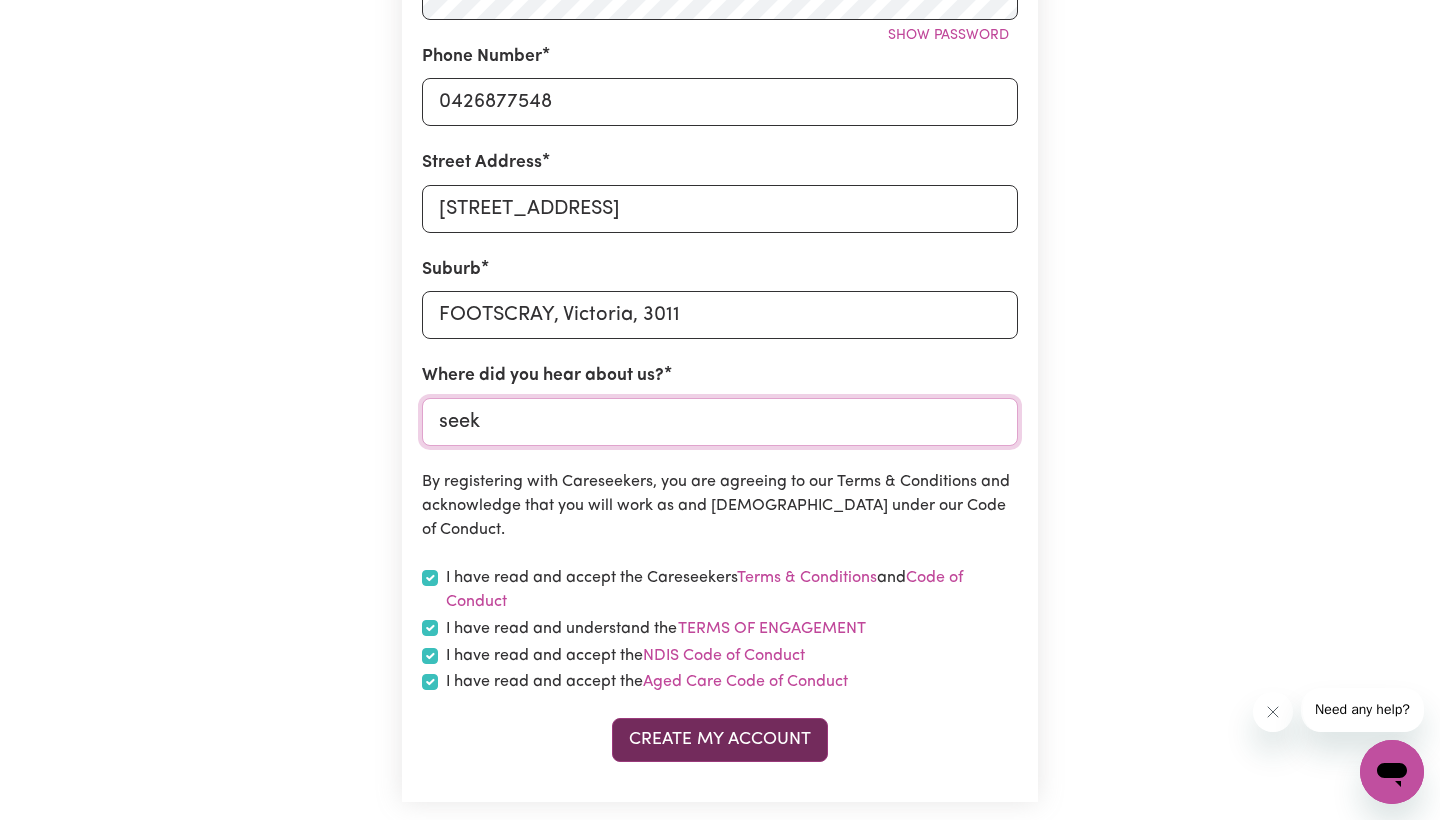 type on "seek" 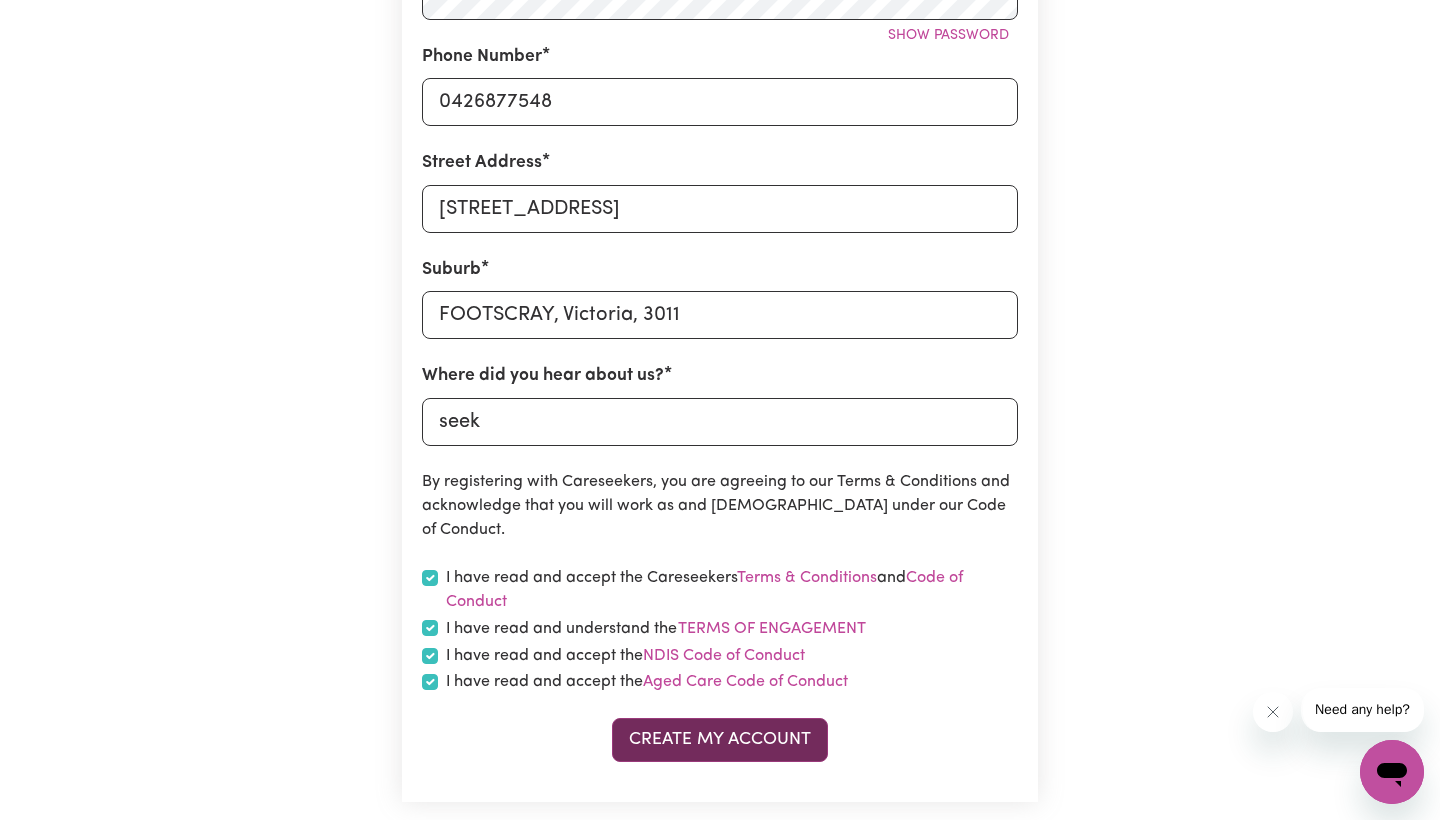 click on "Create My Account" at bounding box center (720, 740) 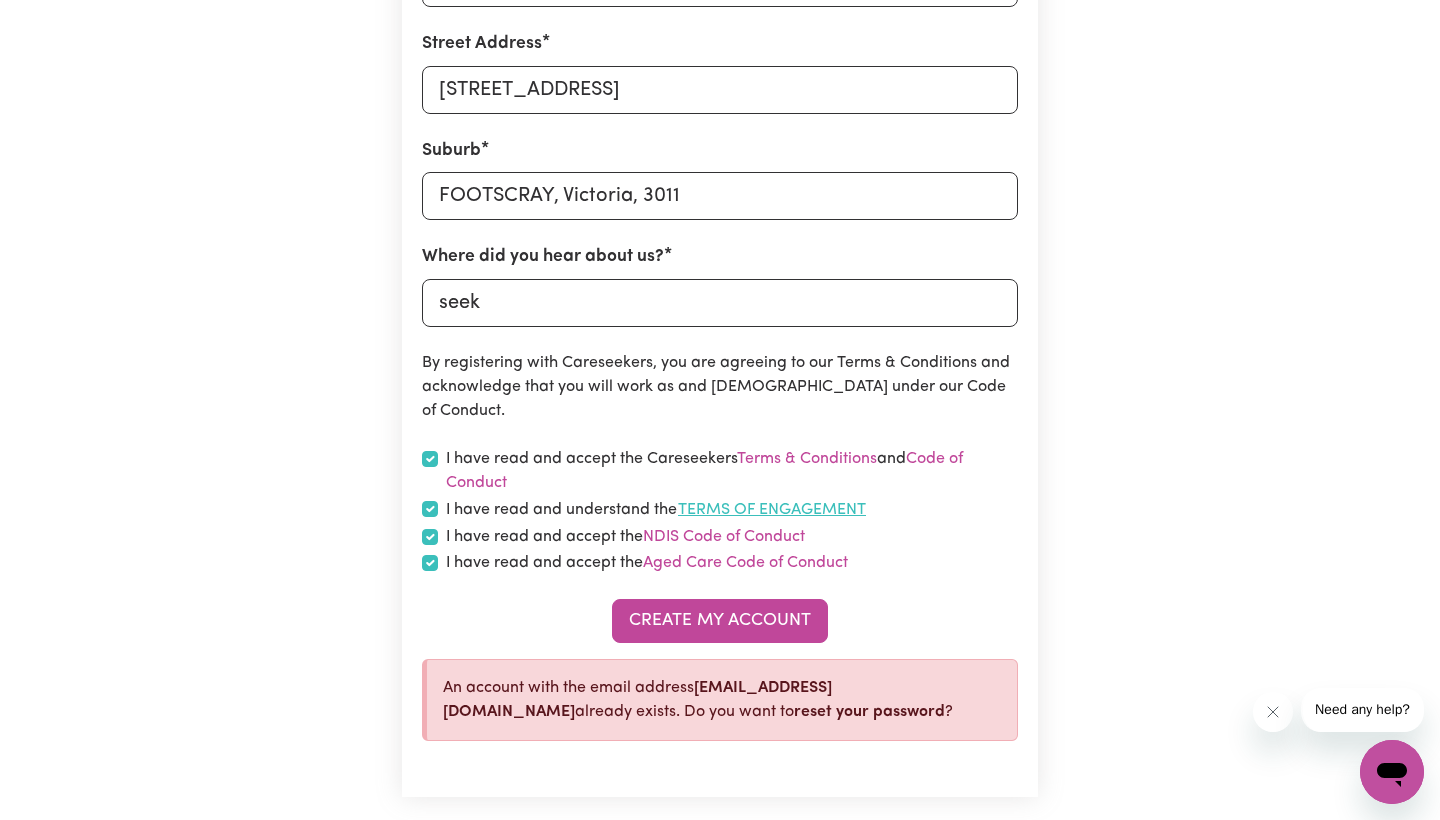 scroll, scrollTop: 760, scrollLeft: 0, axis: vertical 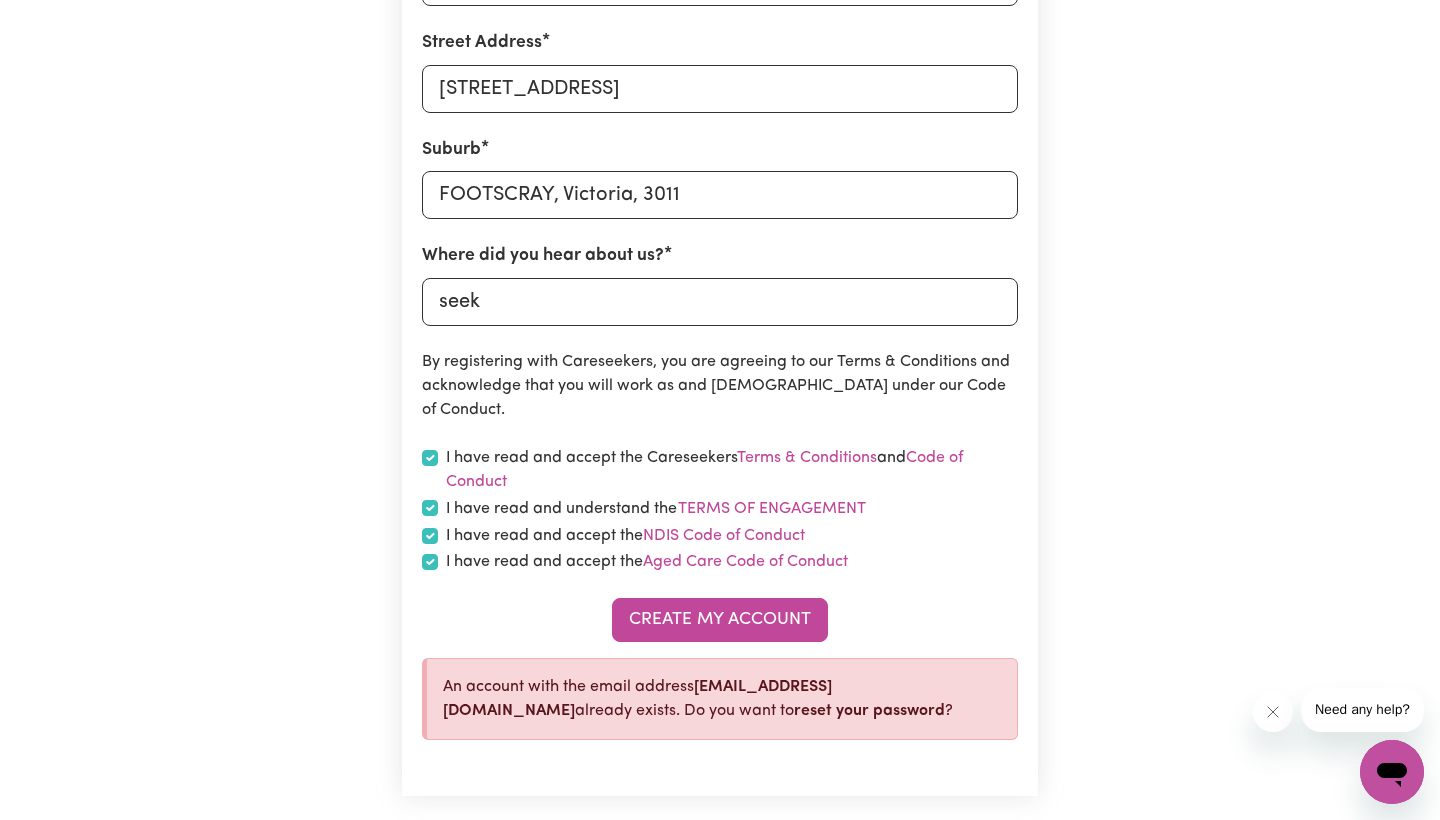 click on "[EMAIL_ADDRESS][DOMAIN_NAME]" at bounding box center (637, 699) 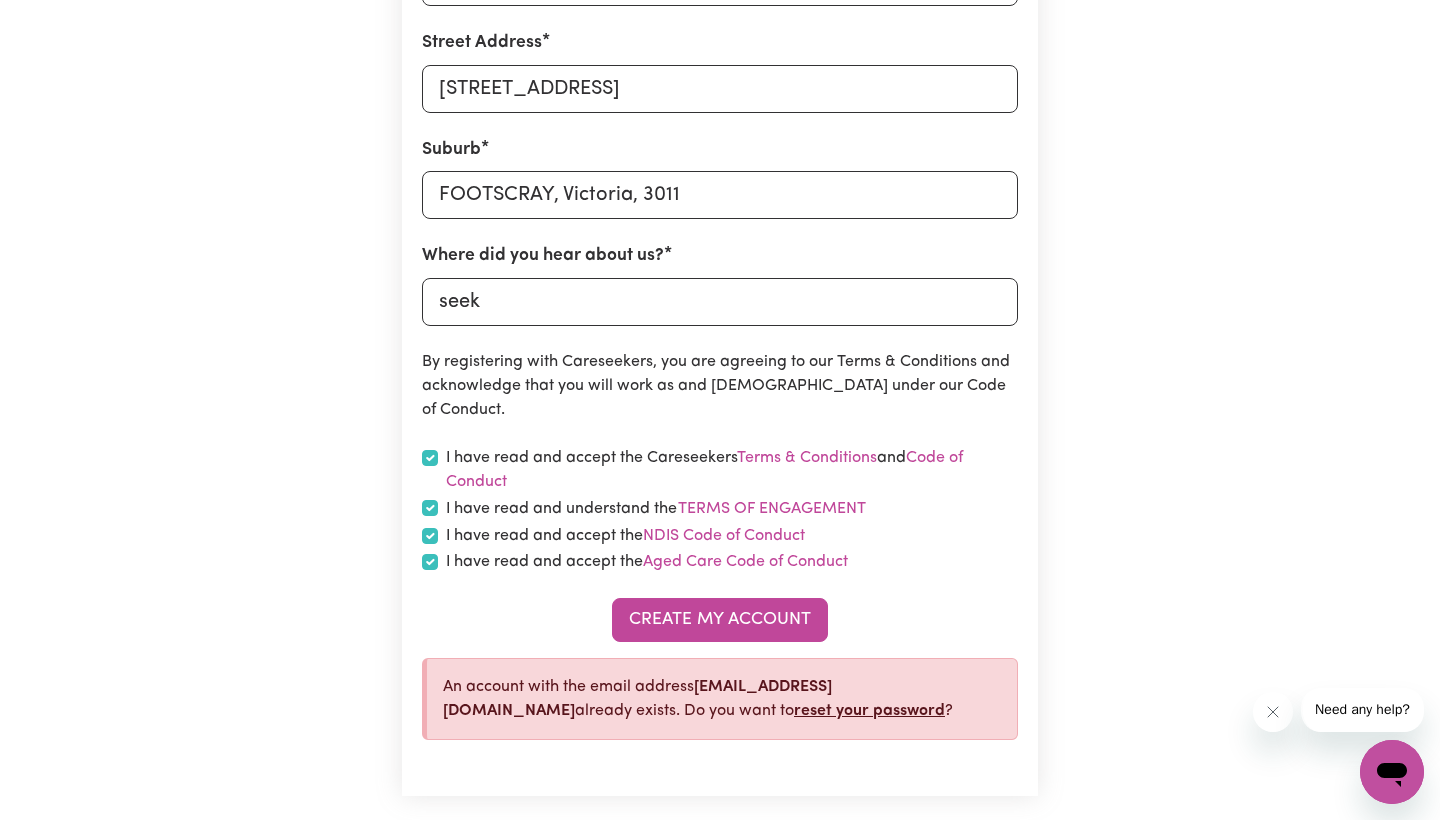 click on "reset your password" at bounding box center [869, 711] 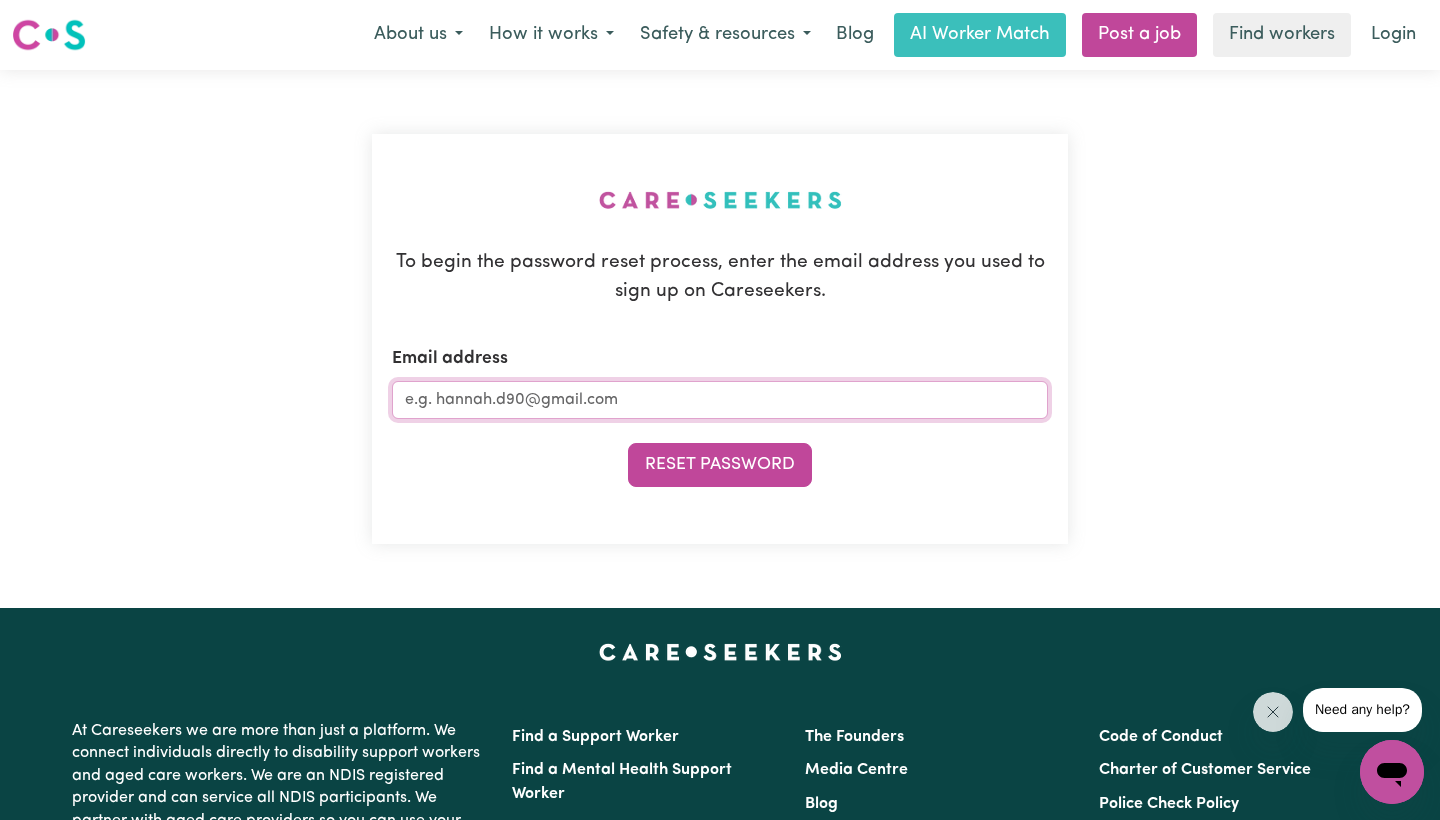 click on "Email address" at bounding box center (720, 400) 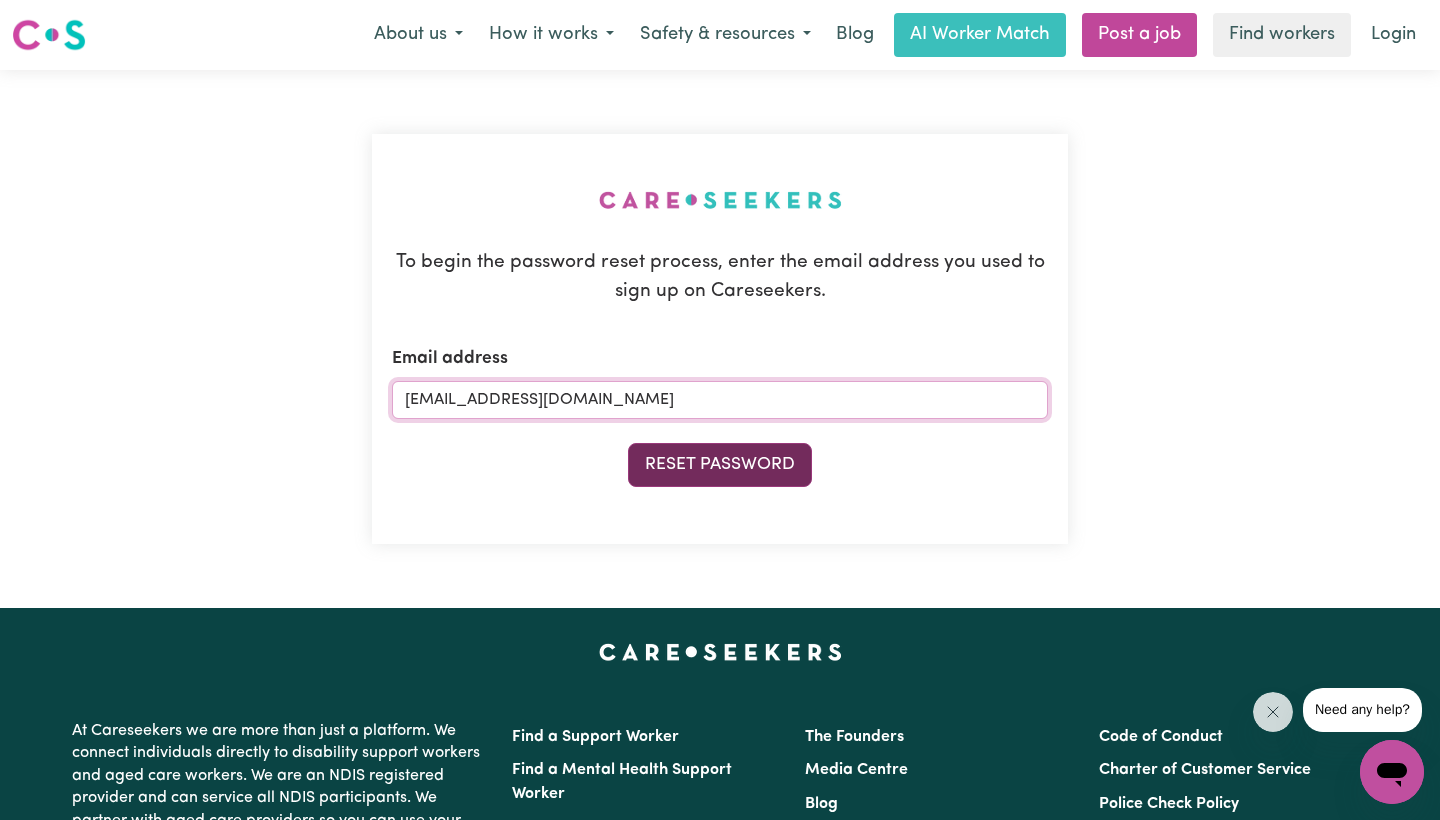 type on "[EMAIL_ADDRESS][DOMAIN_NAME]" 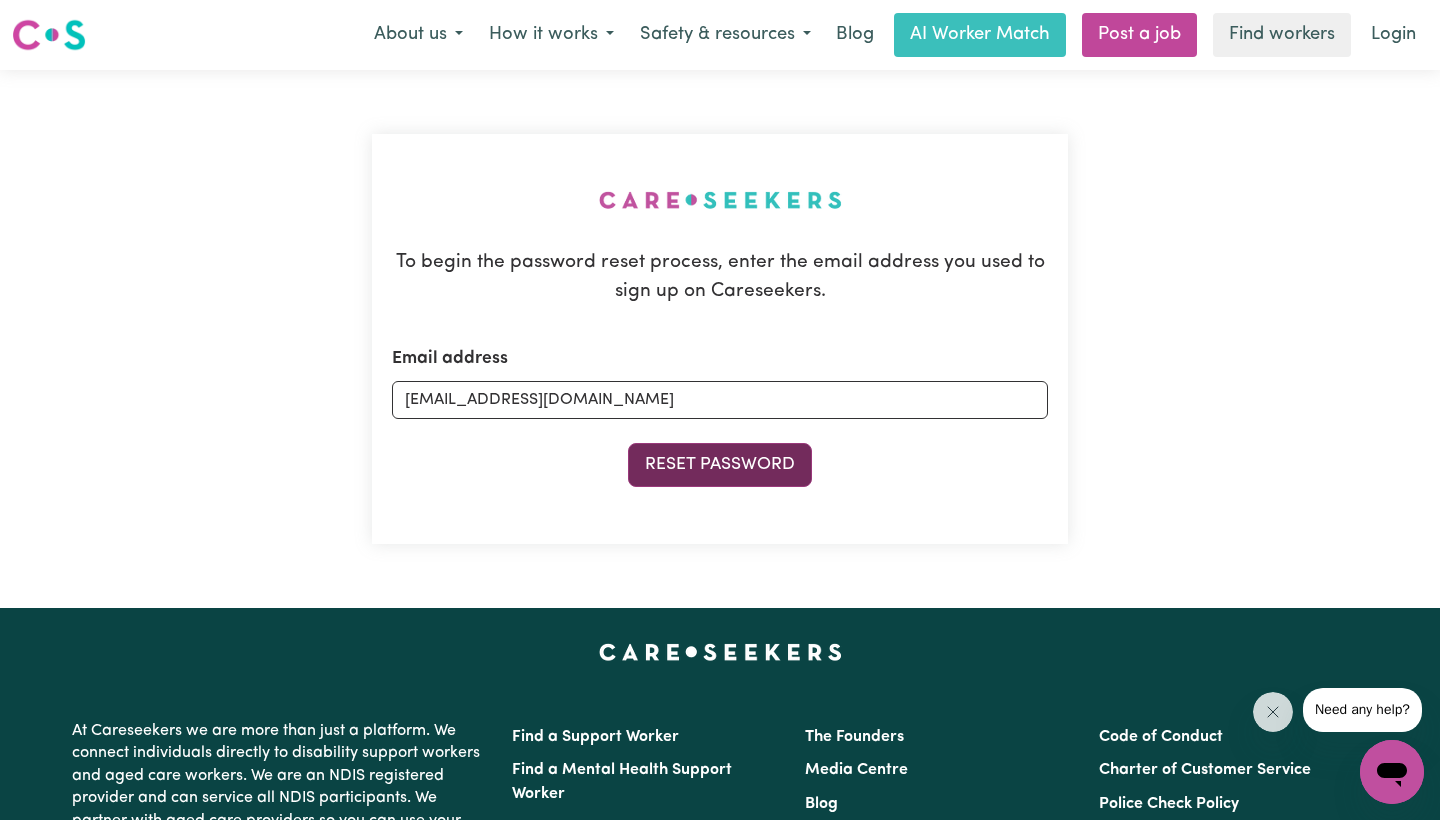 click on "Reset Password" at bounding box center (720, 465) 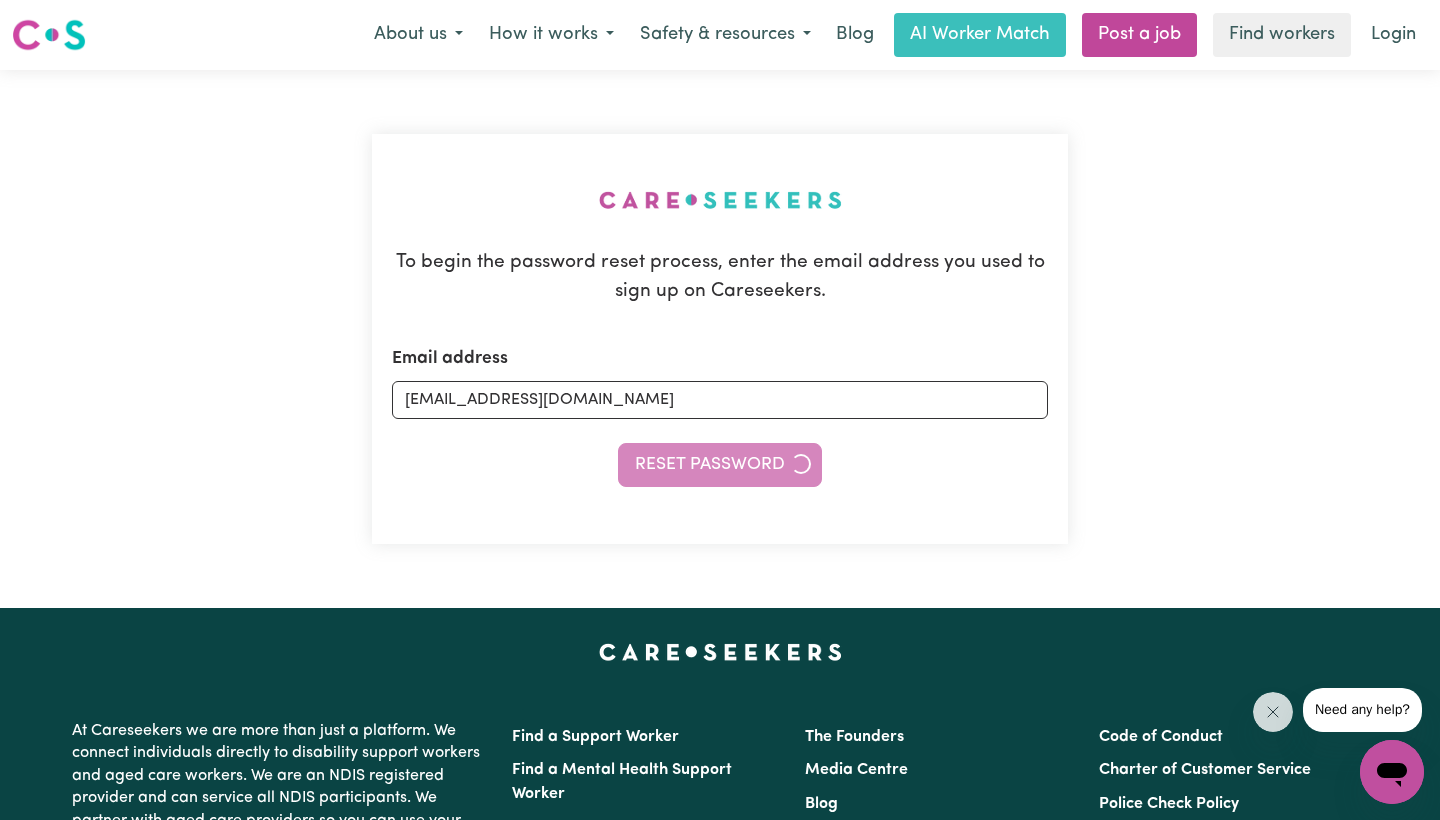 type 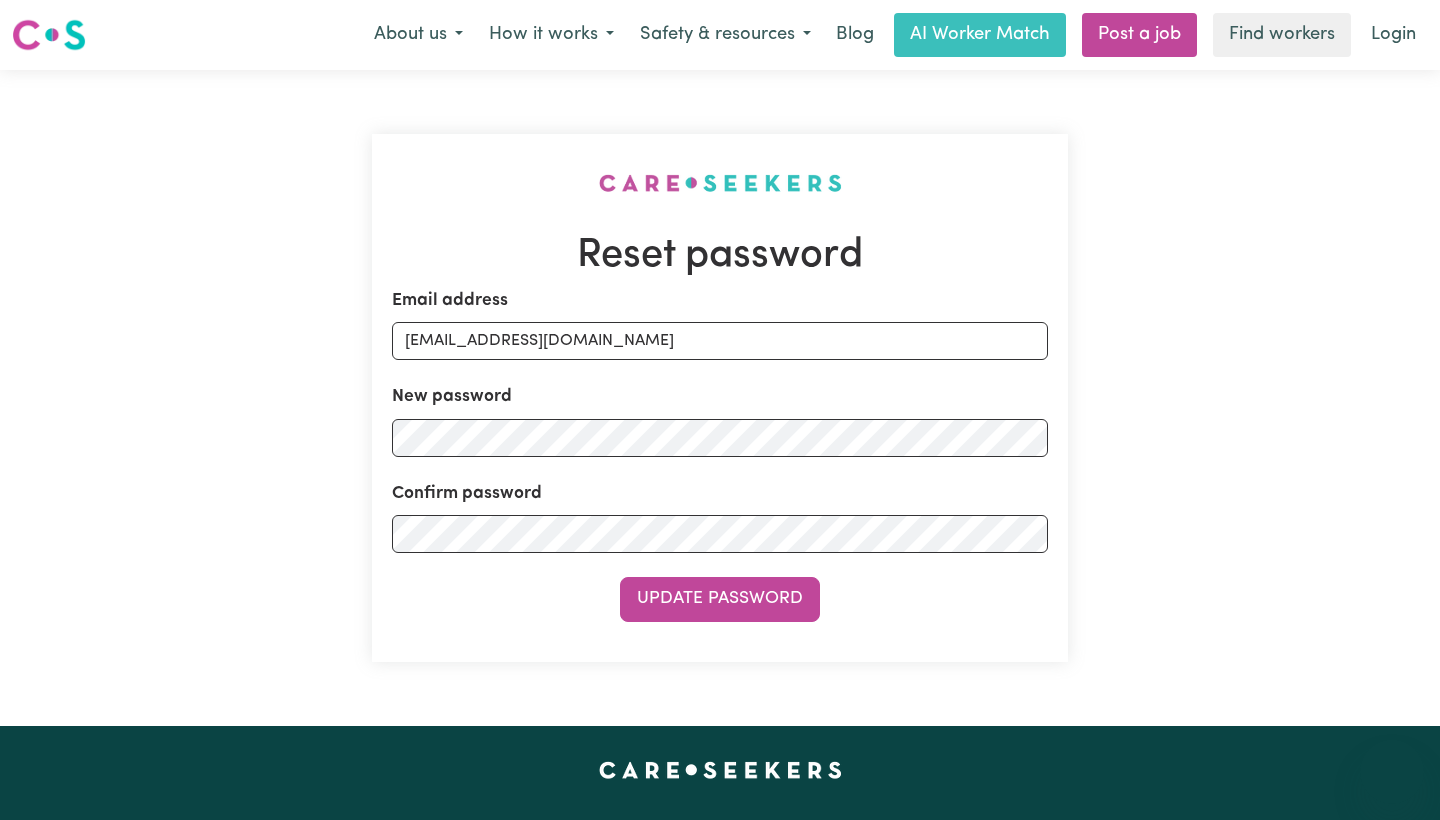 scroll, scrollTop: 0, scrollLeft: 0, axis: both 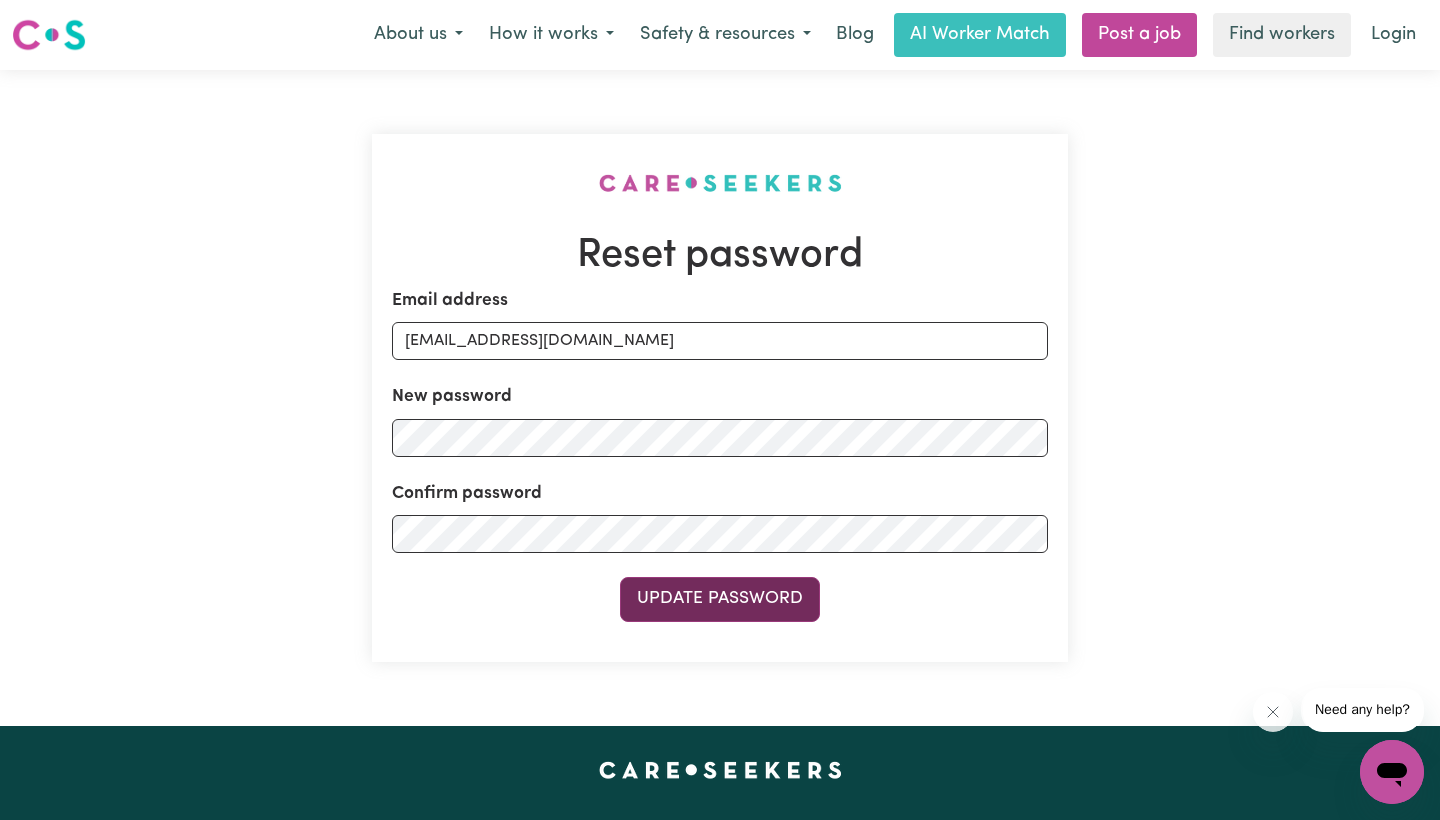click on "Update Password" at bounding box center [720, 599] 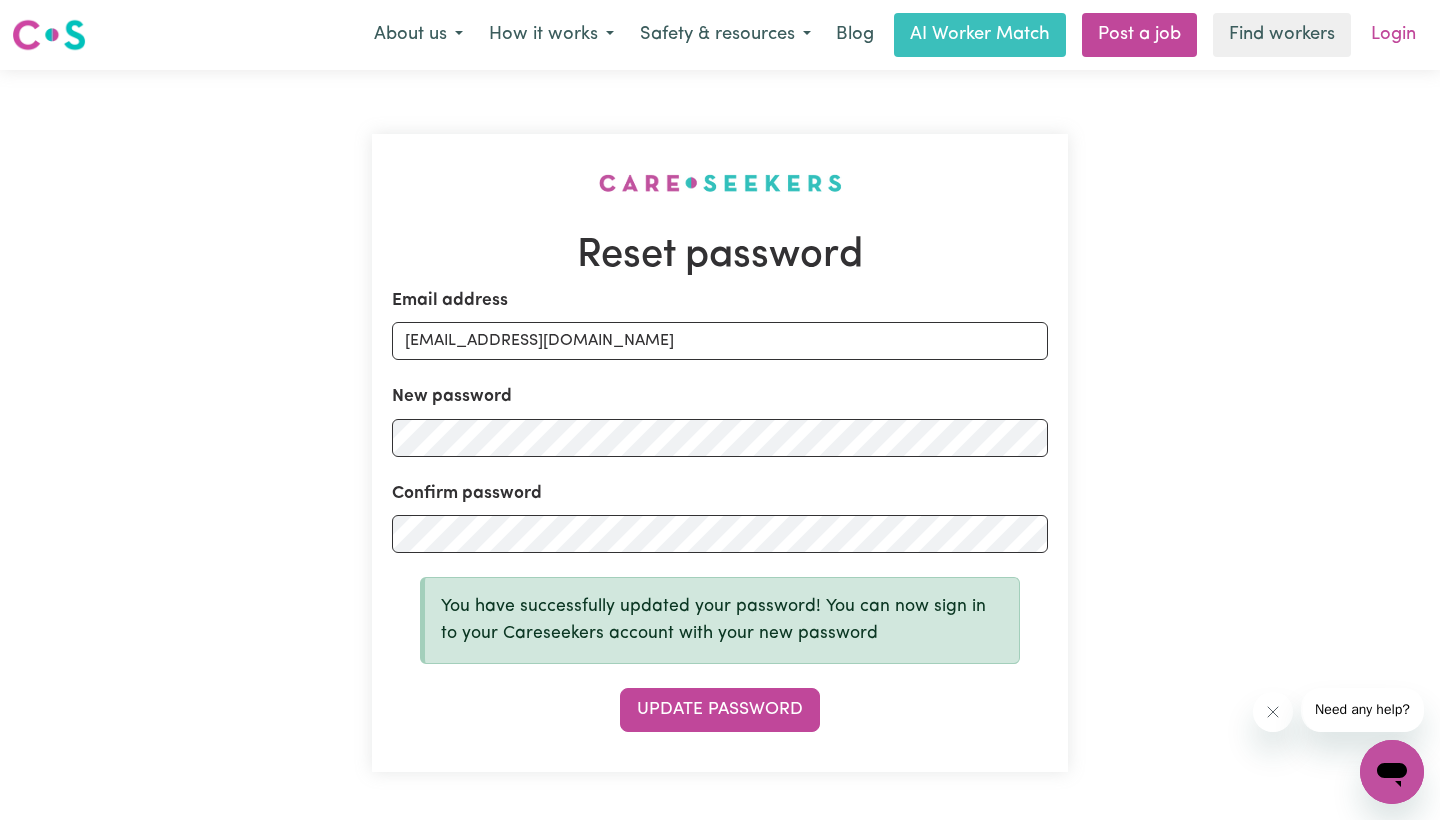 click on "Login" at bounding box center [1393, 35] 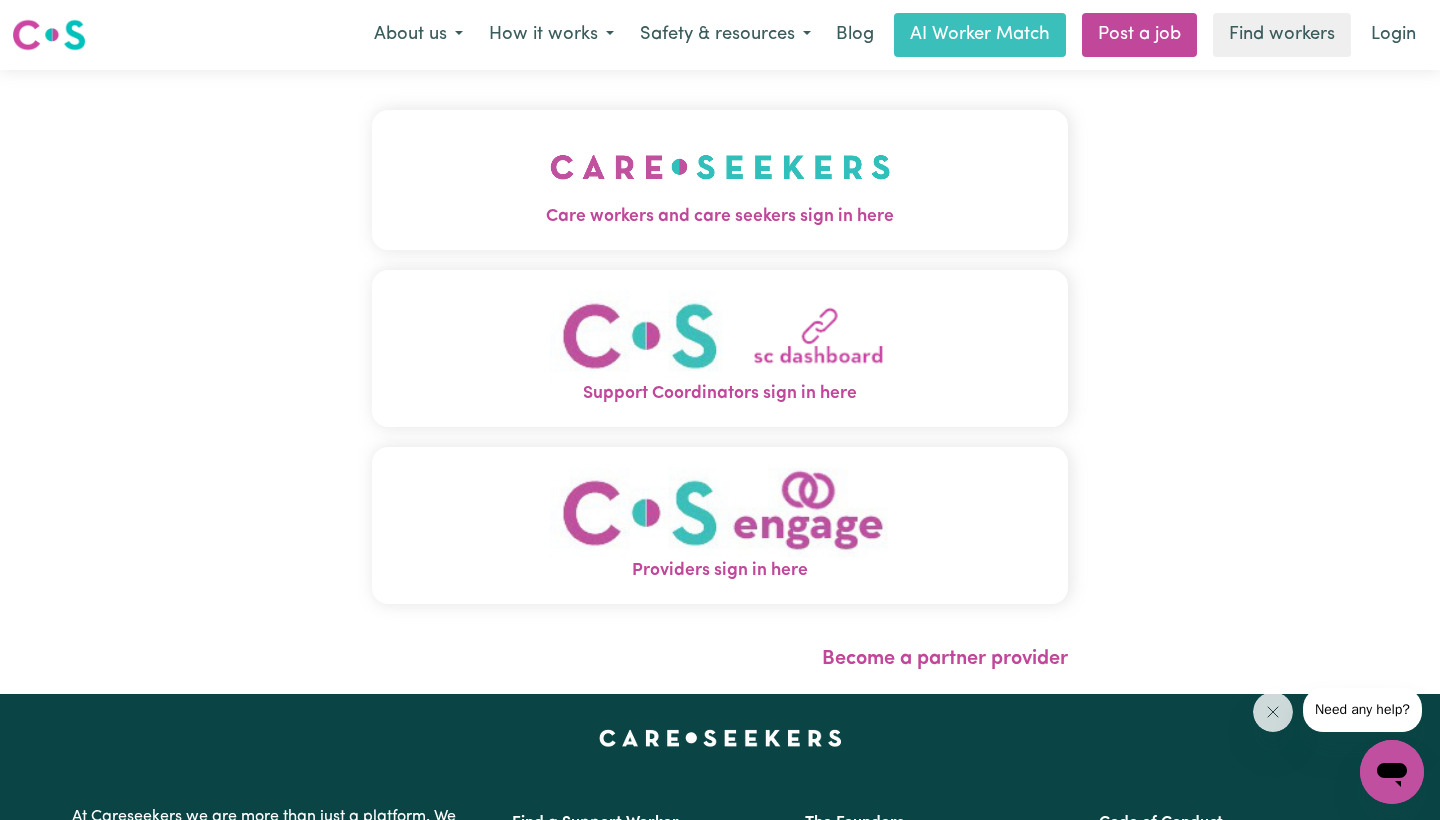 scroll, scrollTop: 0, scrollLeft: 0, axis: both 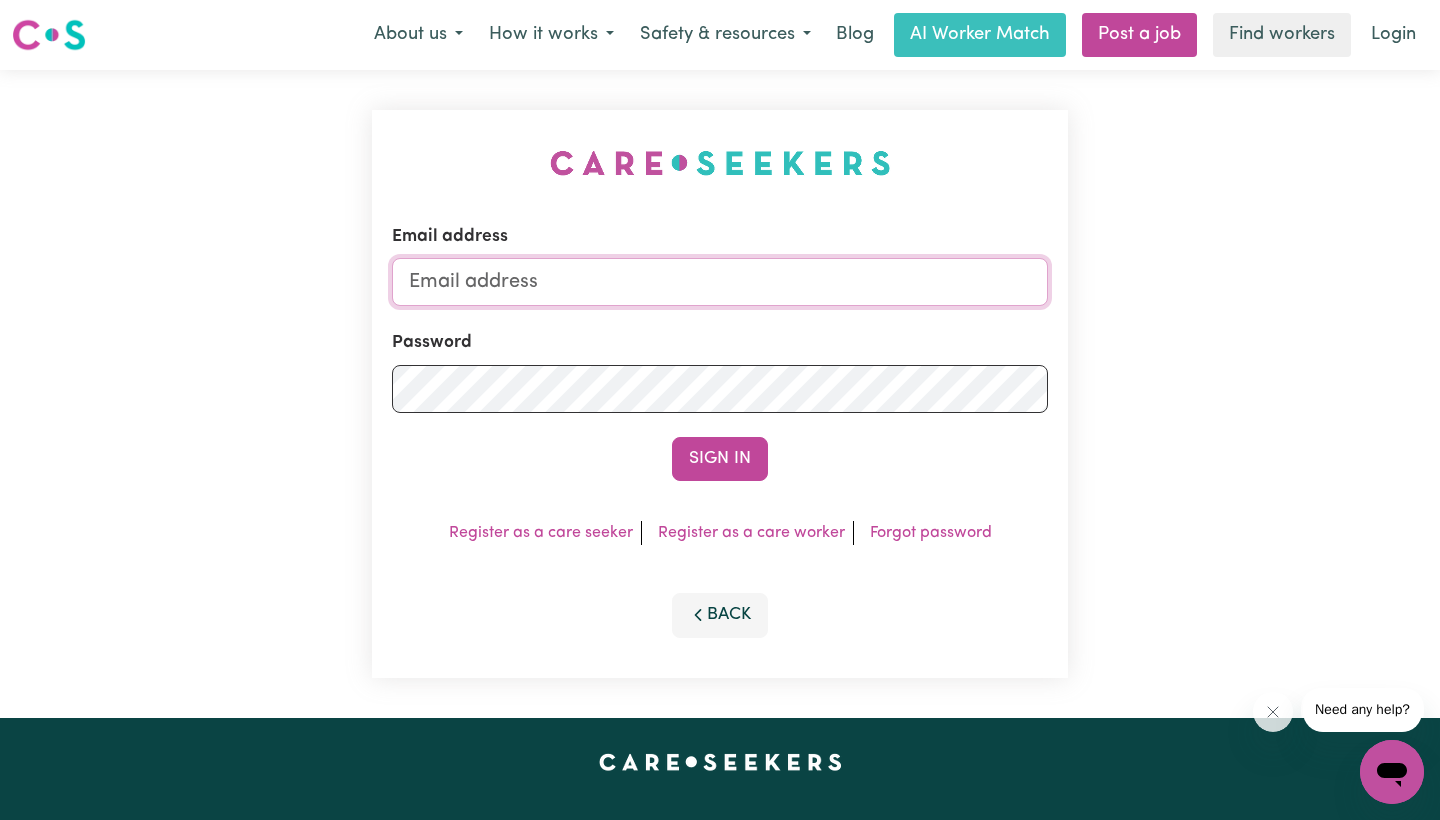 type on "[EMAIL_ADDRESS][DOMAIN_NAME]" 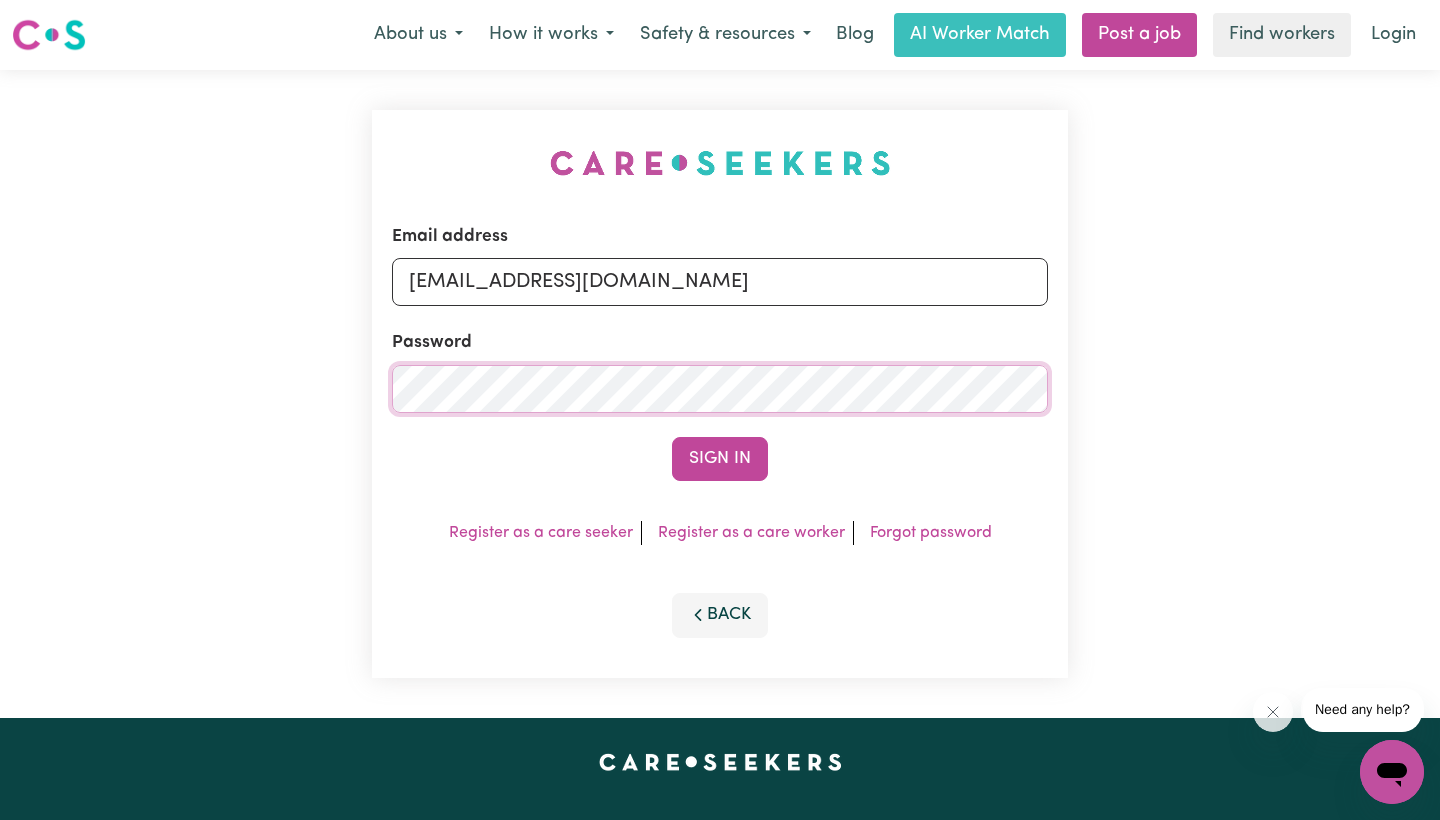 click on "Sign In" at bounding box center [720, 459] 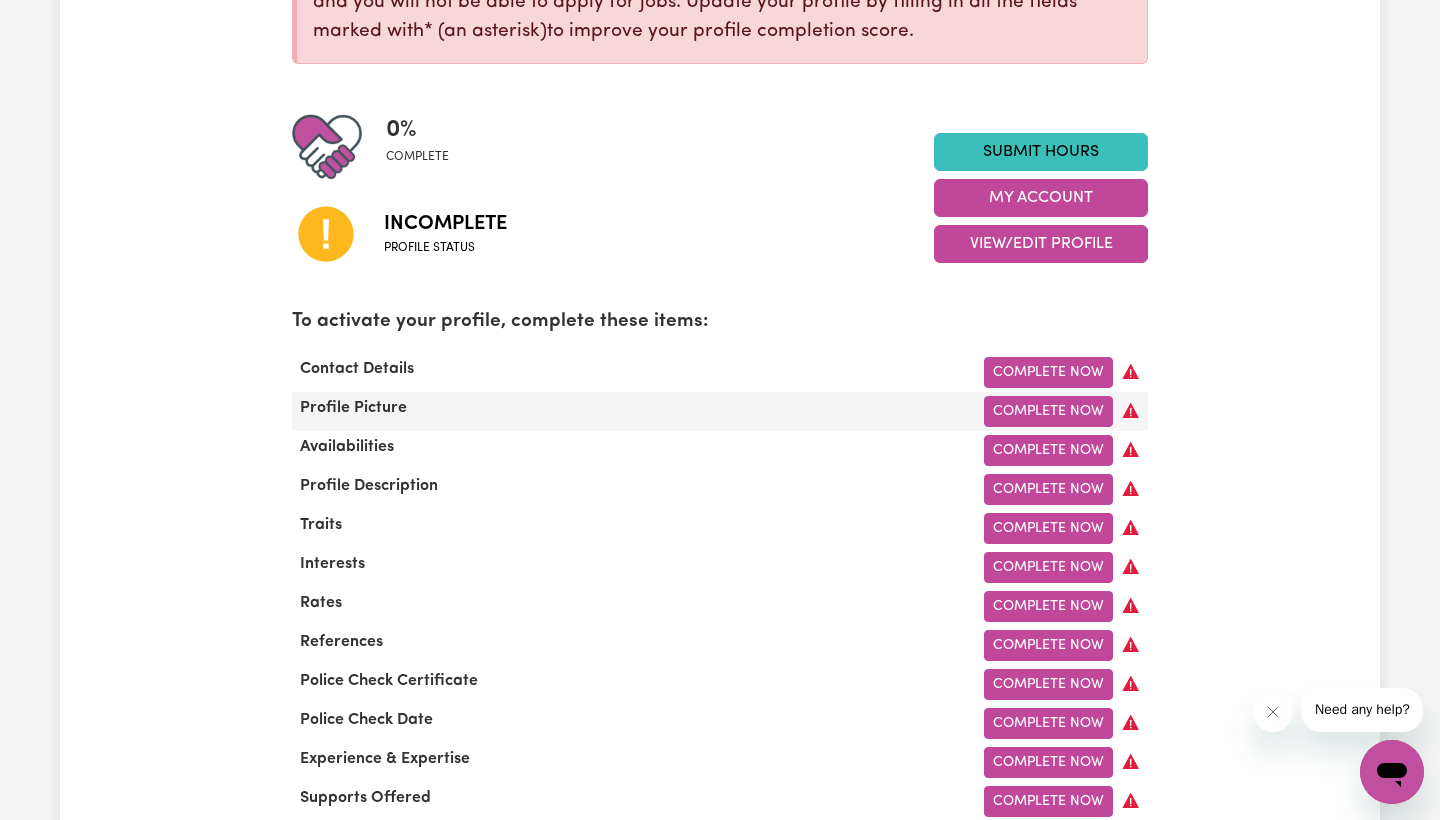 scroll, scrollTop: 390, scrollLeft: 0, axis: vertical 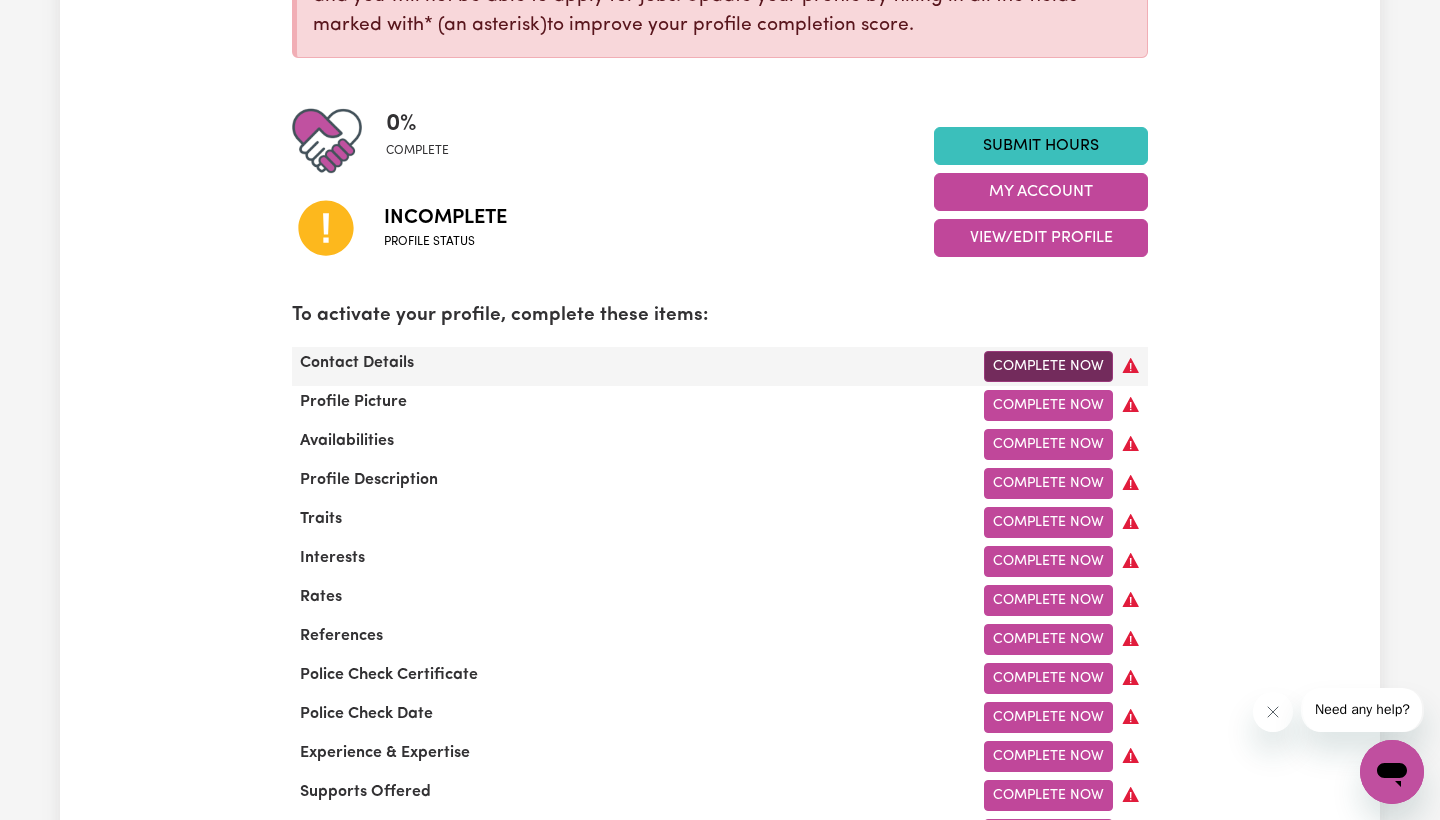 click on "Complete Now" at bounding box center [1048, 366] 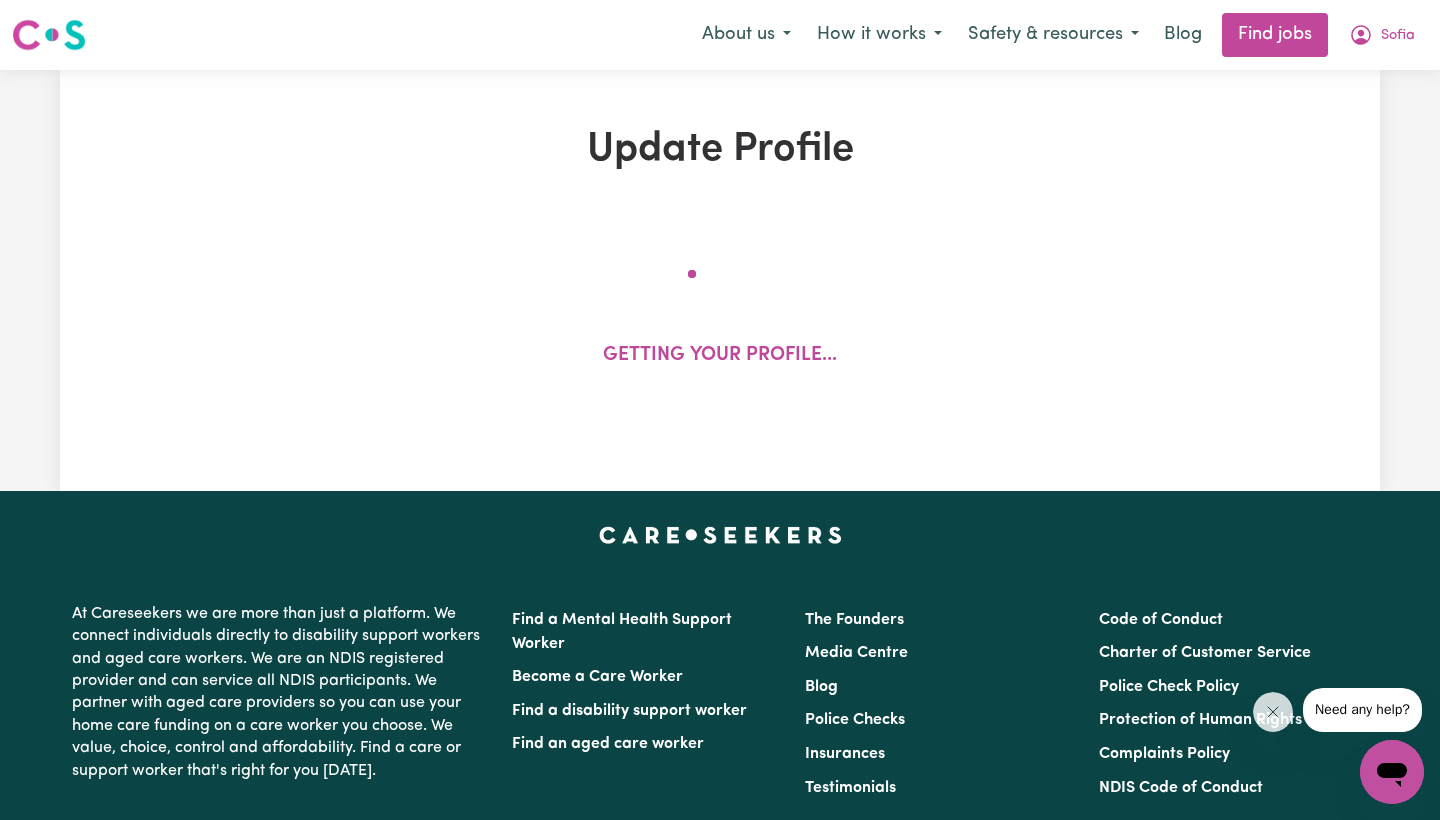 select on "Studying a healthcare related degree or qualification" 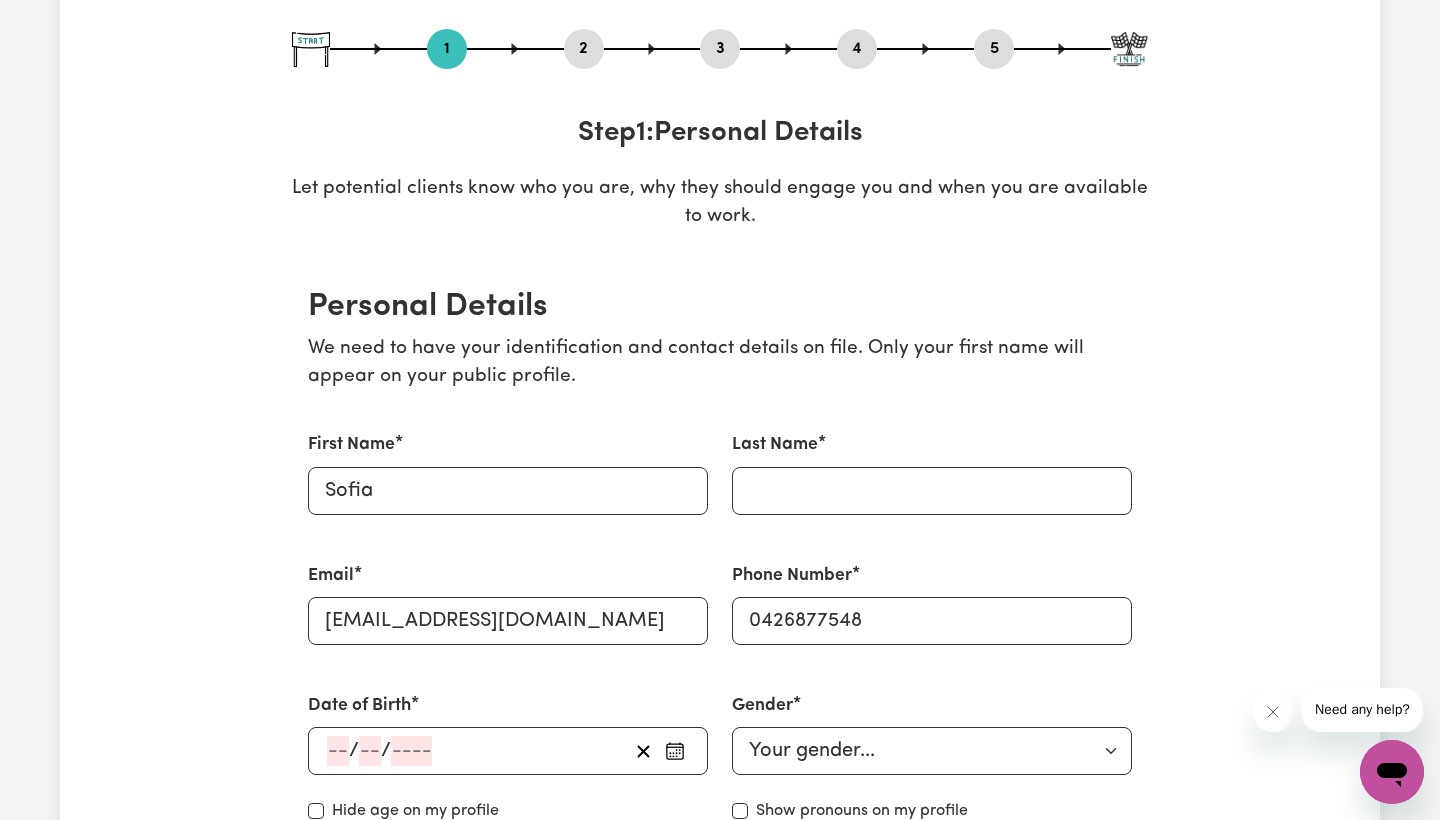 scroll, scrollTop: 210, scrollLeft: 0, axis: vertical 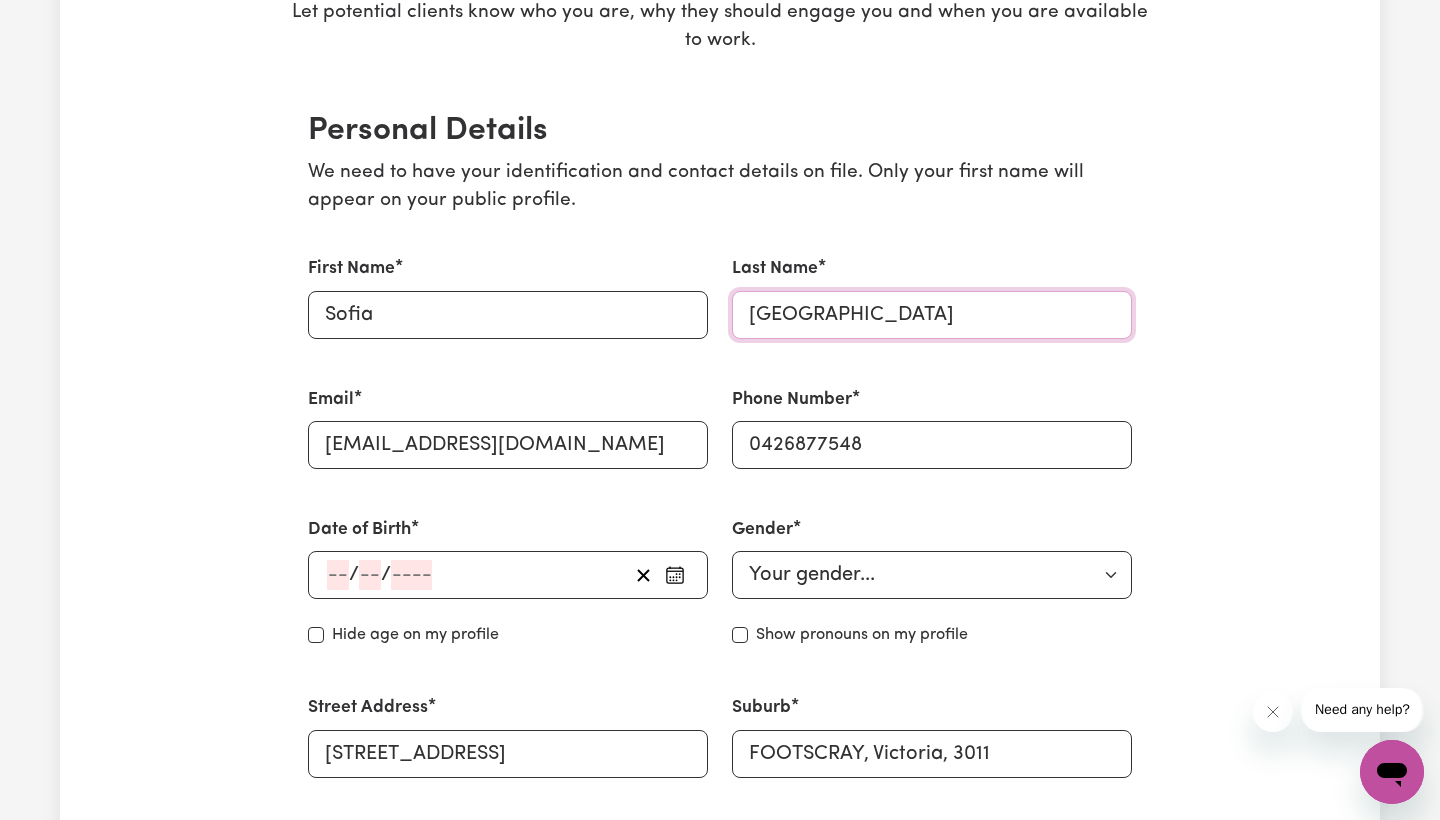 type on "[GEOGRAPHIC_DATA]" 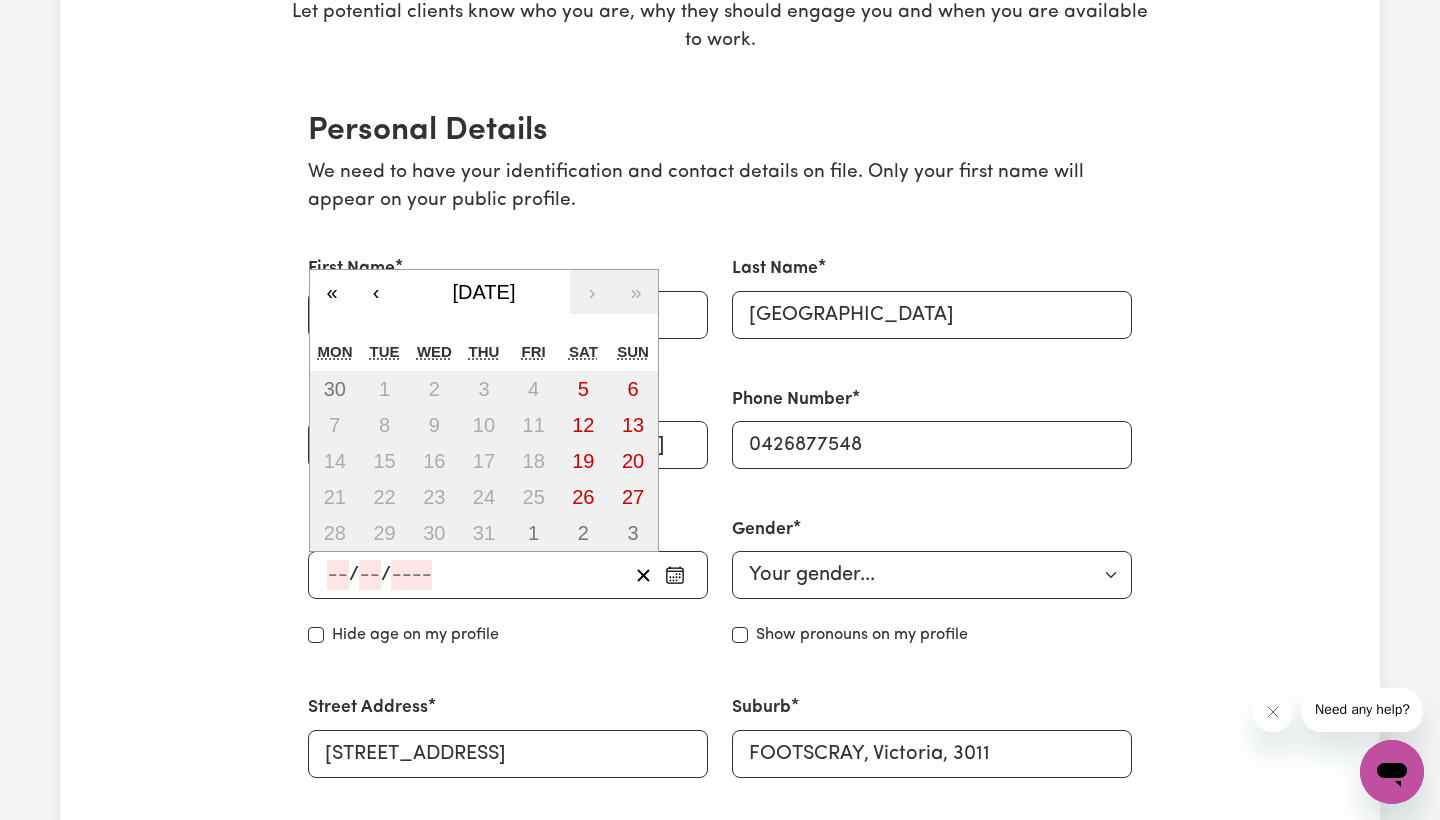 click 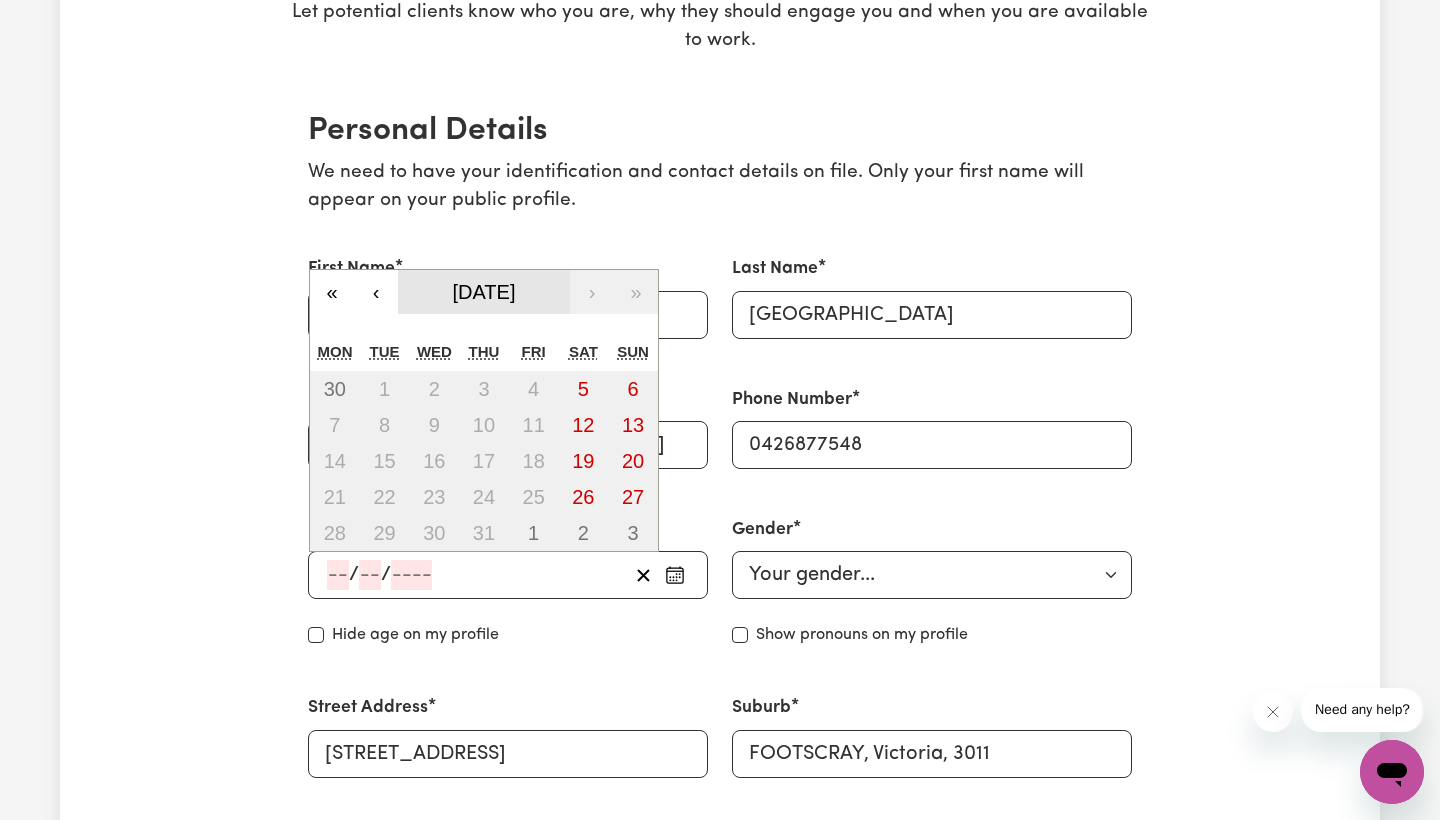 click on "[DATE]" at bounding box center (484, 292) 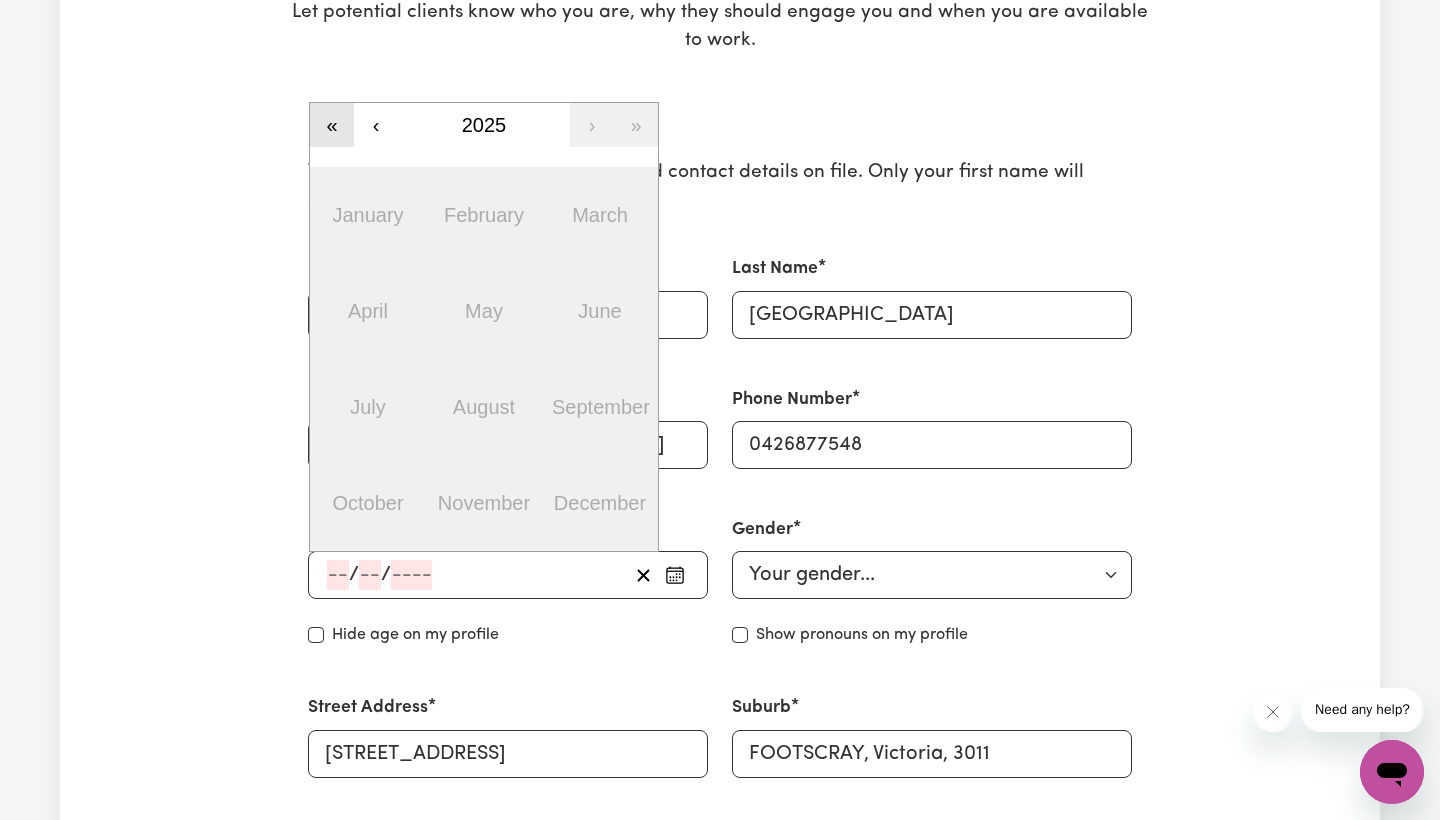 click on "«" at bounding box center [332, 125] 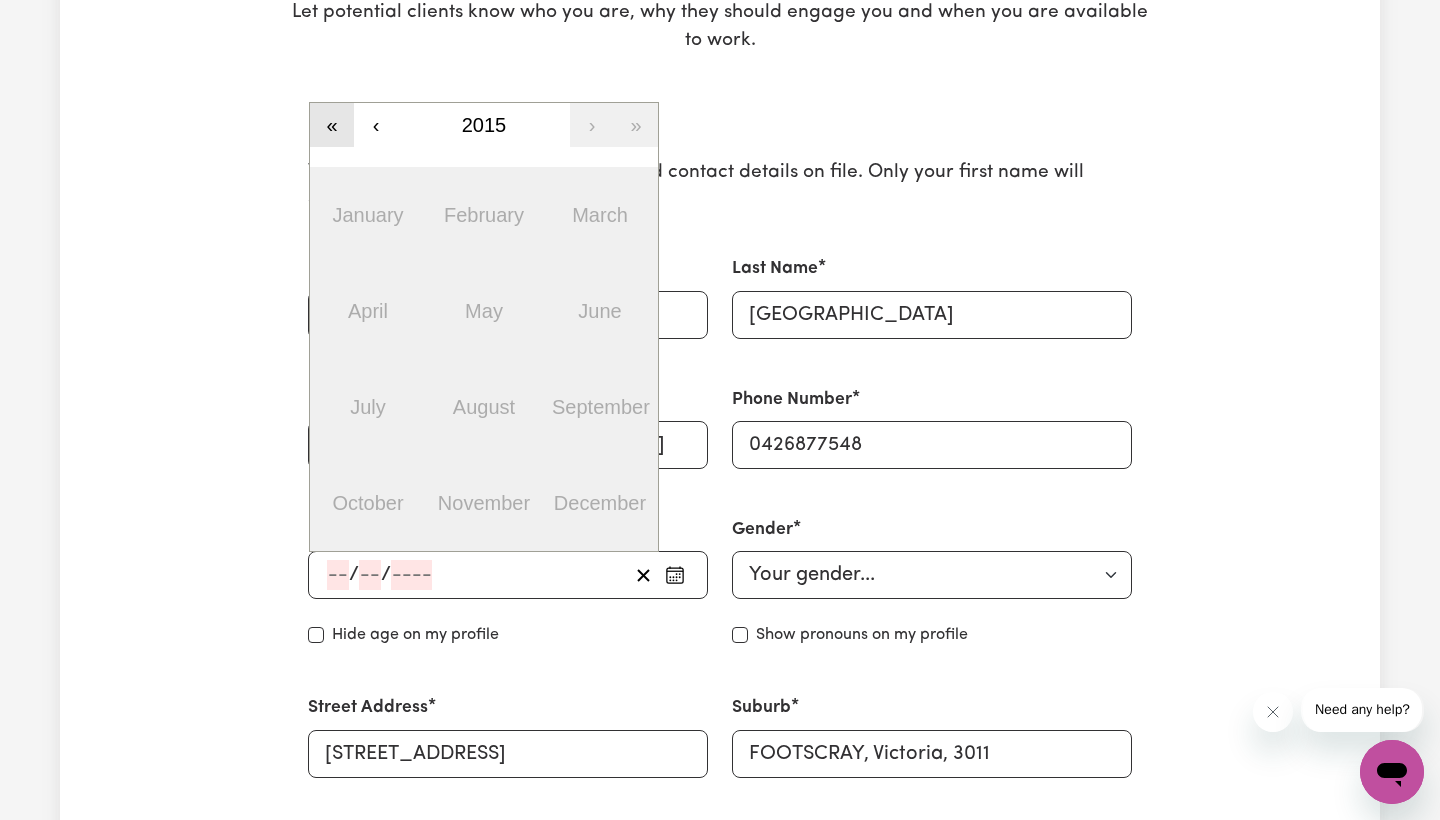 click on "«" at bounding box center (332, 125) 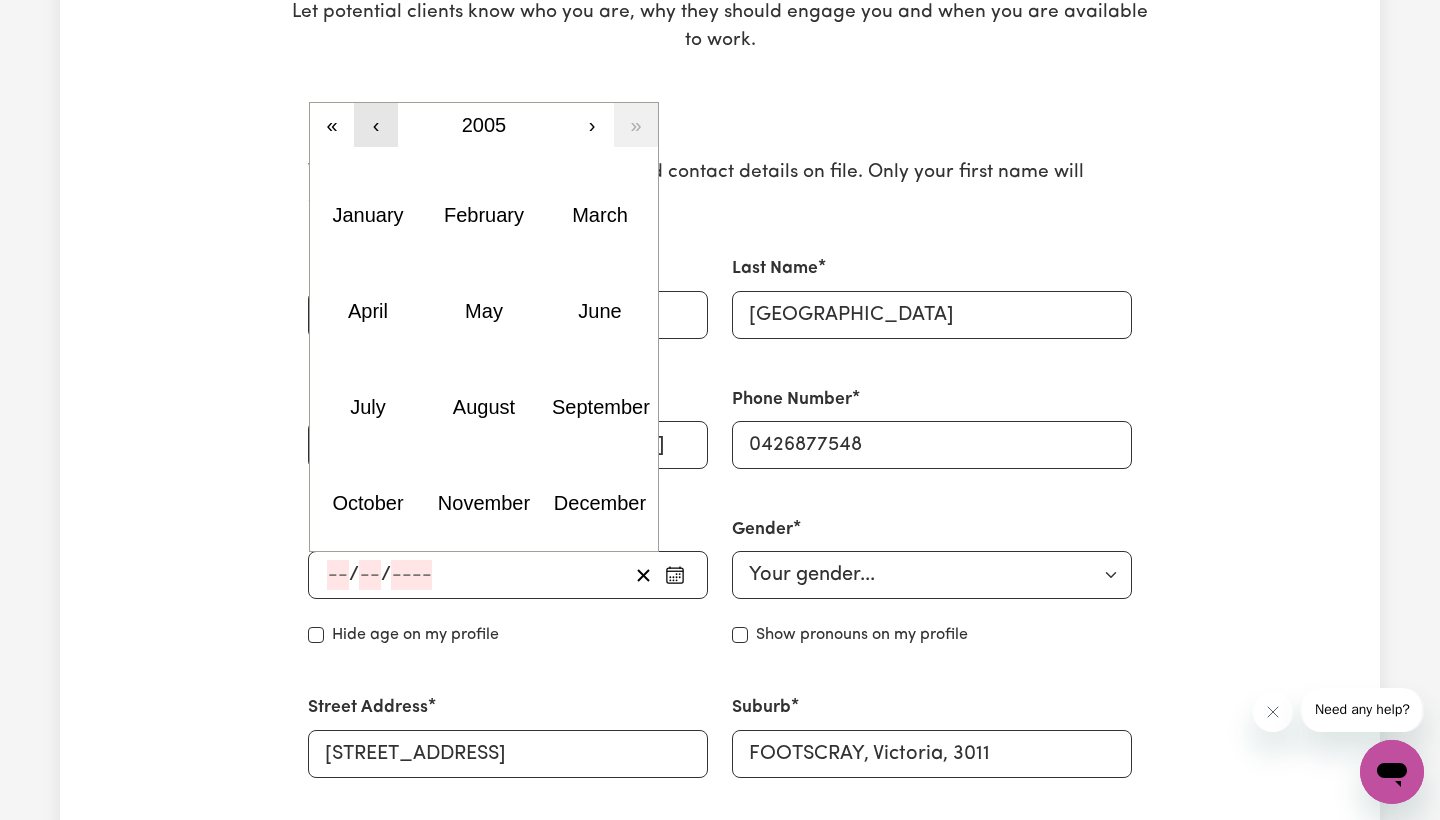 click on "‹" at bounding box center (376, 125) 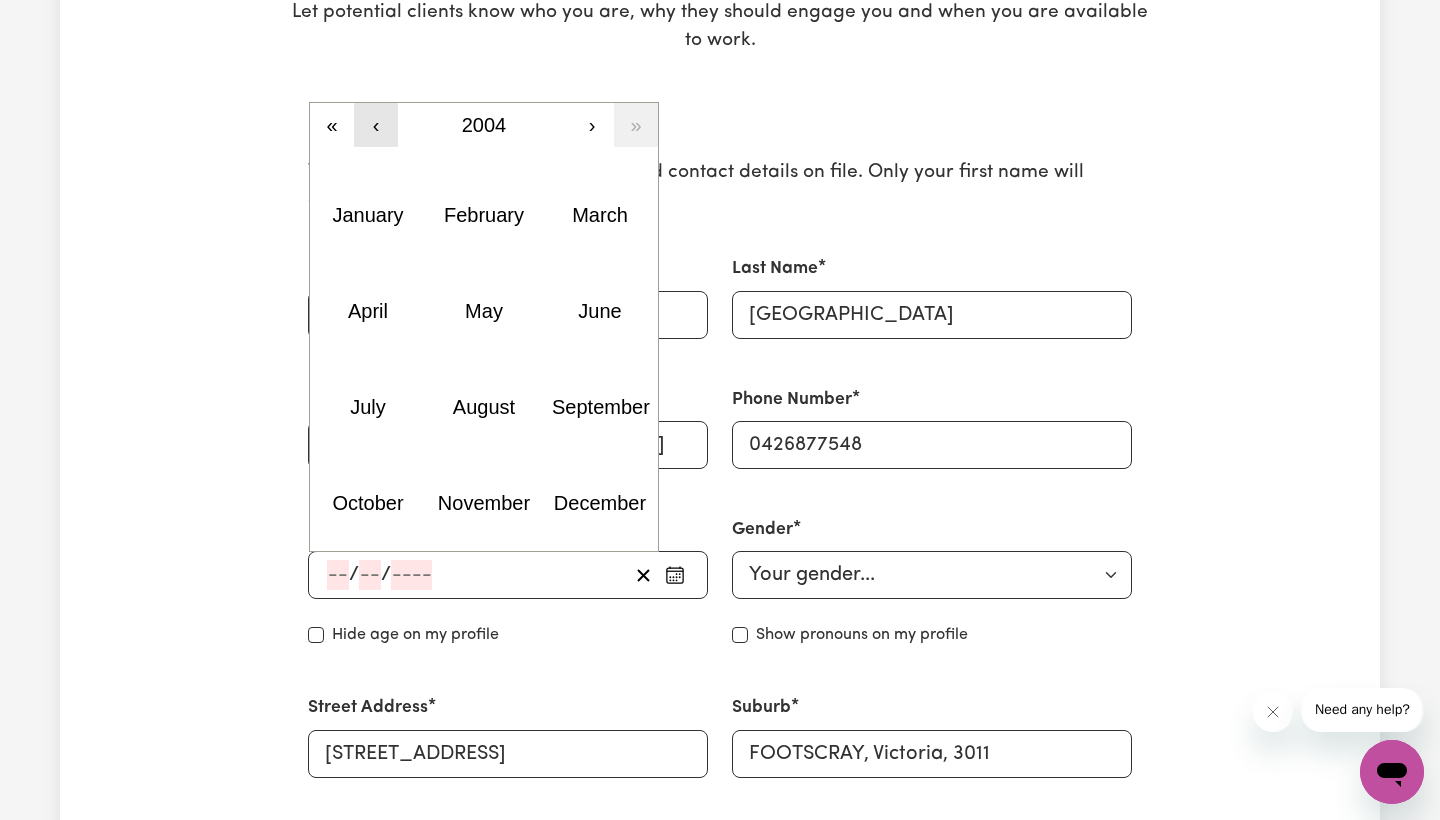 click on "‹" at bounding box center [376, 125] 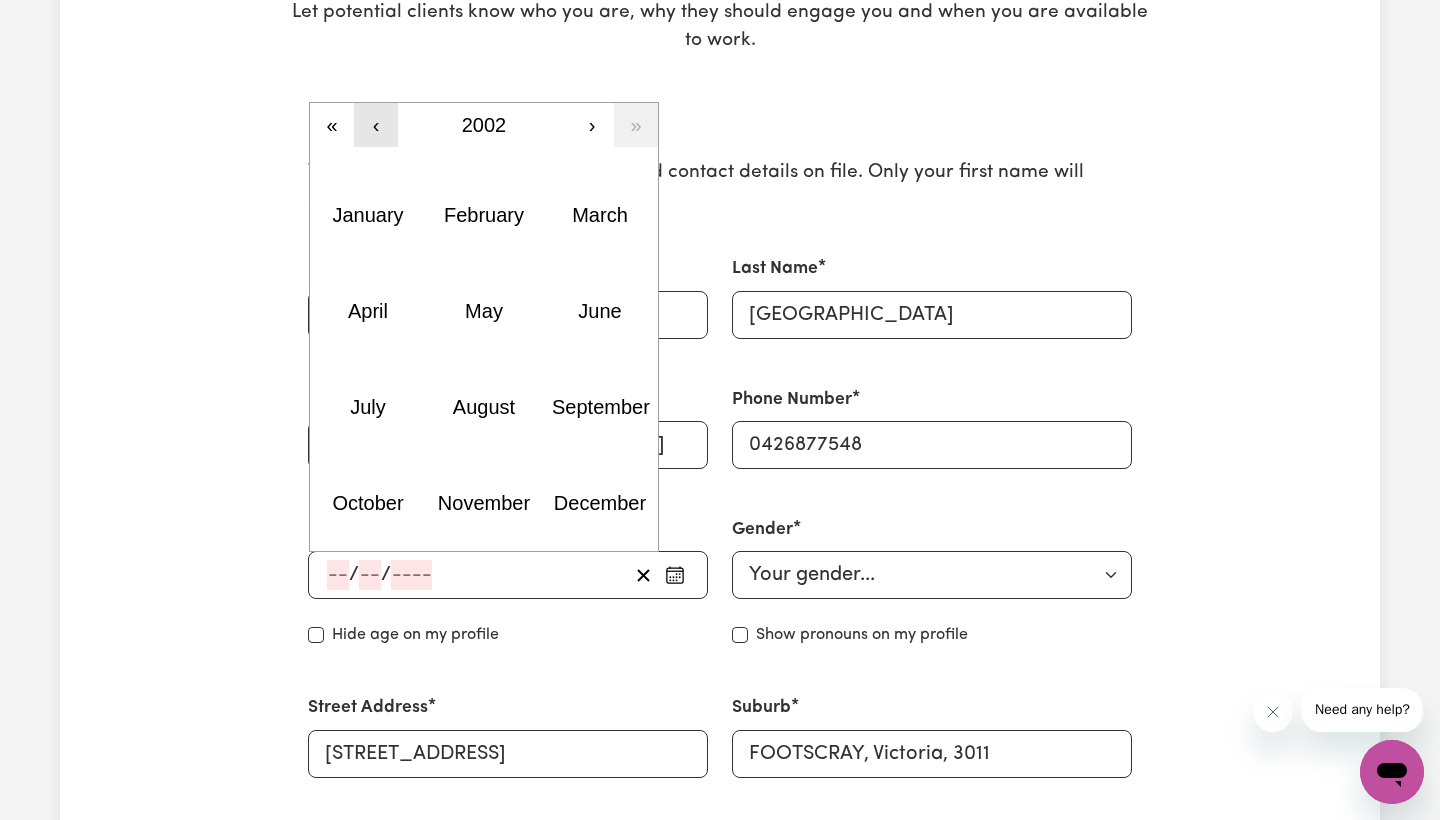 click on "‹" at bounding box center [376, 125] 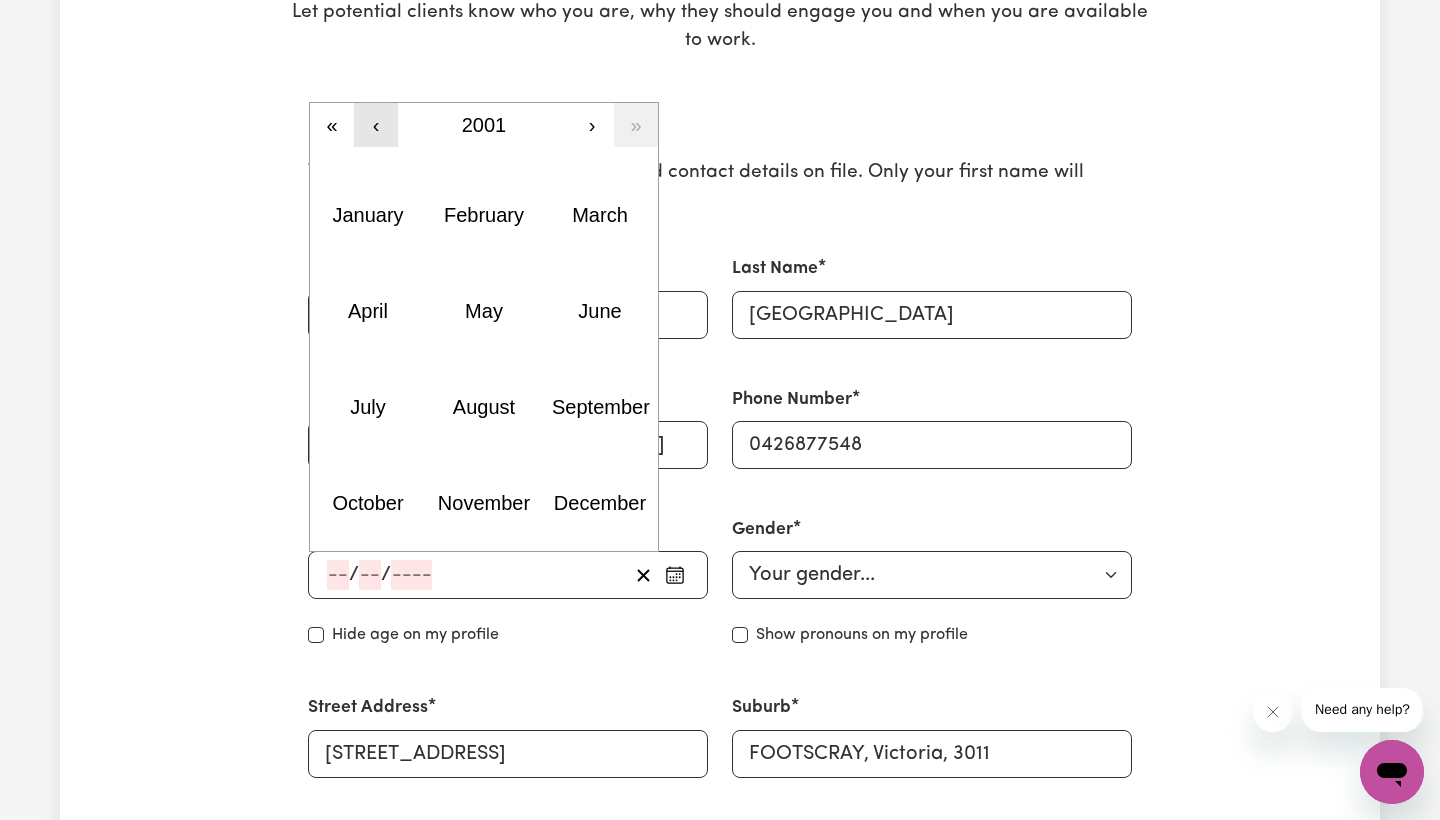 click on "‹" at bounding box center (376, 125) 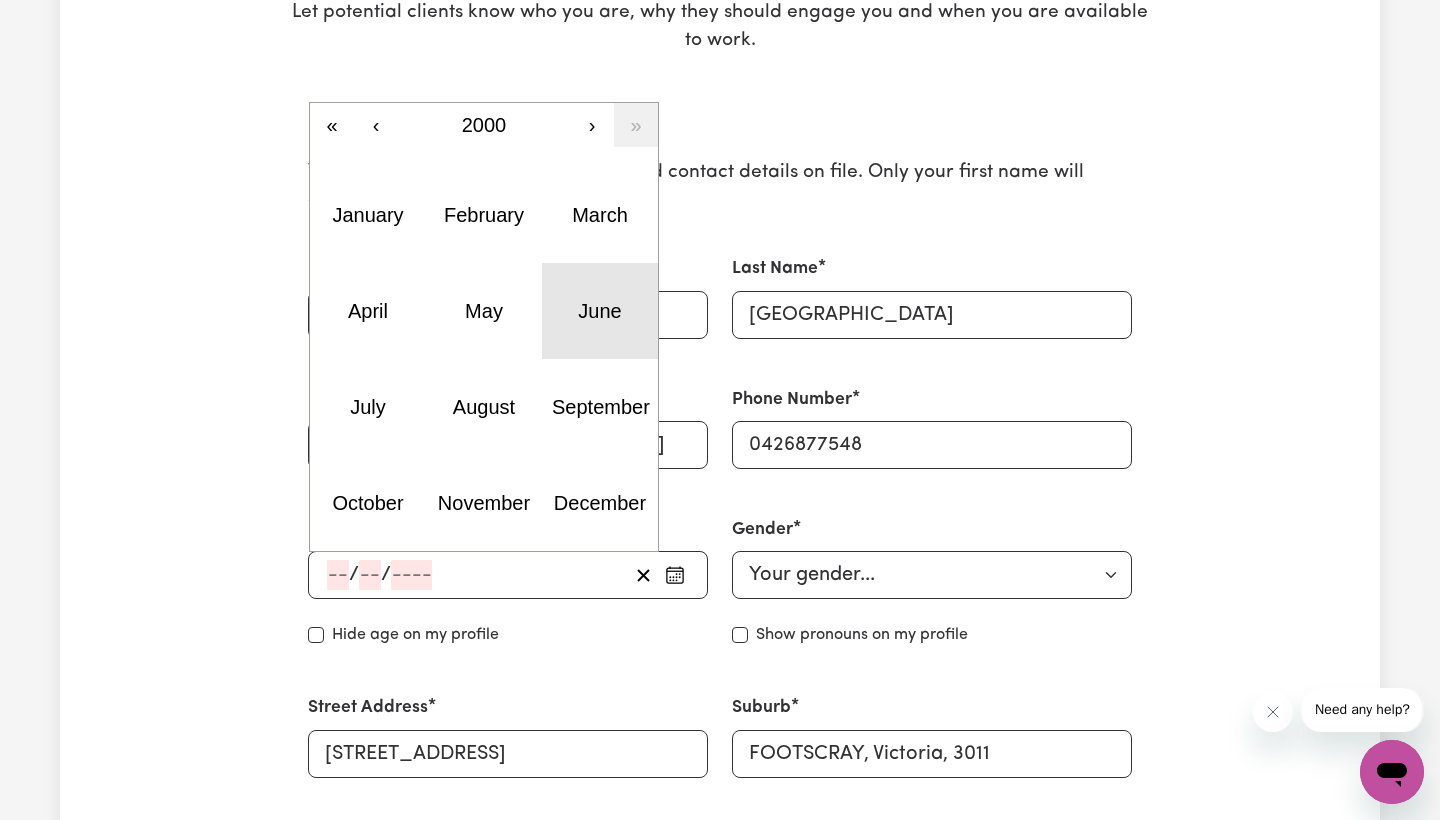 click on "June" at bounding box center (600, 311) 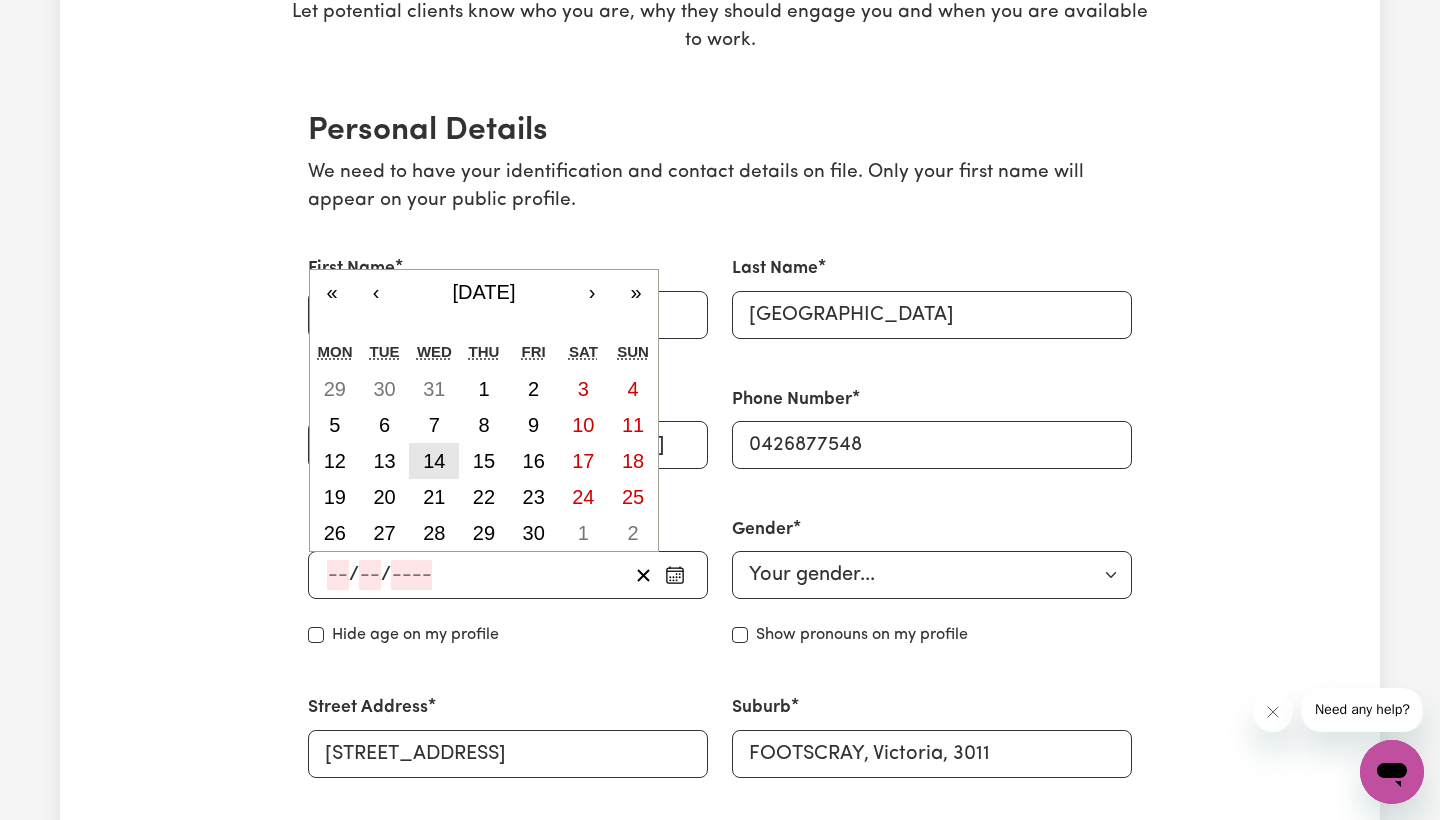 click on "14" at bounding box center [434, 461] 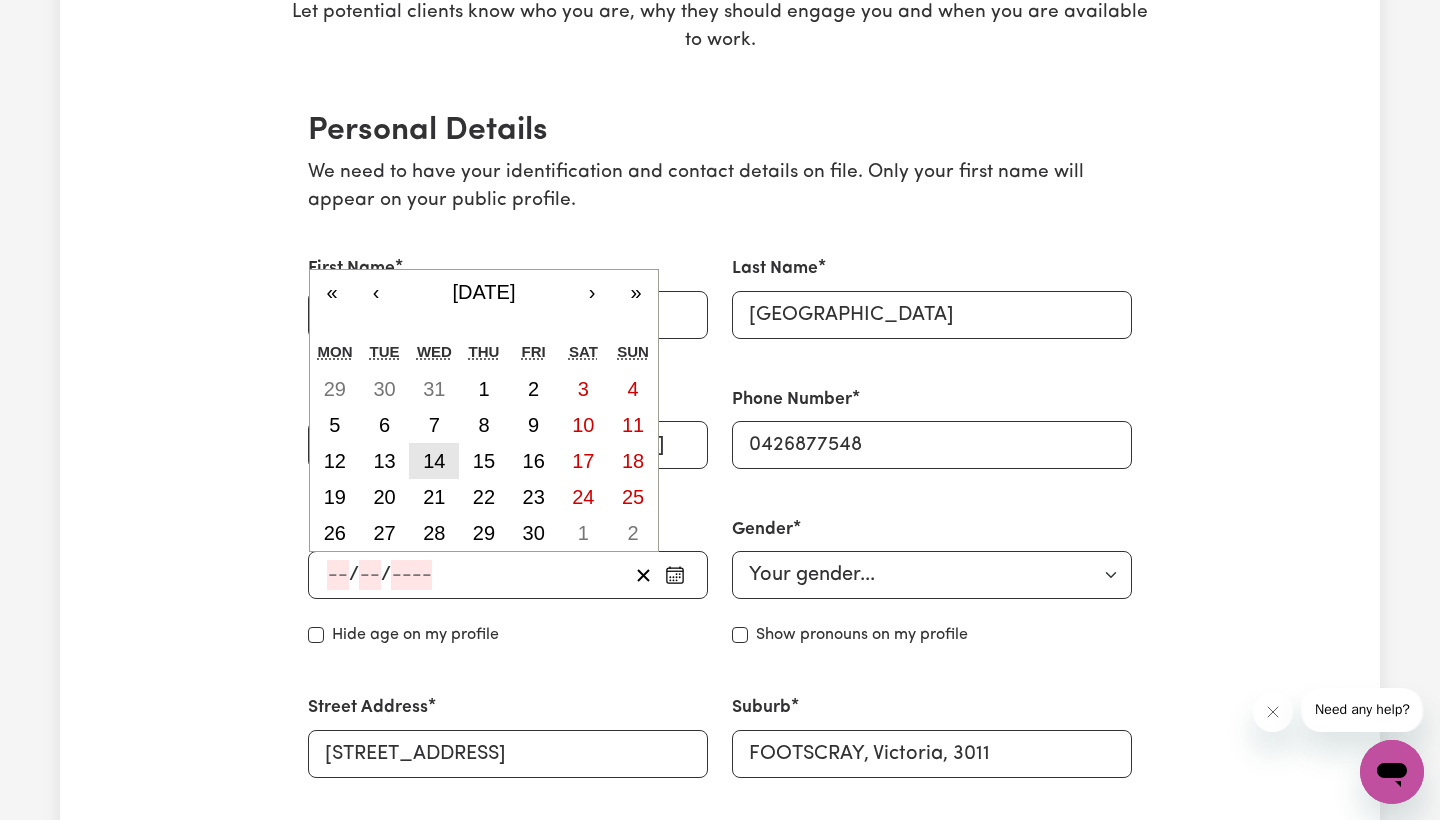 type on "[DATE]" 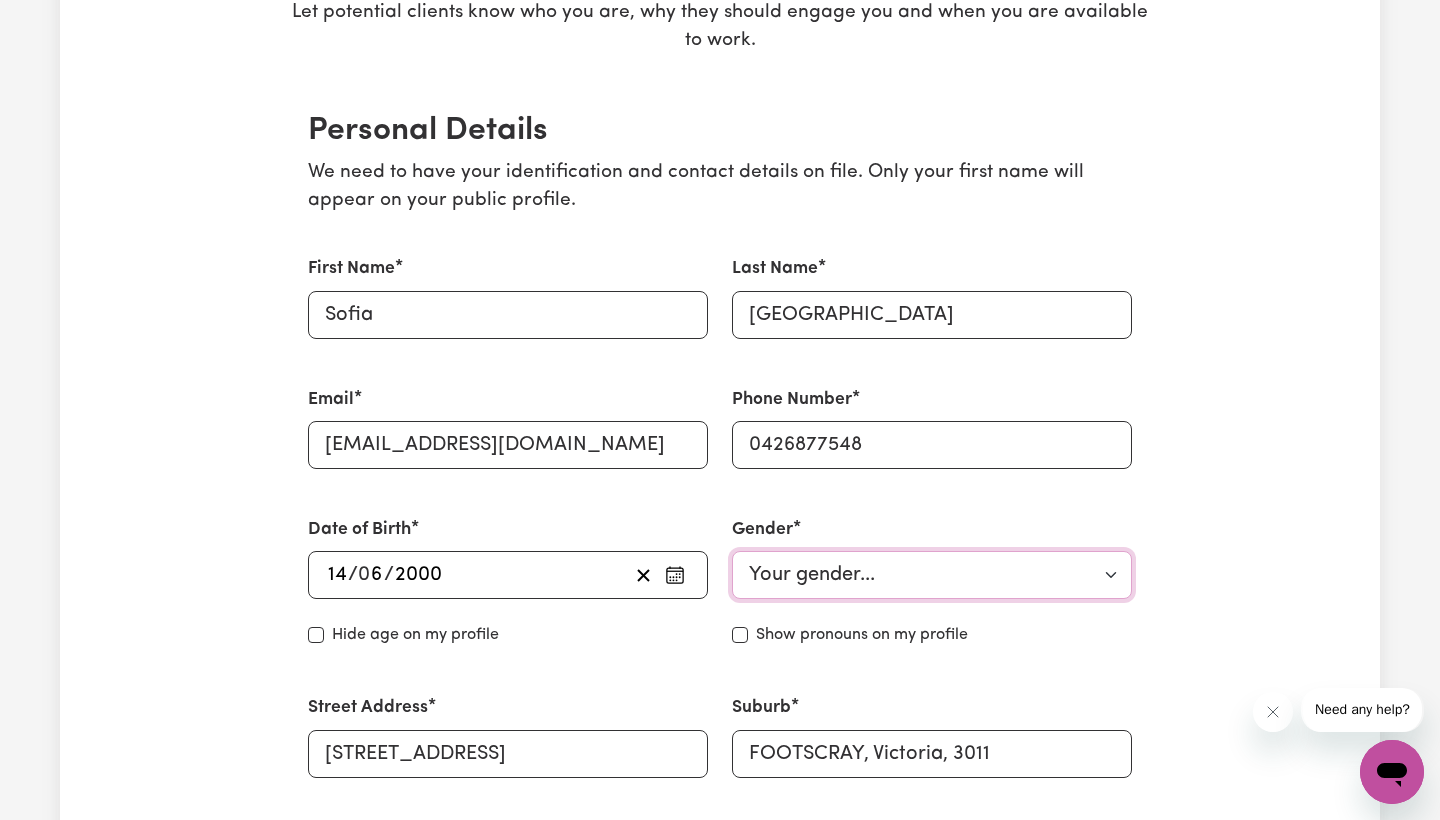 select on "[DEMOGRAPHIC_DATA]" 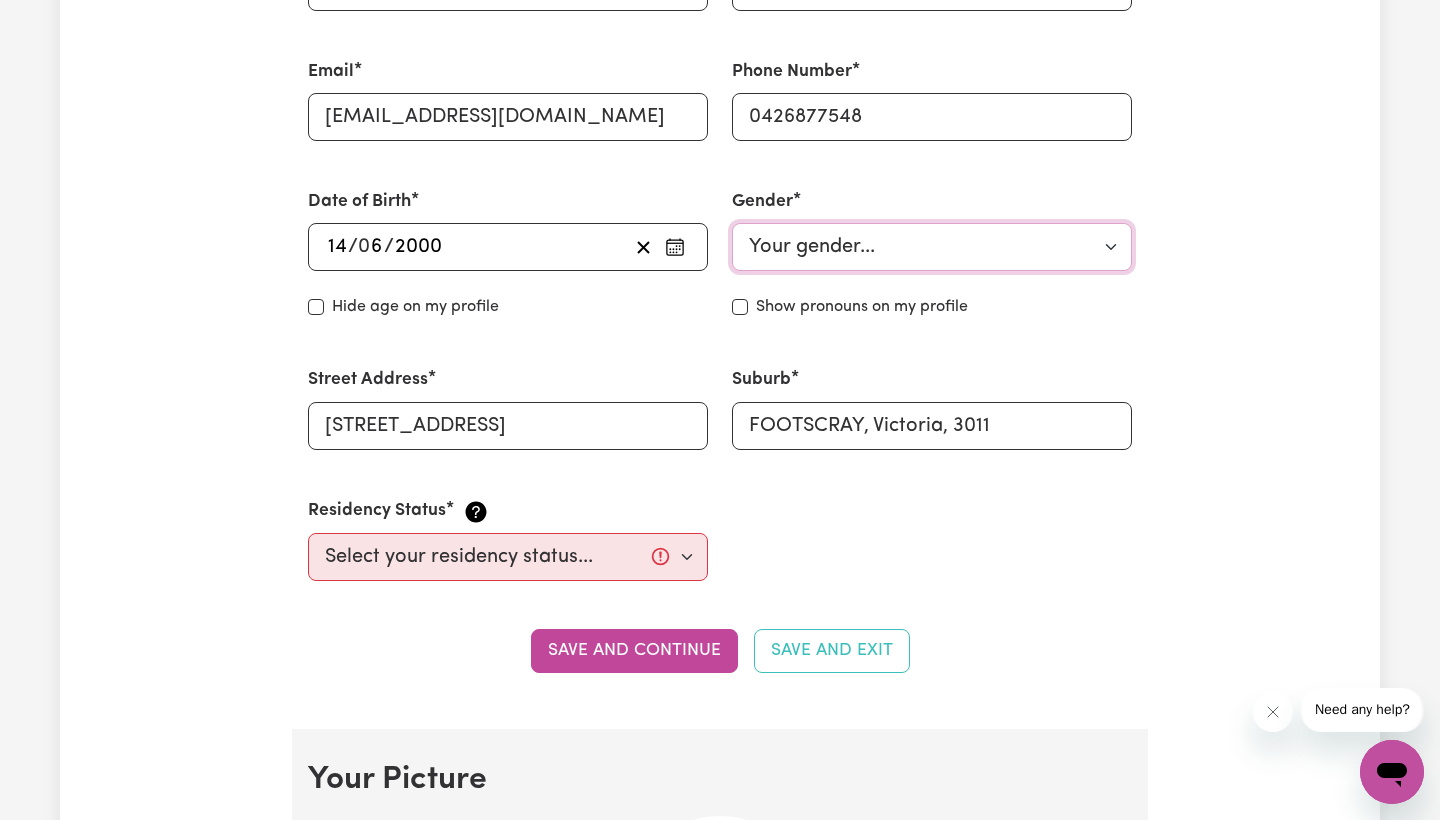 scroll, scrollTop: 733, scrollLeft: 0, axis: vertical 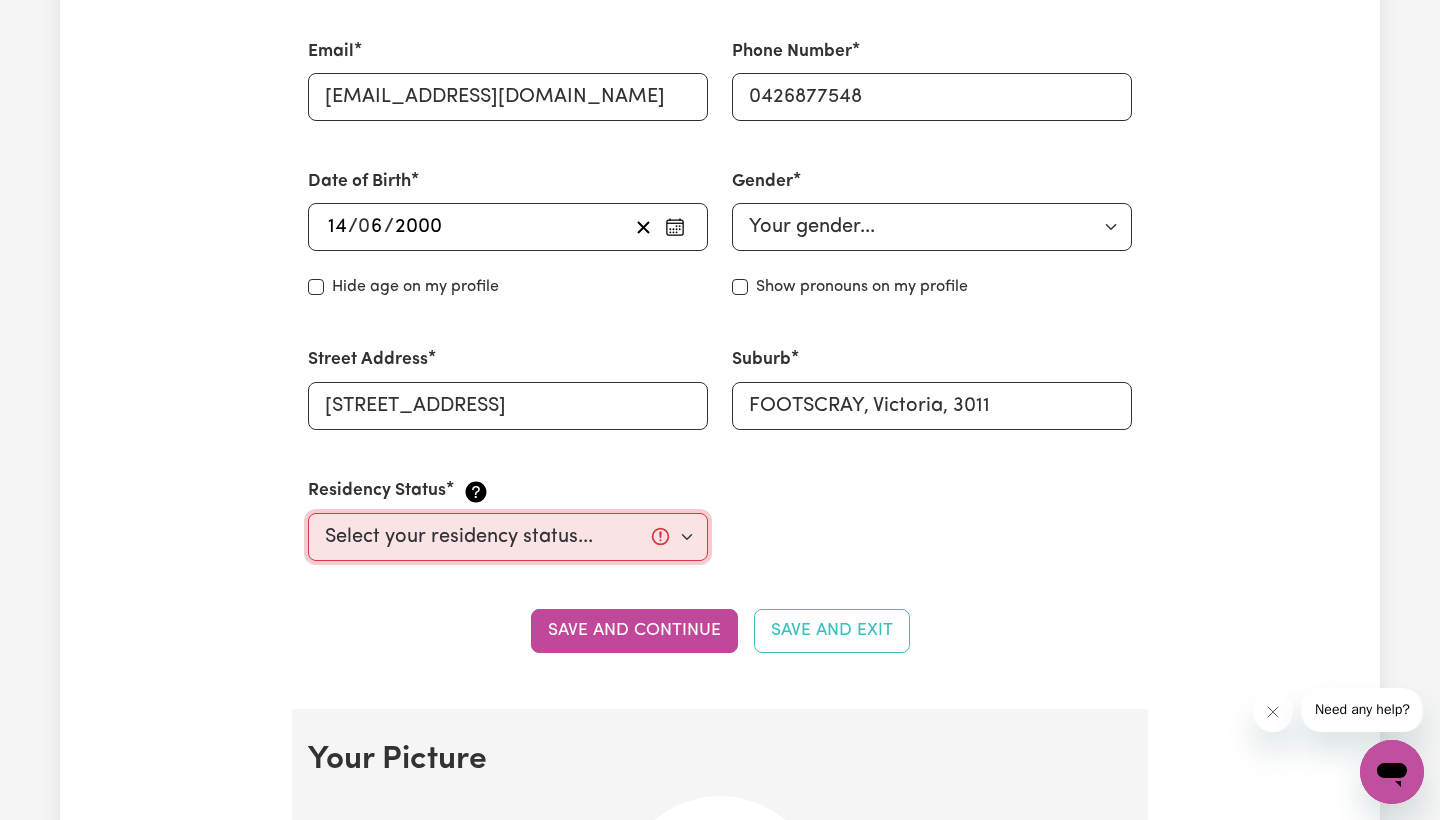 select on "Student Visa" 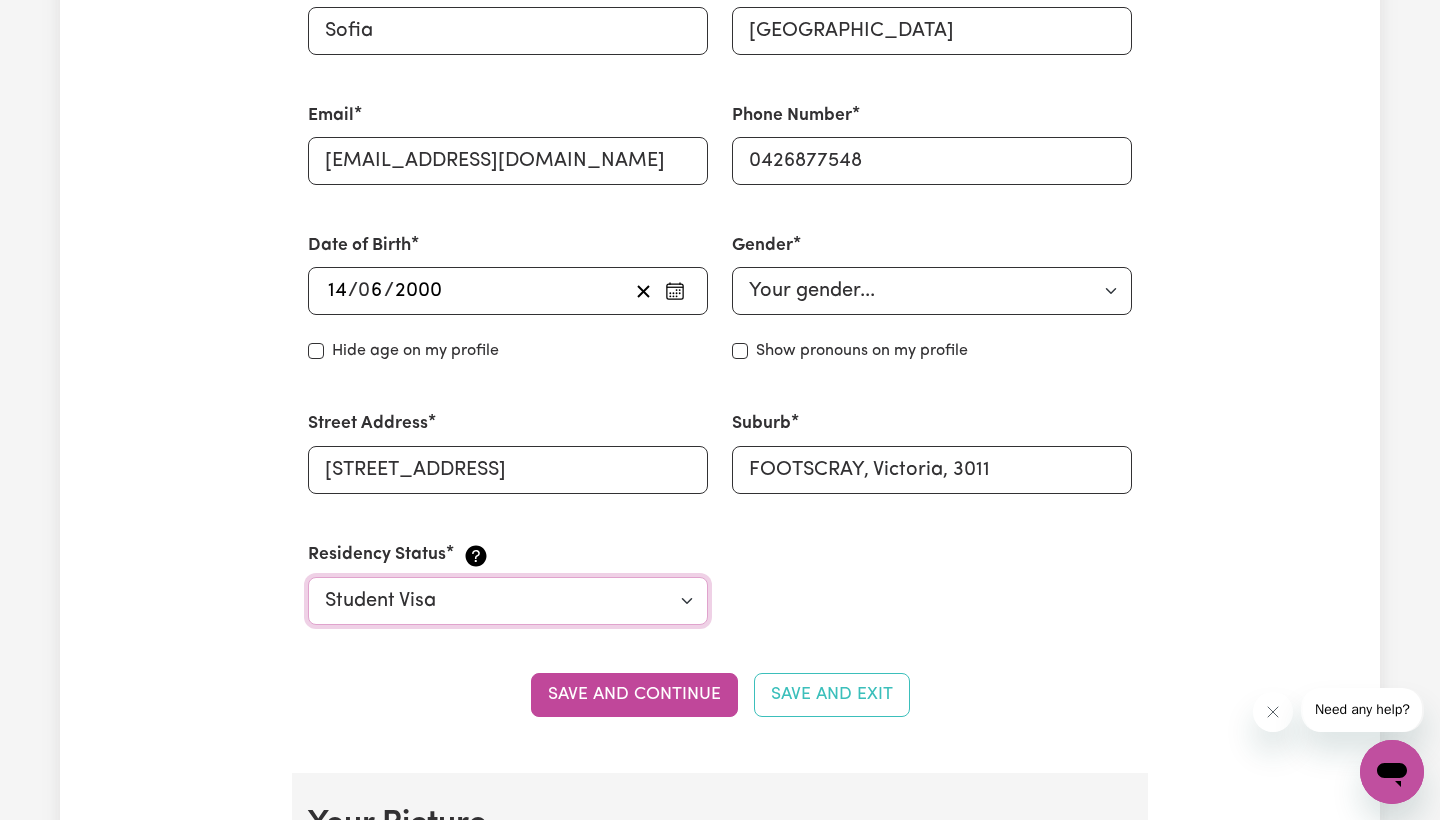 scroll, scrollTop: 741, scrollLeft: 0, axis: vertical 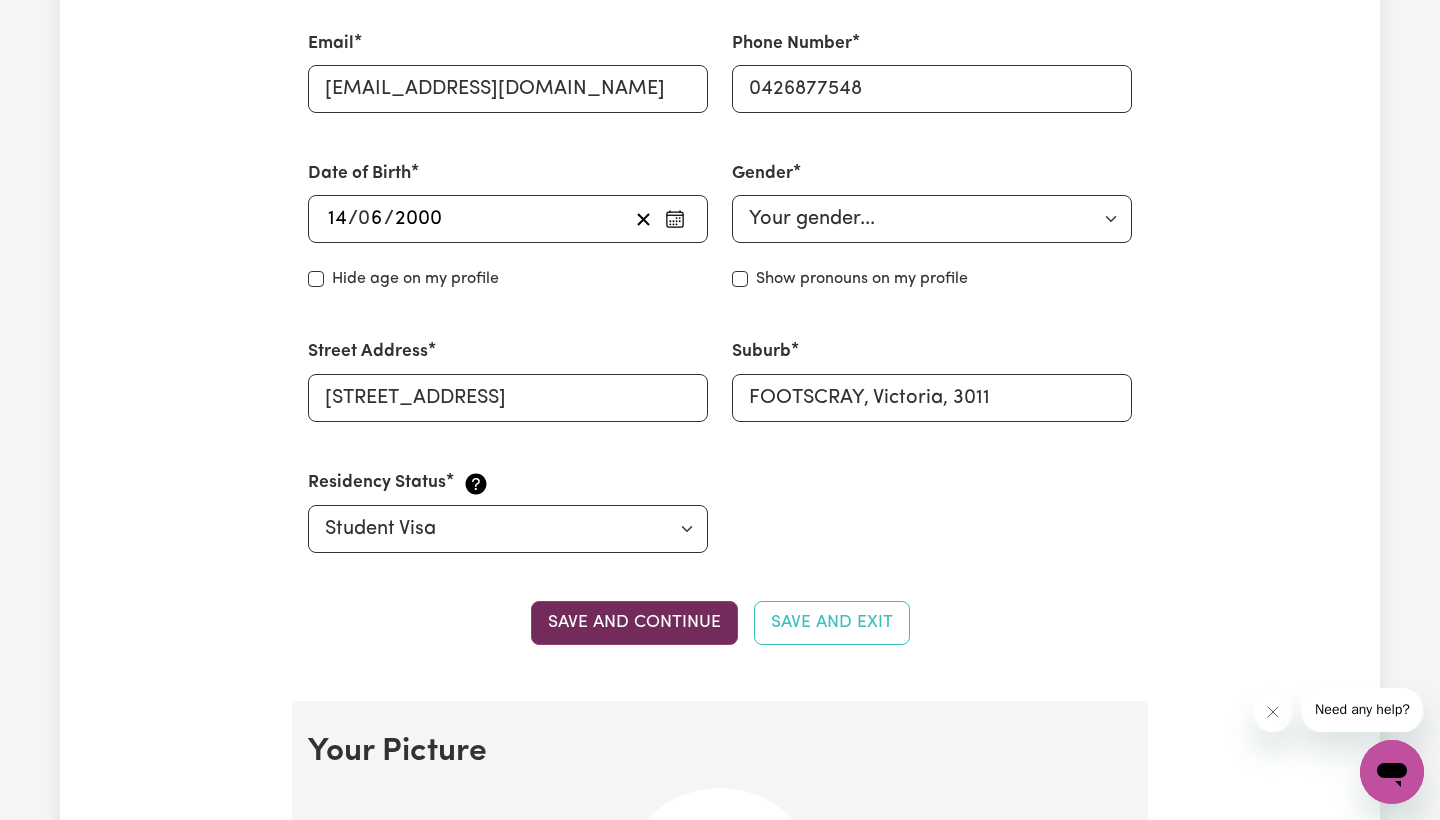 click on "Save and continue" at bounding box center (634, 623) 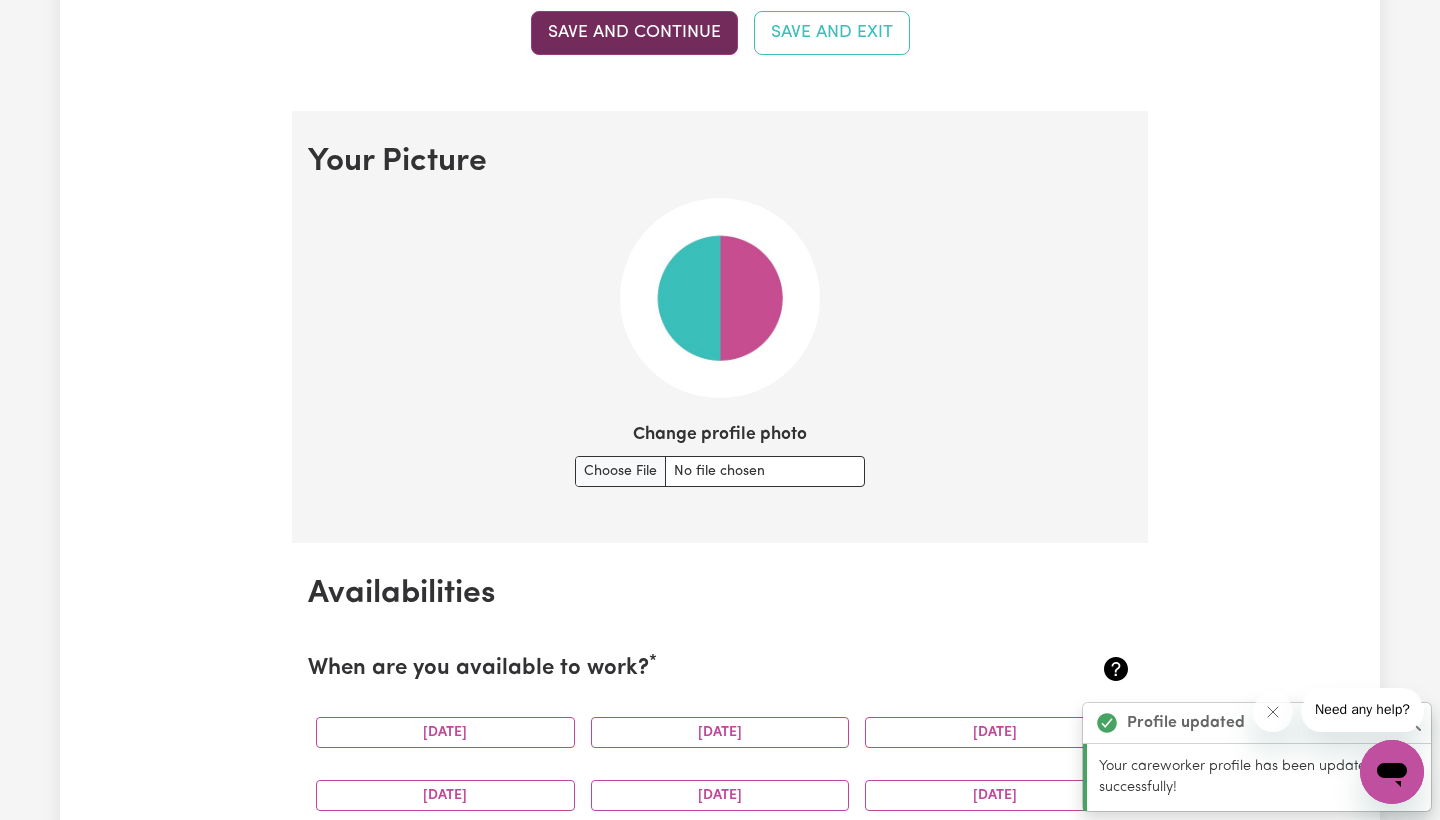 scroll, scrollTop: 1435, scrollLeft: 0, axis: vertical 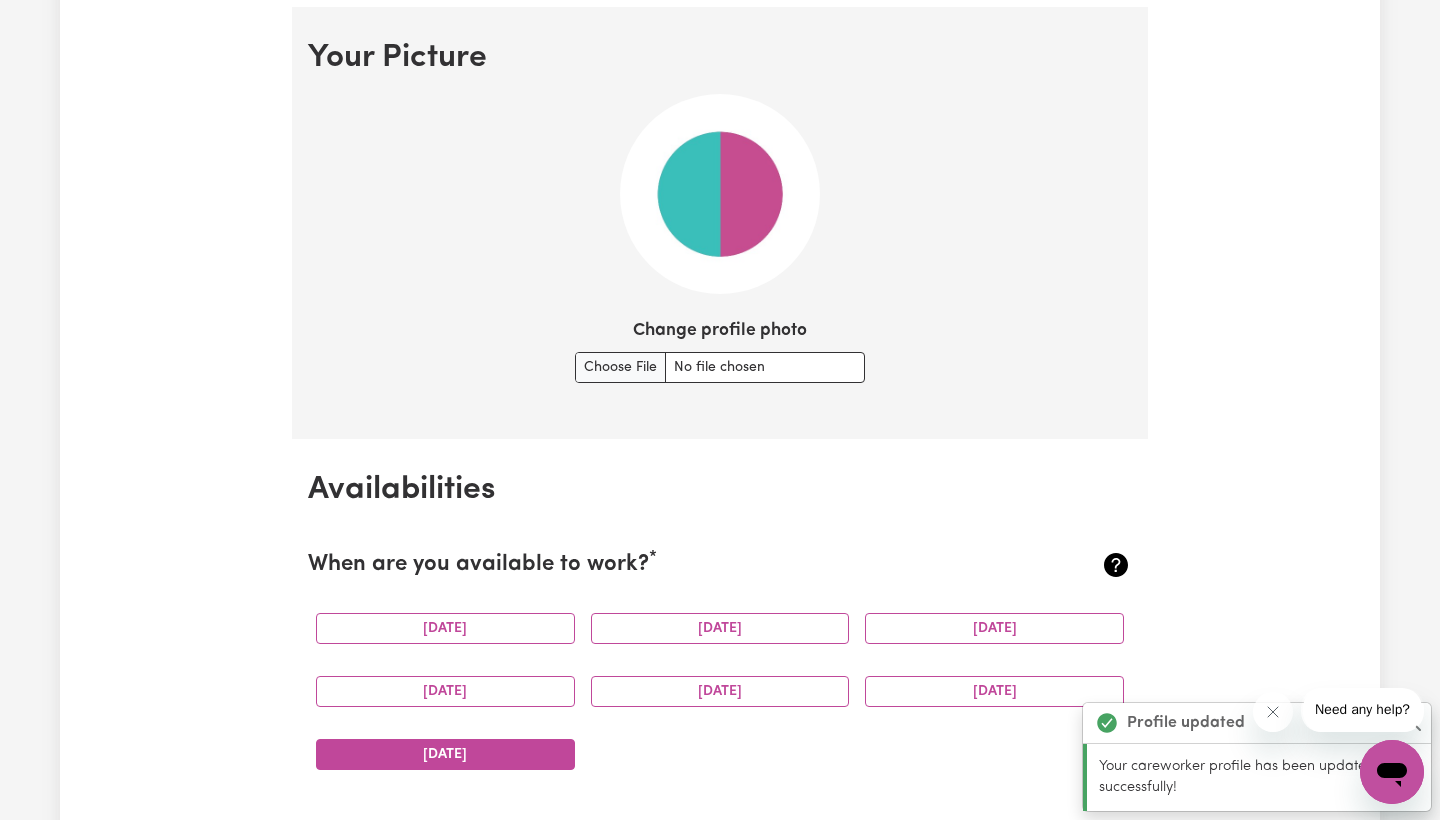 click on "[DATE]" at bounding box center [445, 754] 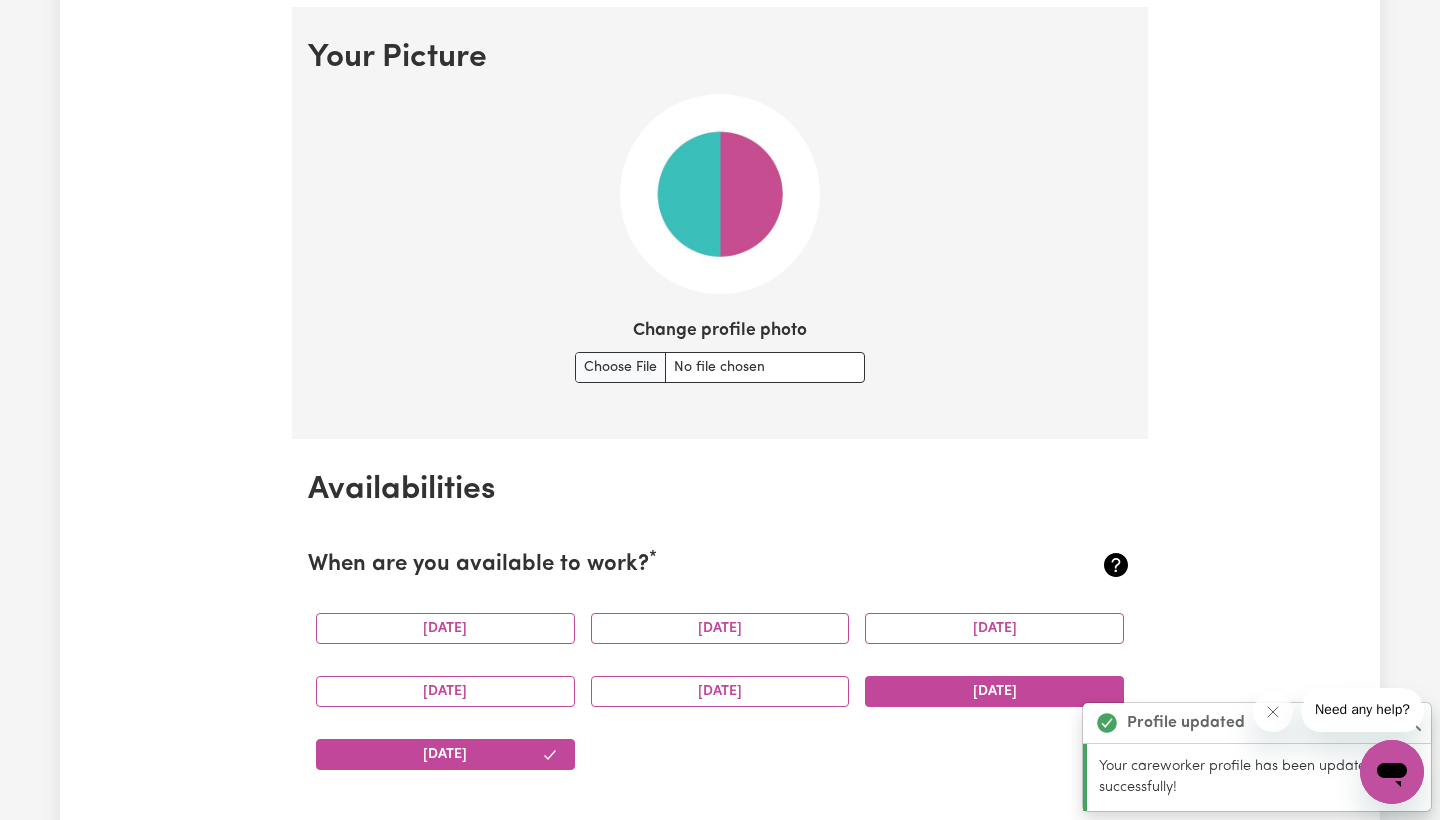 click on "[DATE]" at bounding box center [994, 691] 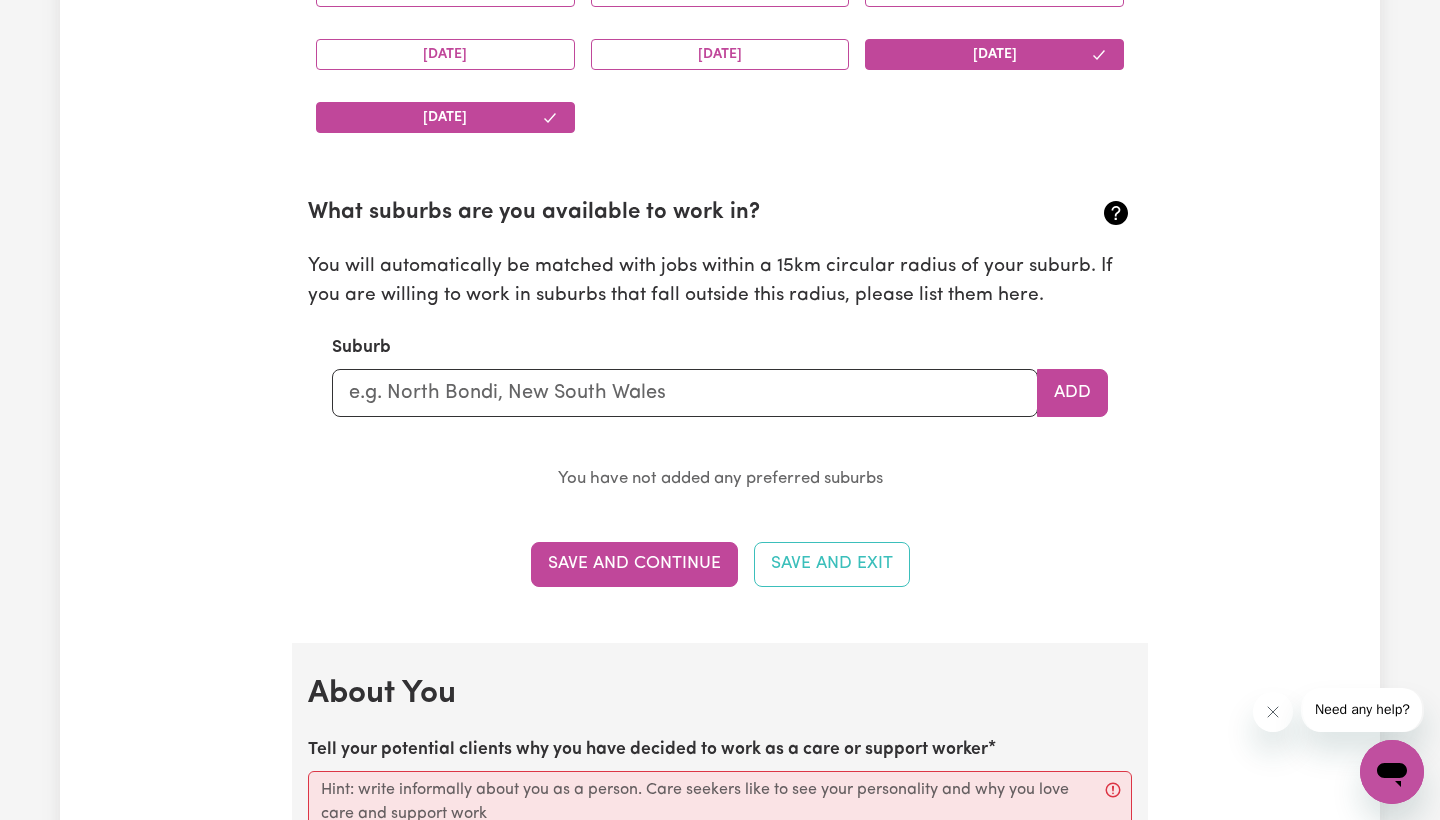 scroll, scrollTop: 2074, scrollLeft: 0, axis: vertical 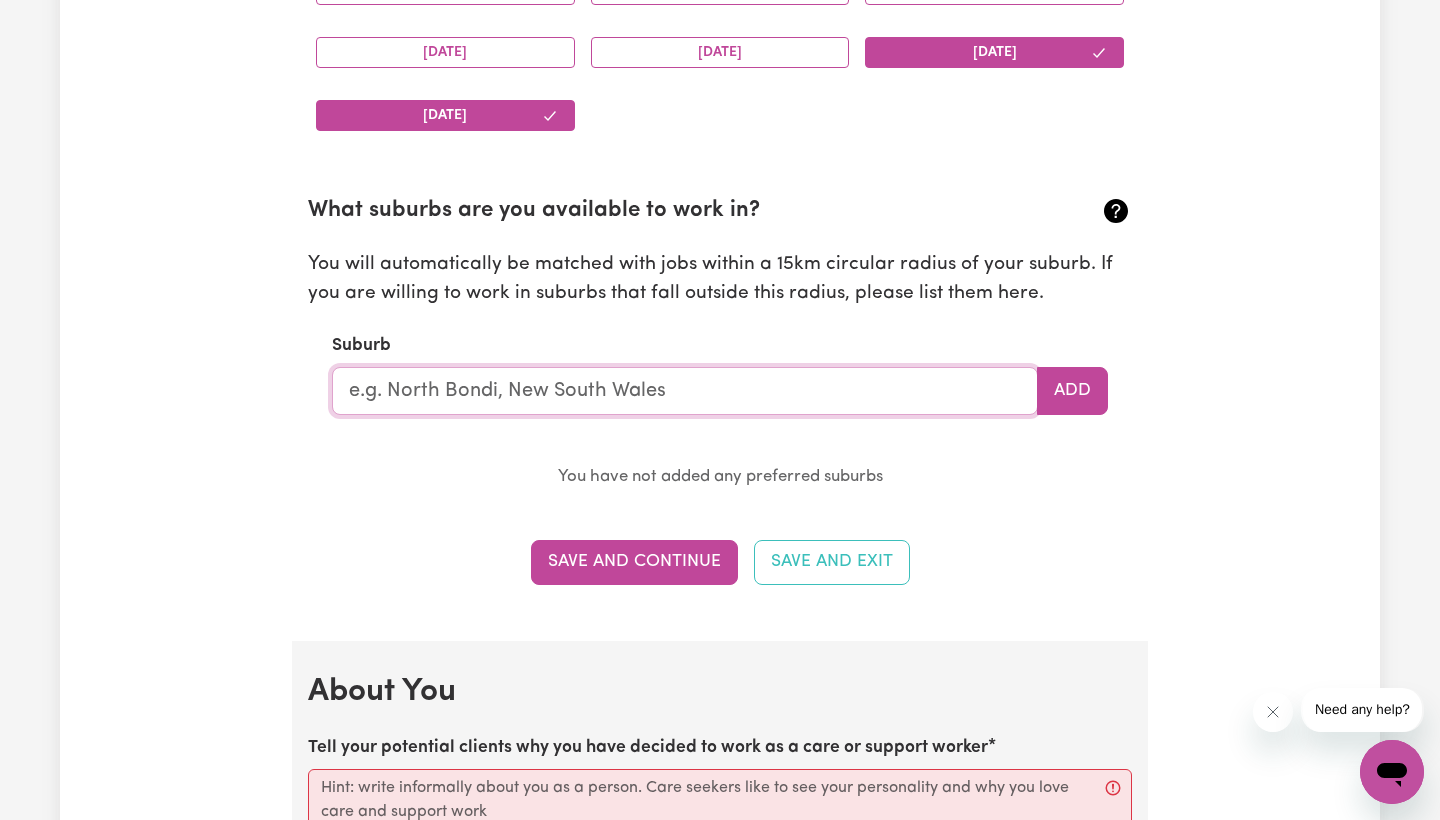 click at bounding box center [685, 391] 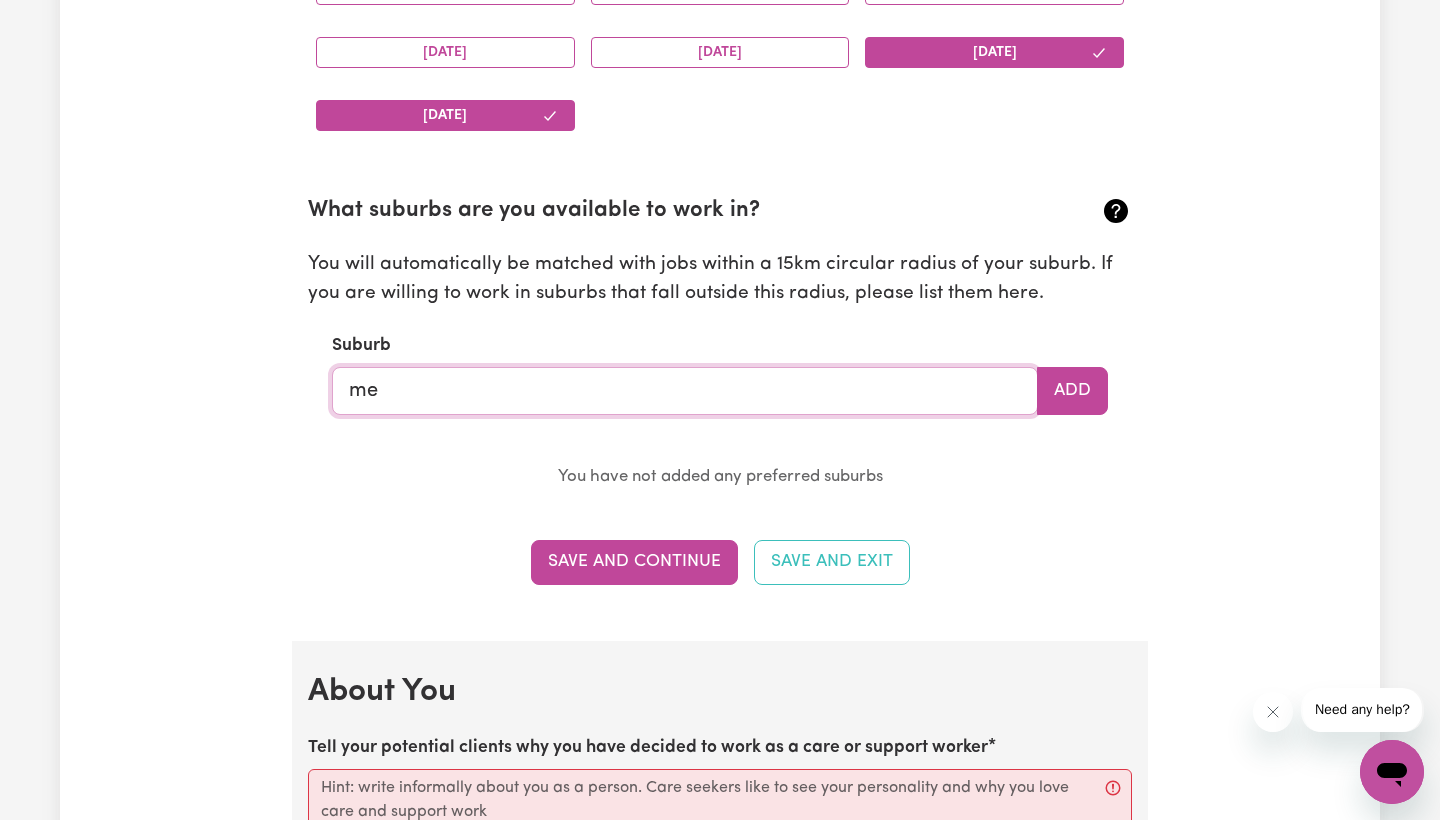 type on "[PERSON_NAME]" 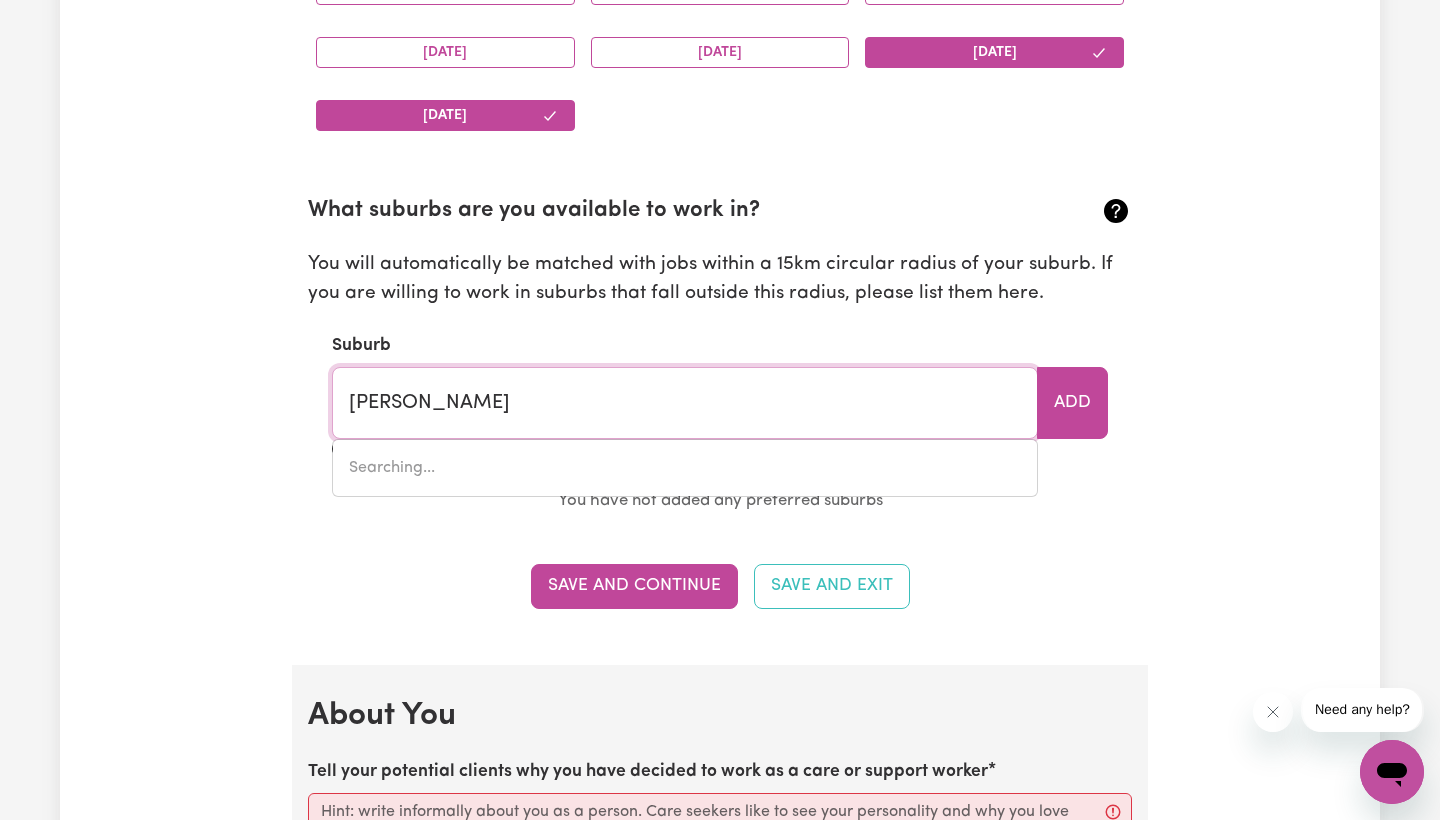 type on "melALEUCA, [GEOGRAPHIC_DATA], 6079" 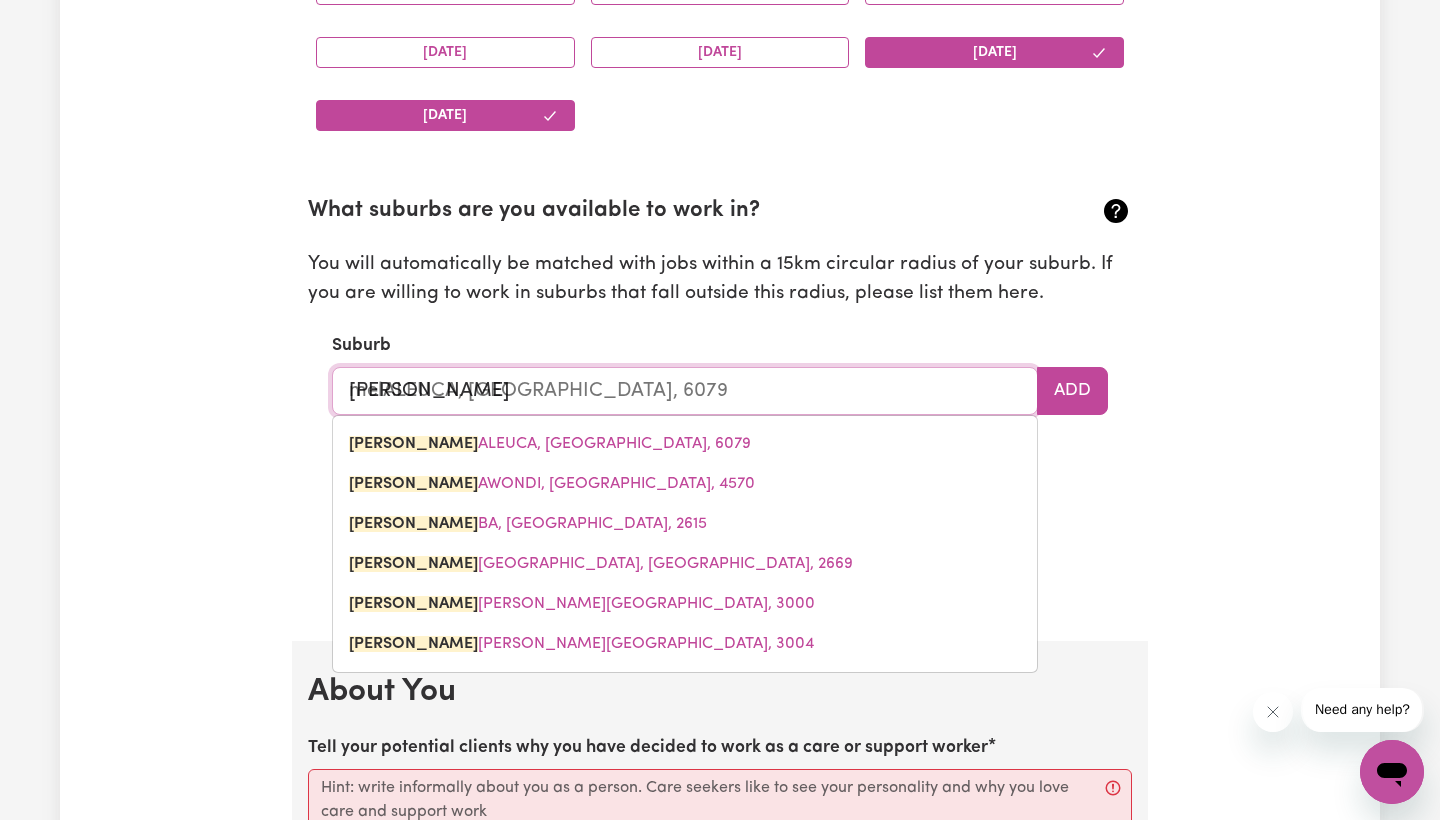 type on "melb" 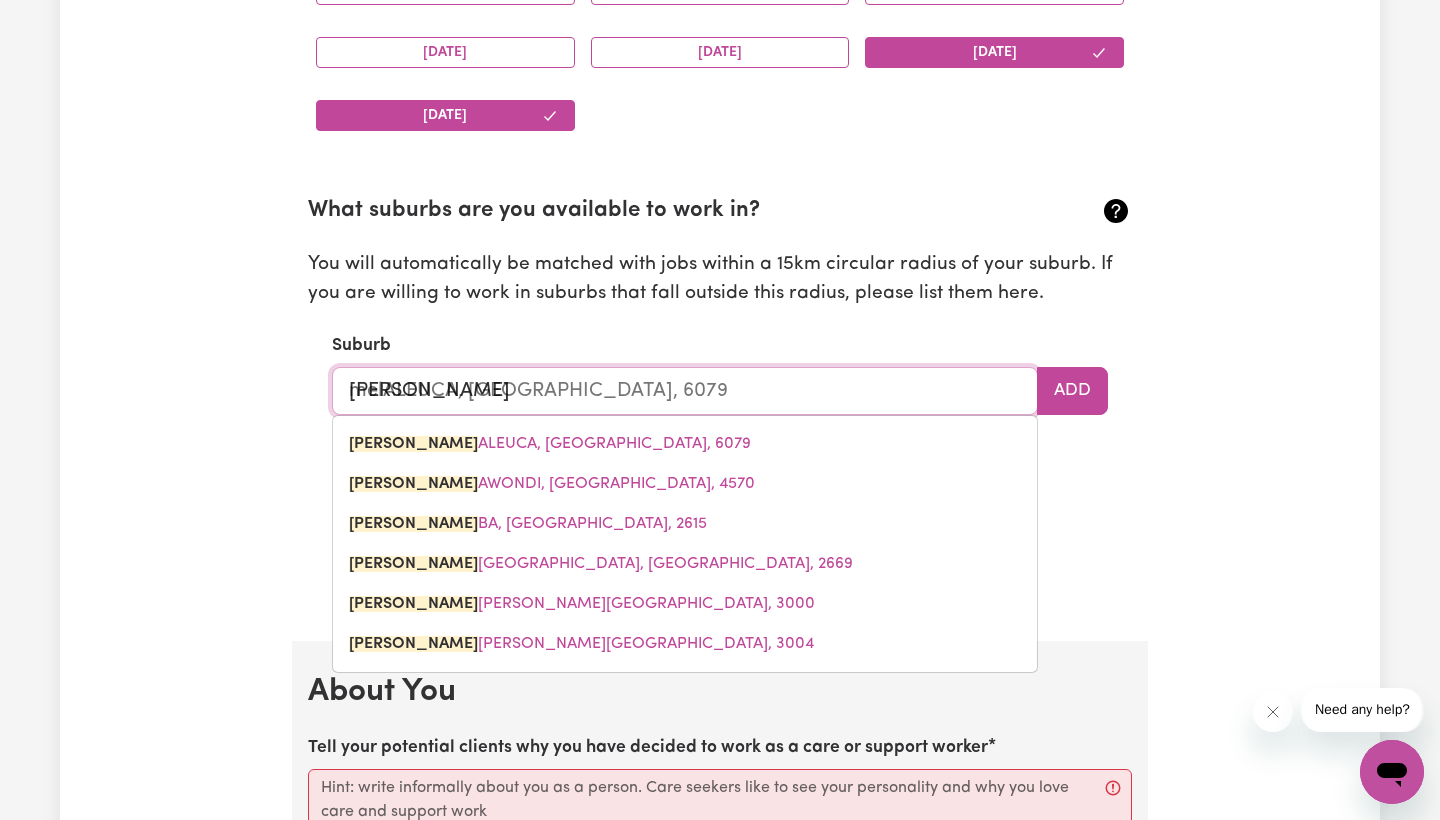 type 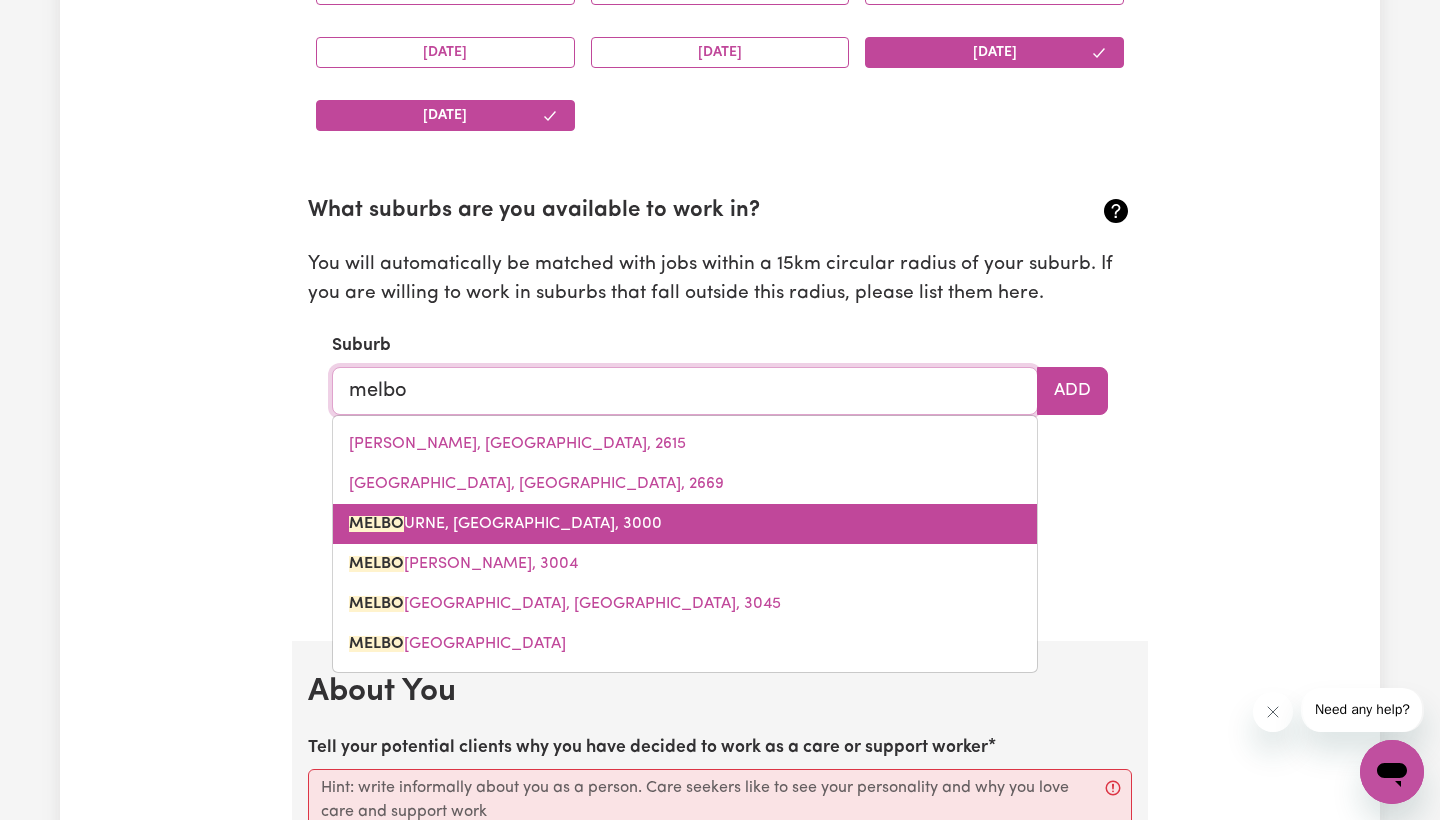 click on "[PERSON_NAME], [PERSON_NAME], 3000" at bounding box center (685, 524) 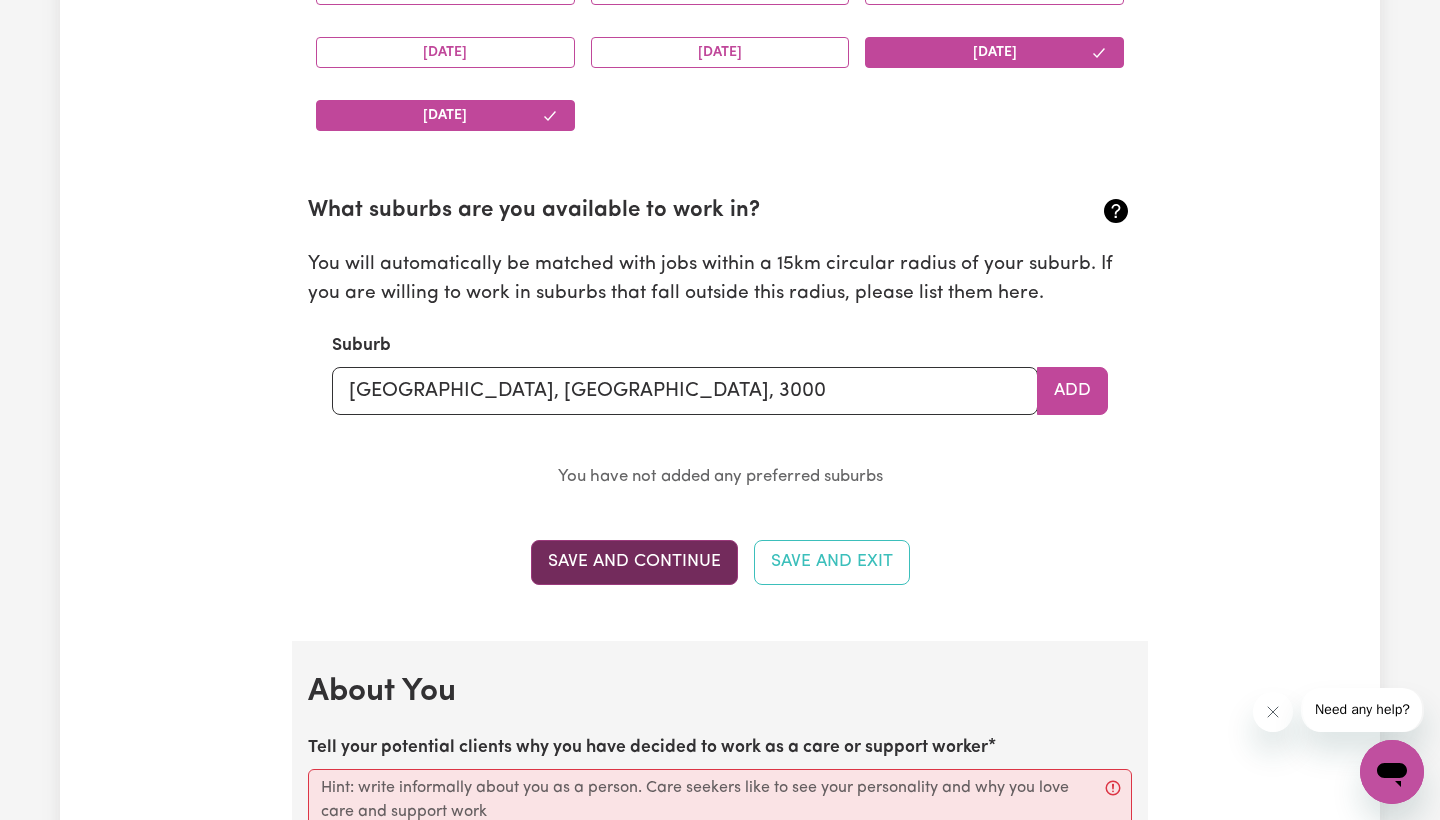 click on "Save and Continue" at bounding box center (634, 562) 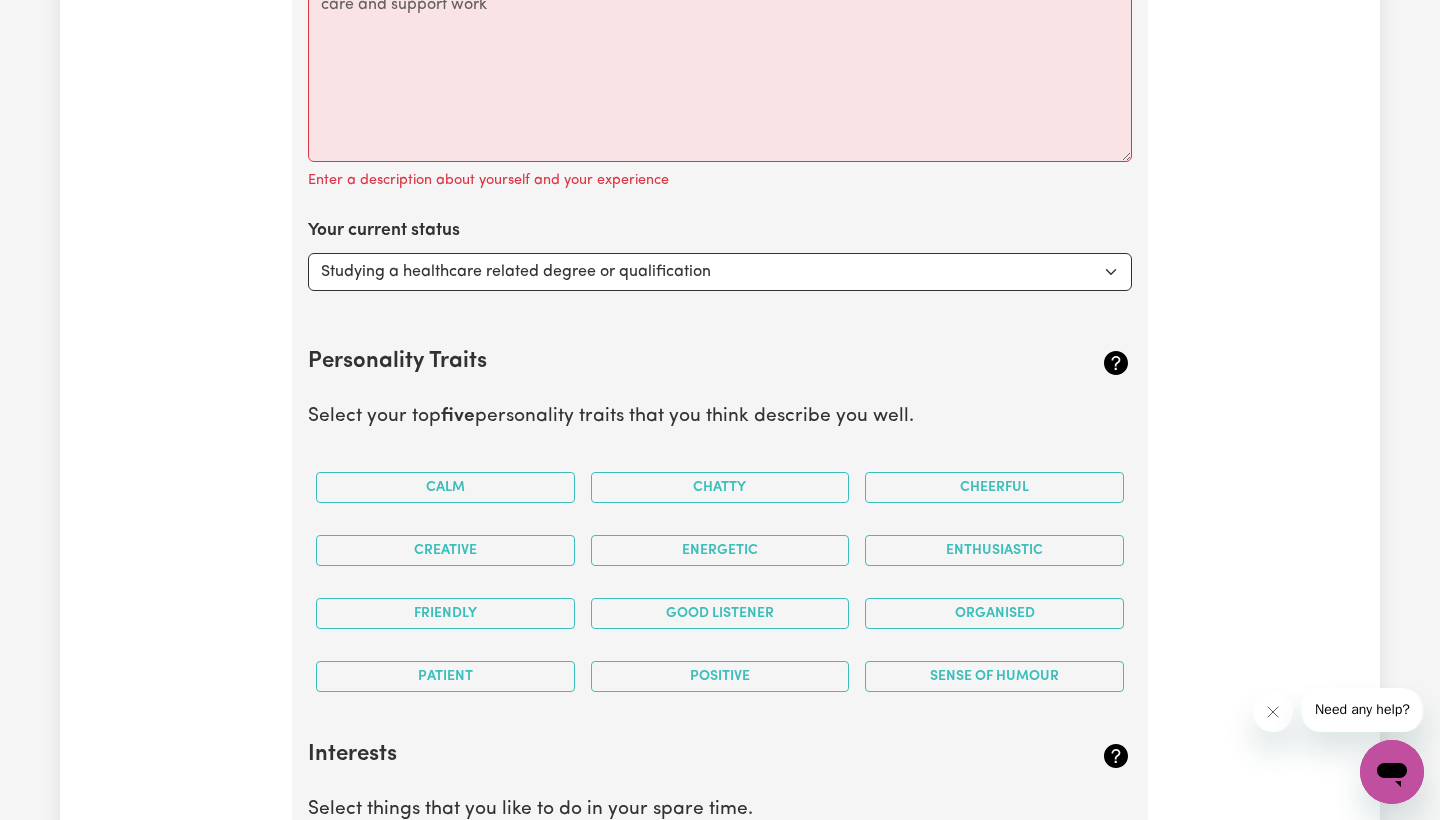 scroll, scrollTop: 2897, scrollLeft: 0, axis: vertical 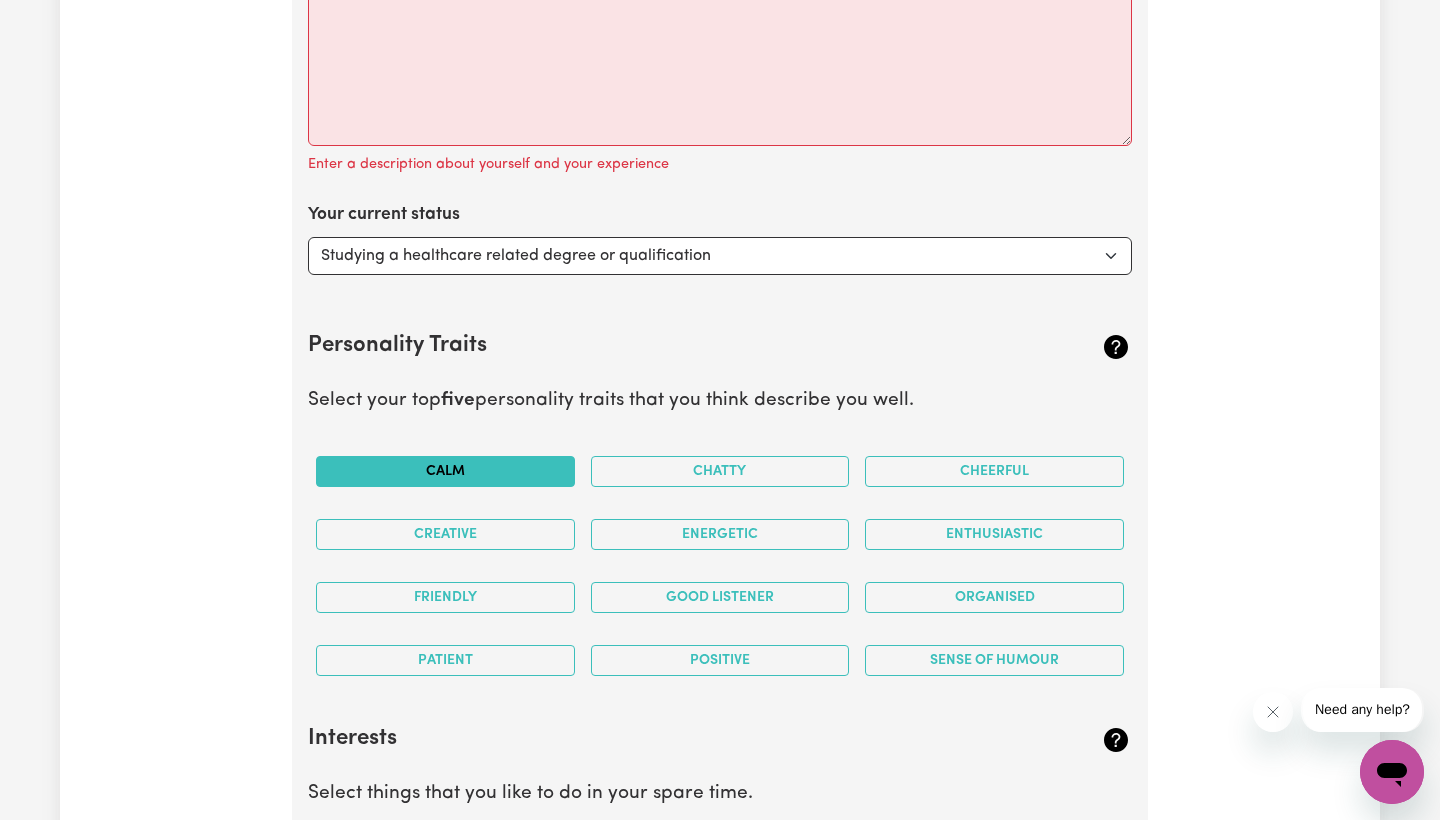 click on "Calm" at bounding box center (445, 471) 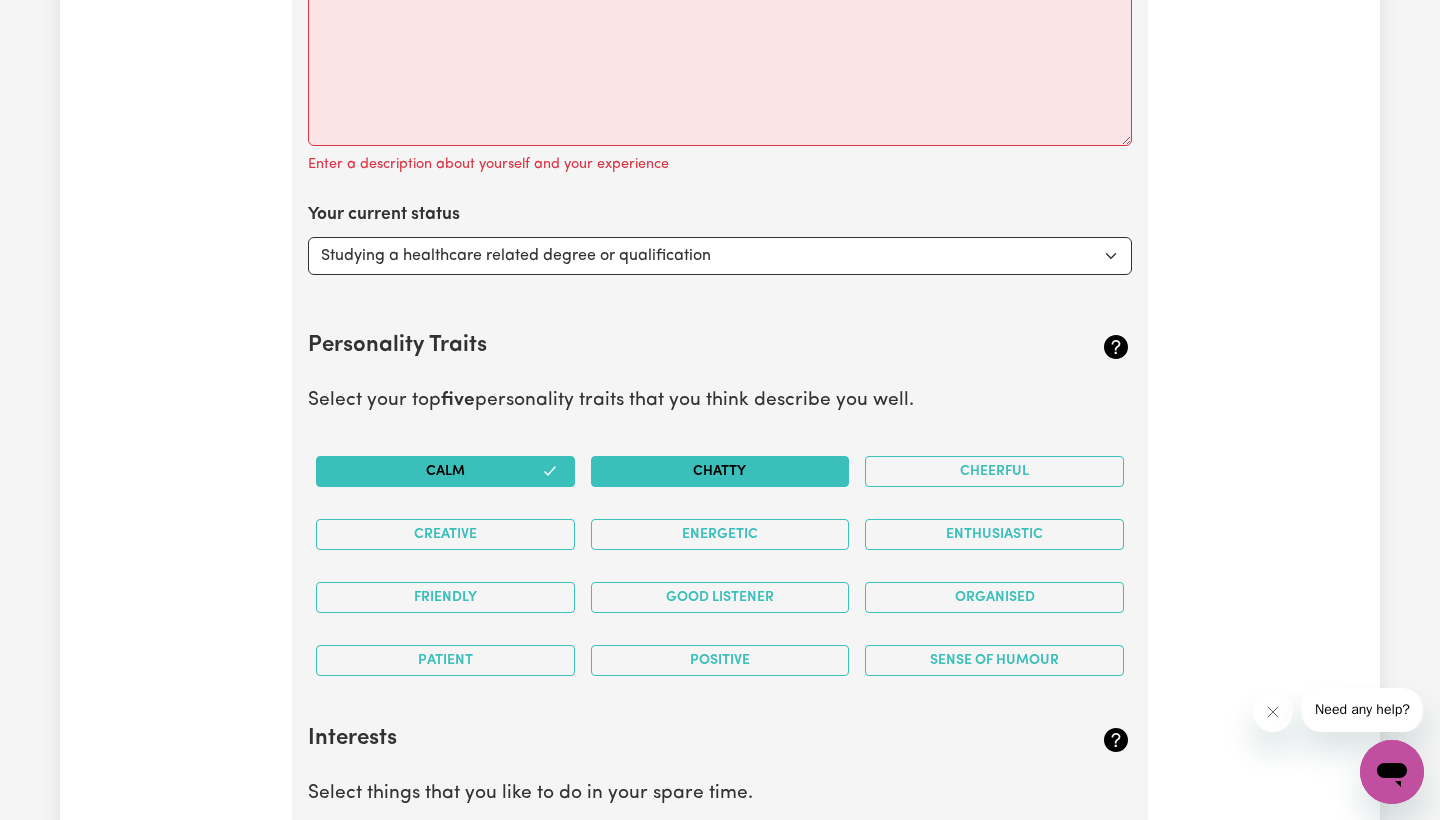 click on "Chatty" at bounding box center (720, 471) 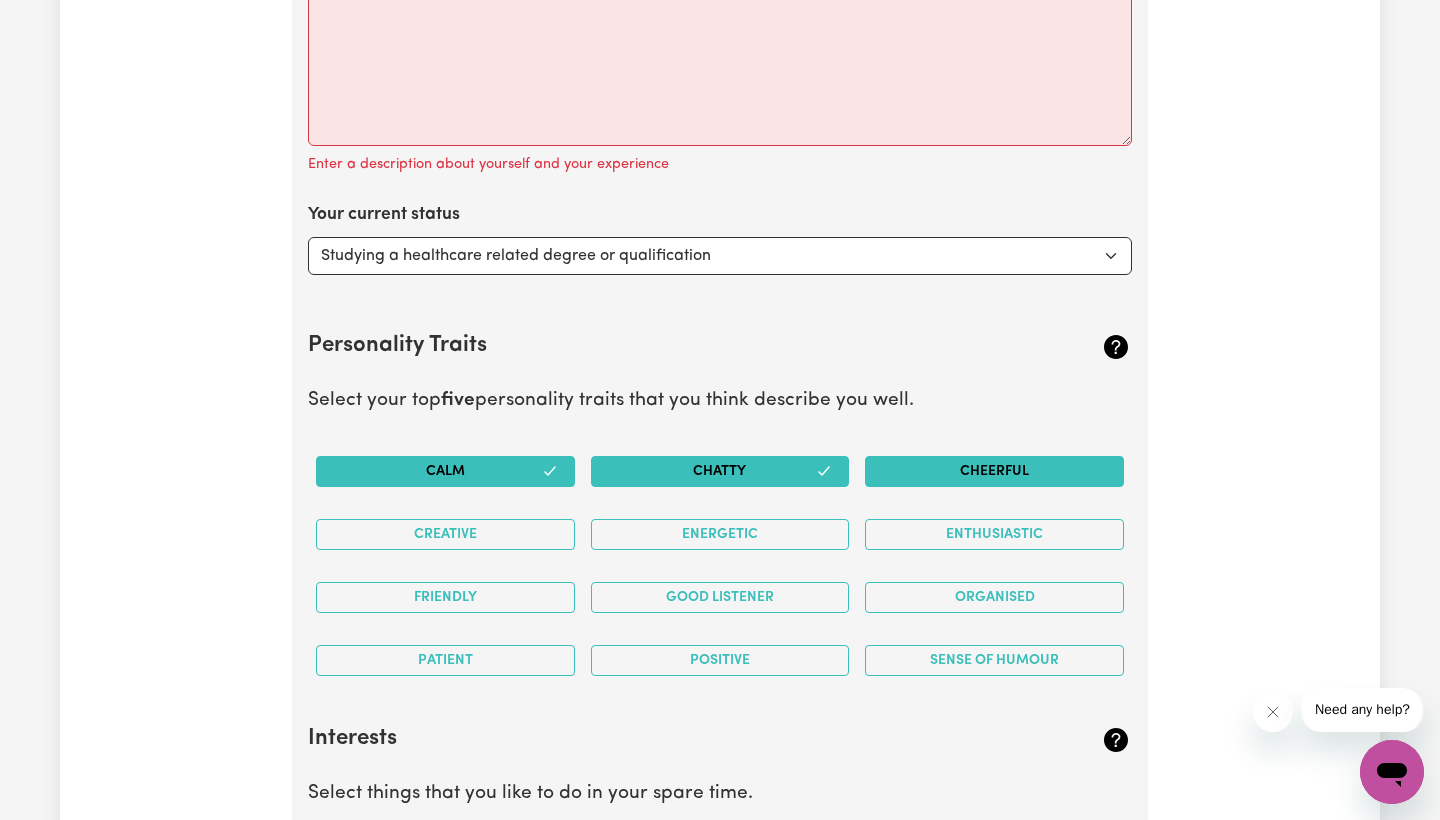click on "Cheerful" at bounding box center [994, 471] 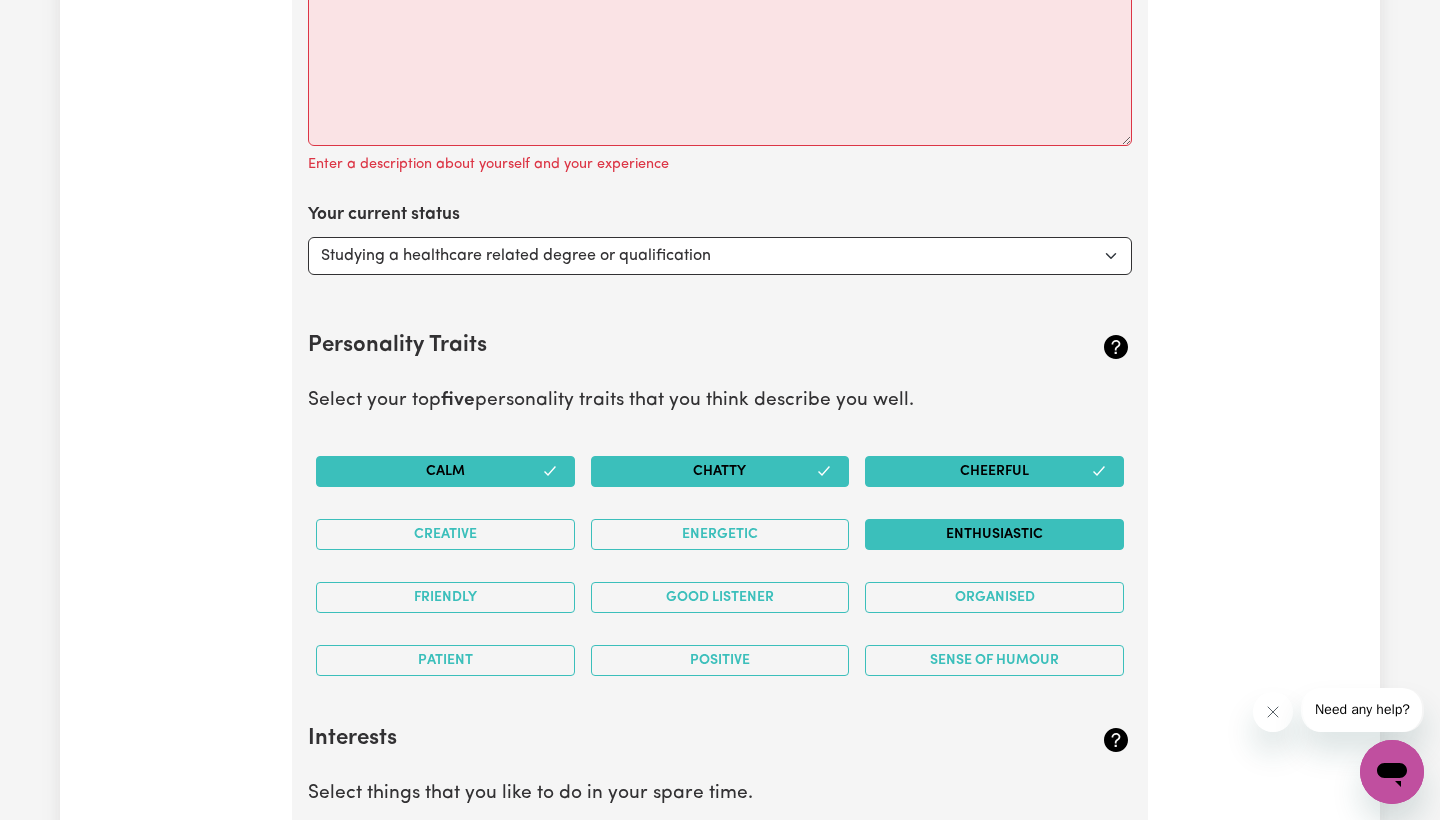 click on "Enthusiastic" at bounding box center (994, 534) 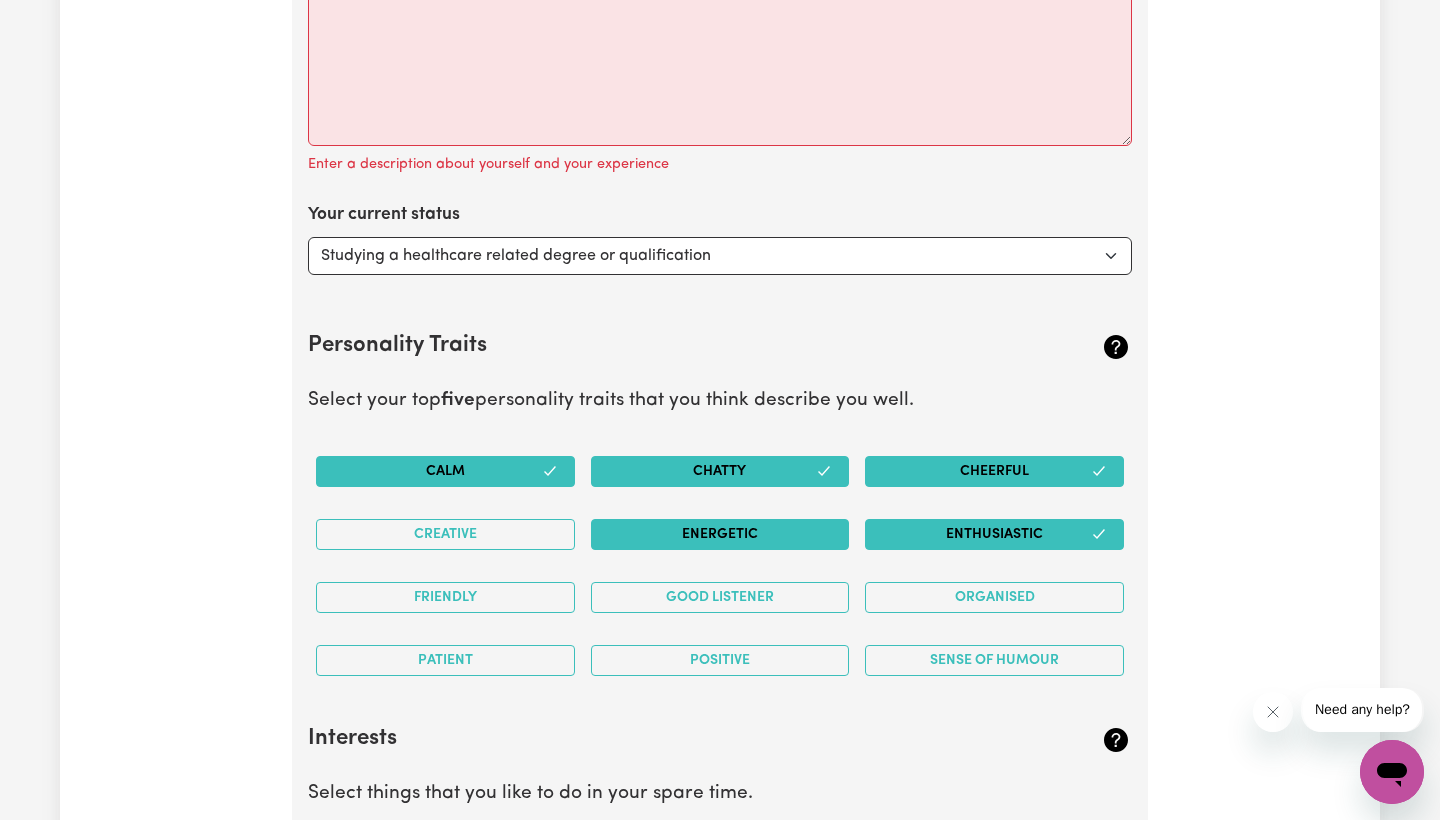 click on "Energetic" at bounding box center (720, 534) 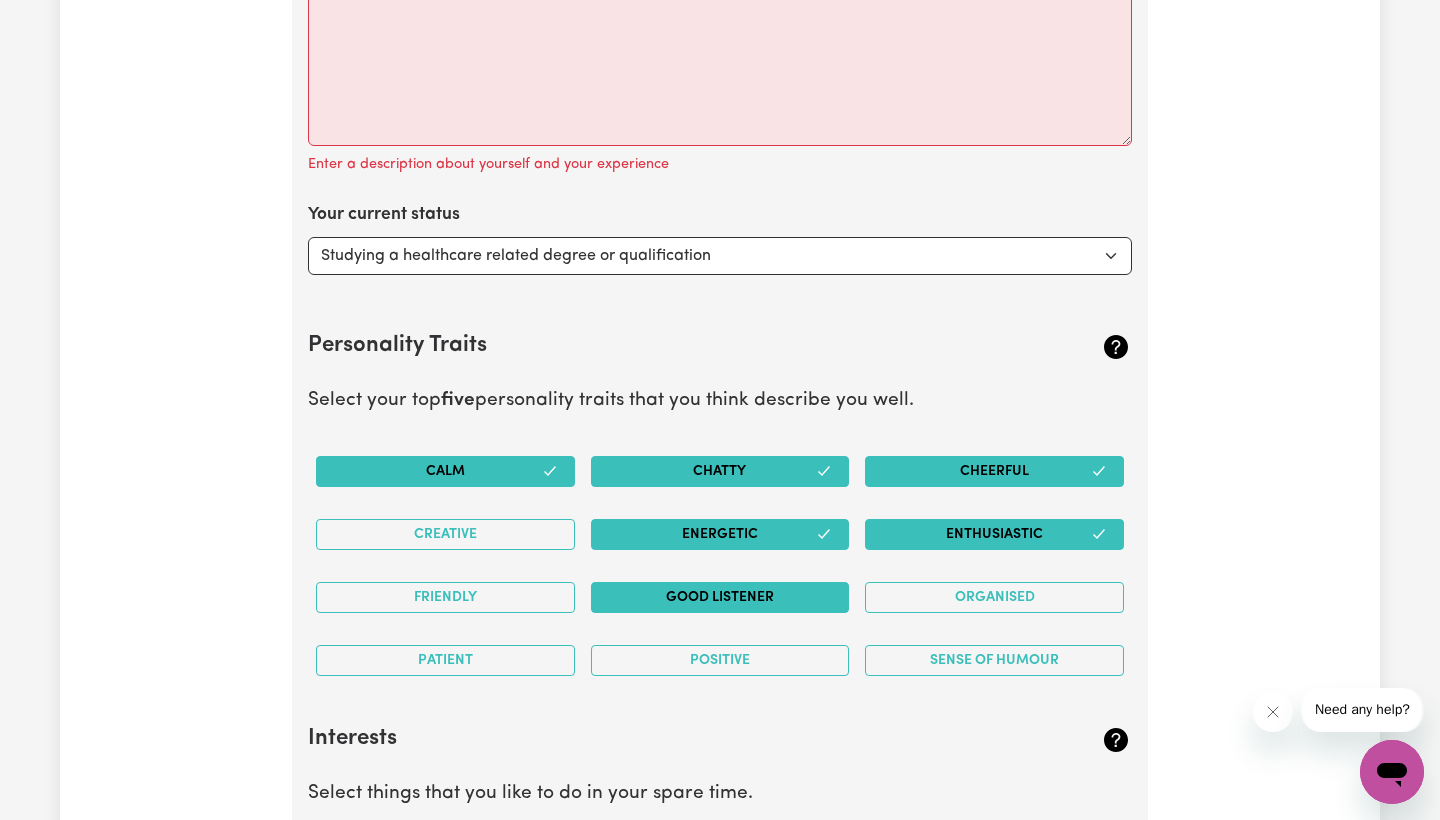 click on "Good Listener" at bounding box center (720, 597) 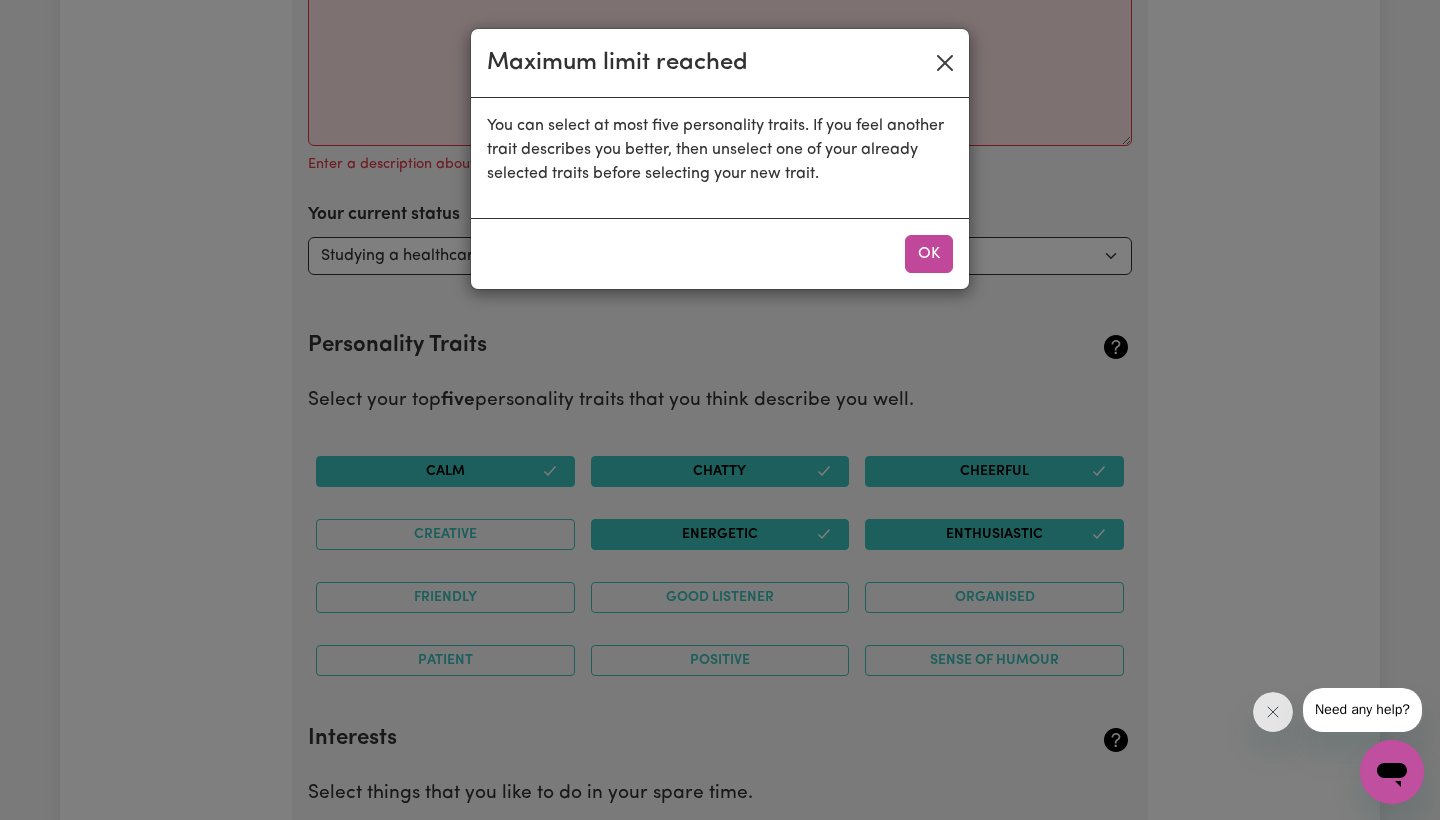 click at bounding box center [945, 63] 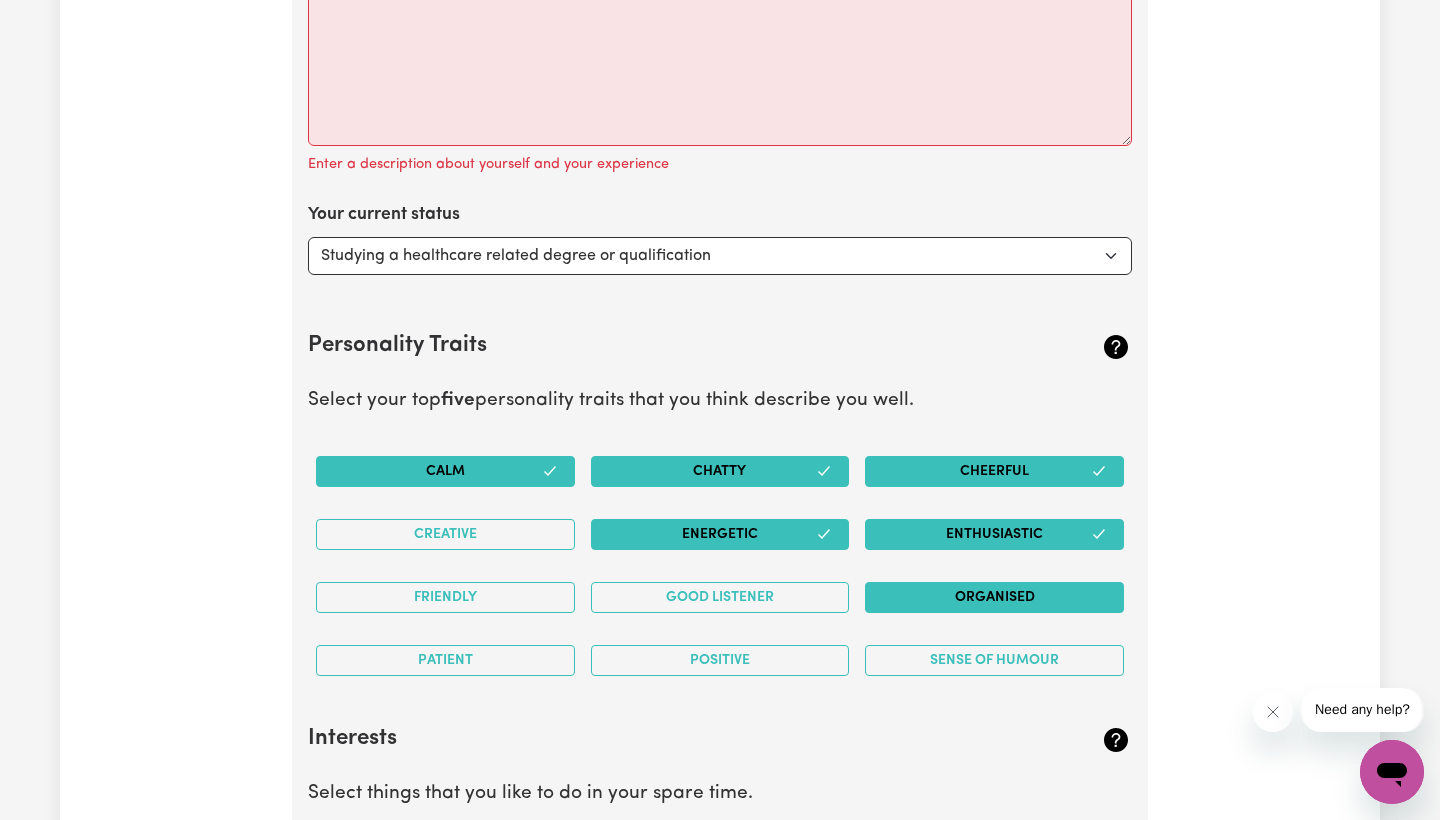 click on "Organised" at bounding box center [994, 597] 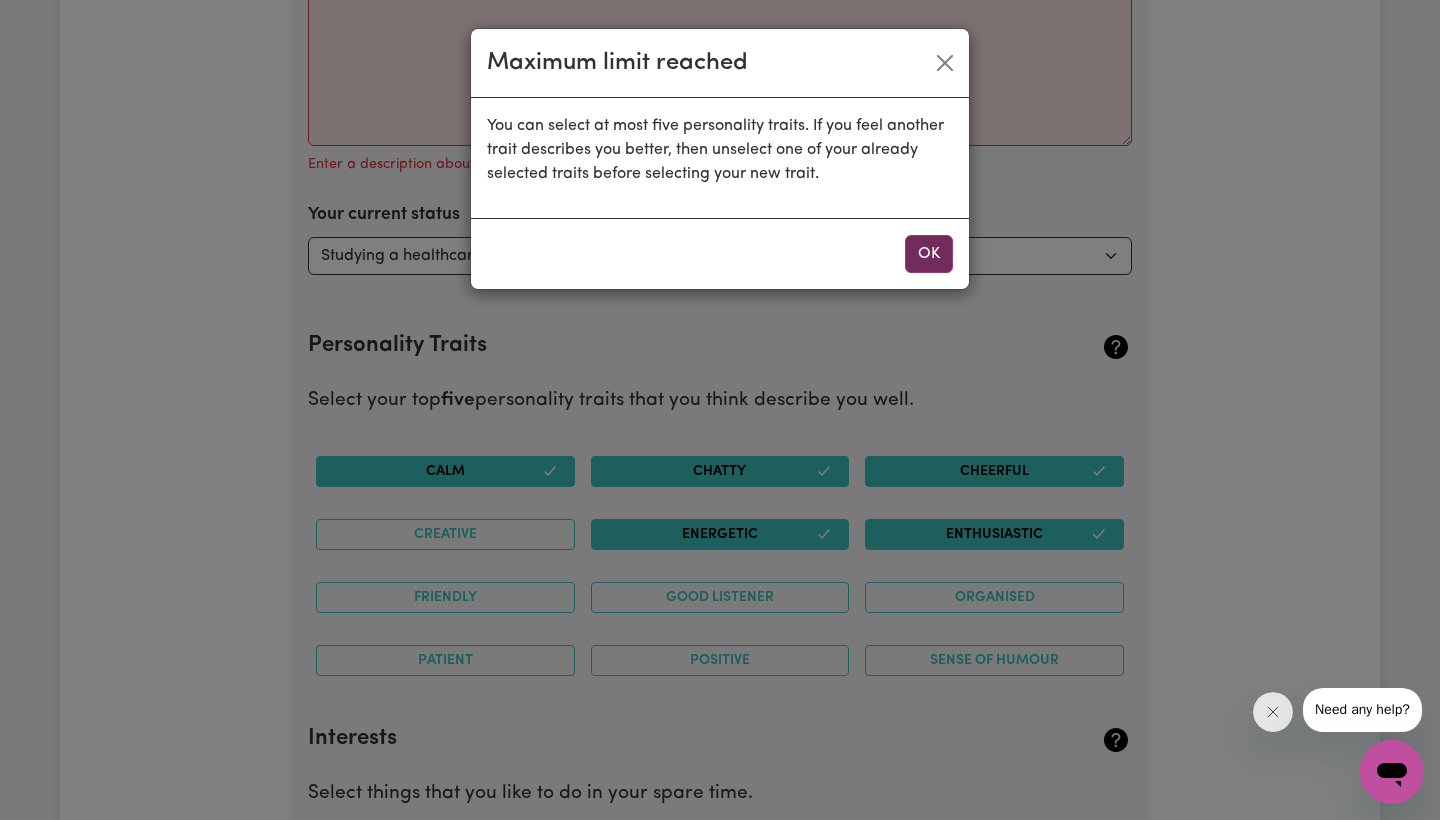 click on "OK" at bounding box center [929, 254] 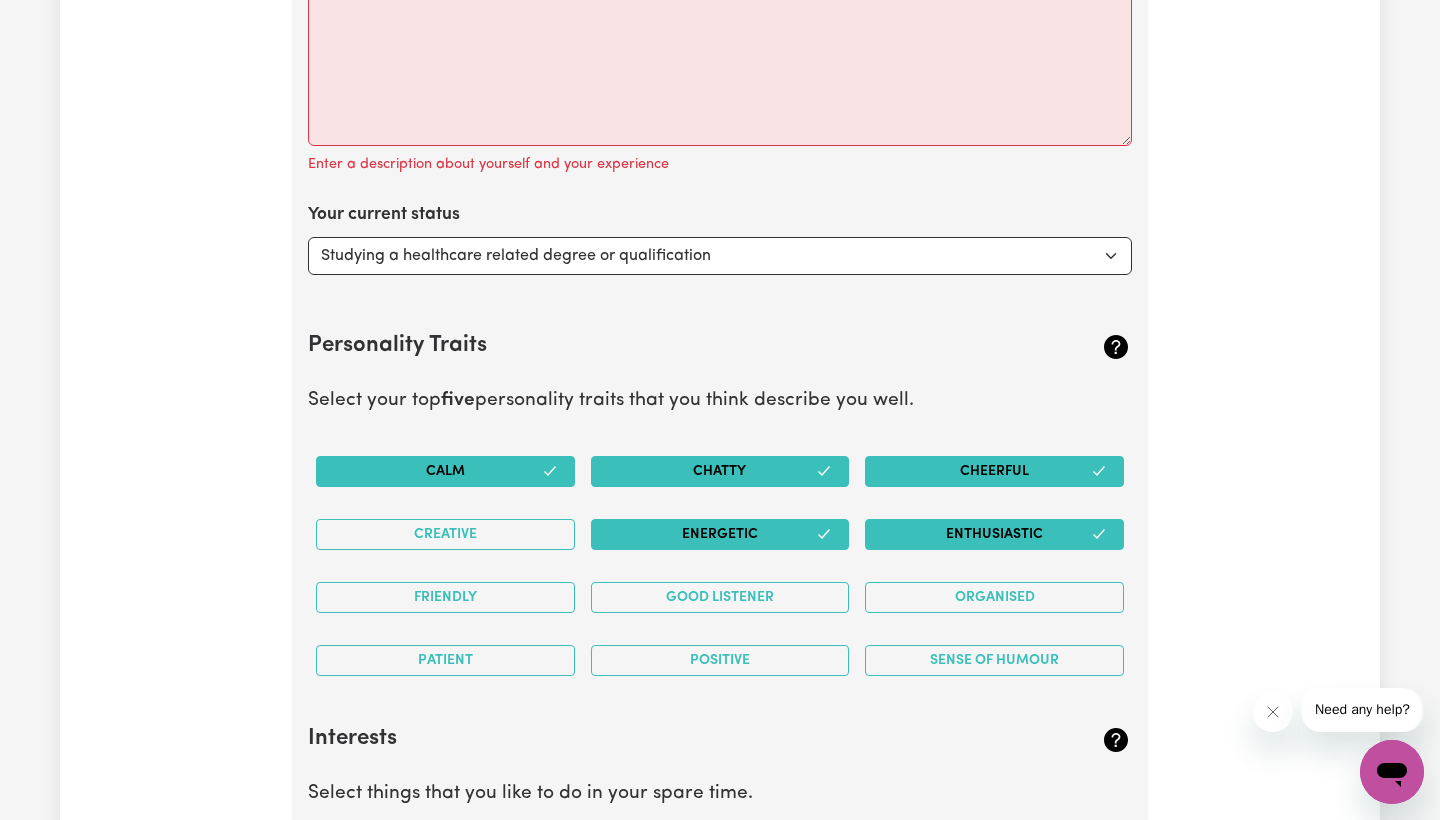 click on "Energetic" at bounding box center (720, 534) 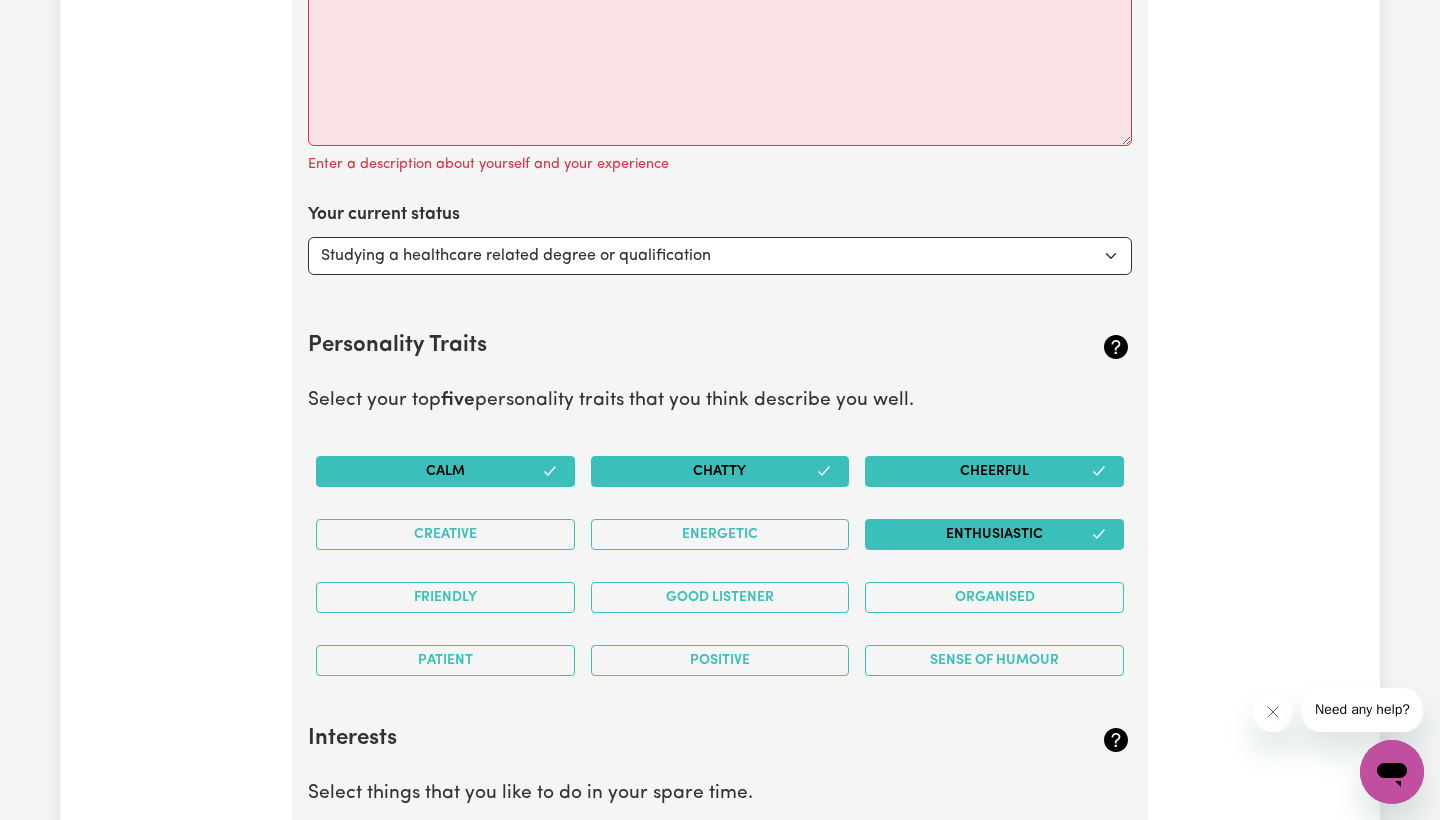 click on "Enthusiastic" at bounding box center [994, 534] 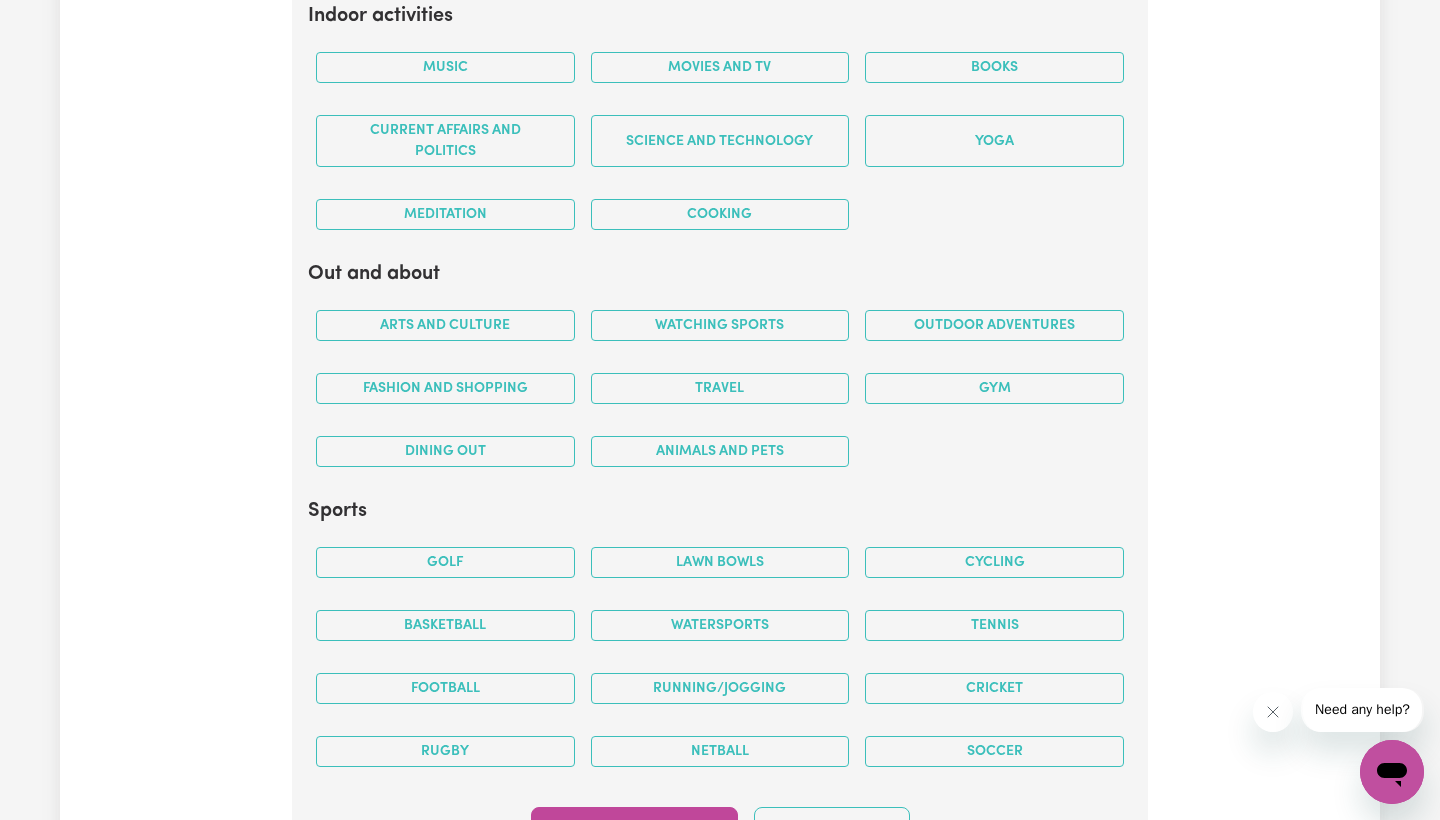 scroll, scrollTop: 3722, scrollLeft: 0, axis: vertical 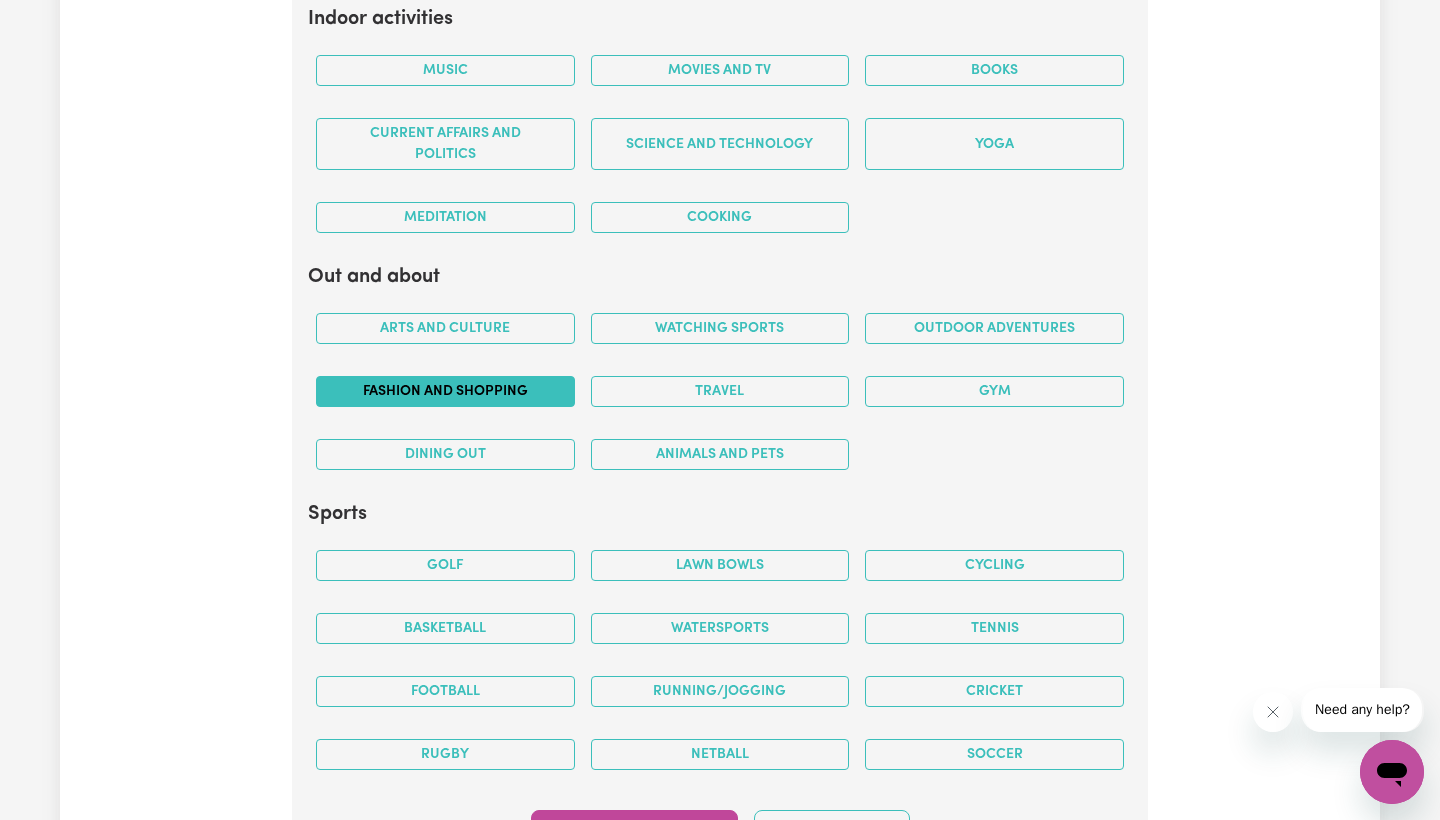 click on "Fashion and shopping" at bounding box center [445, 391] 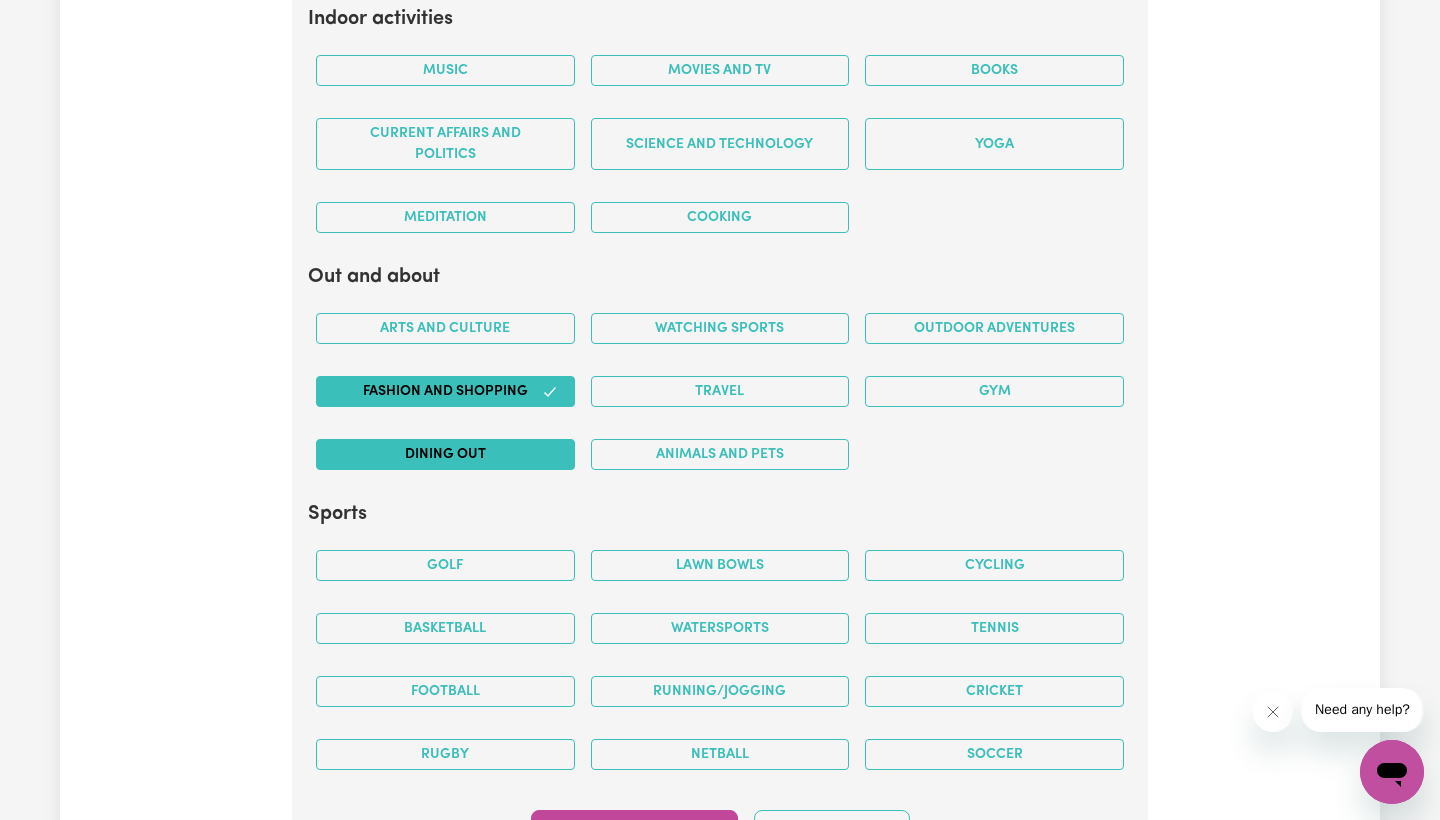 click on "Dining out" at bounding box center [445, 454] 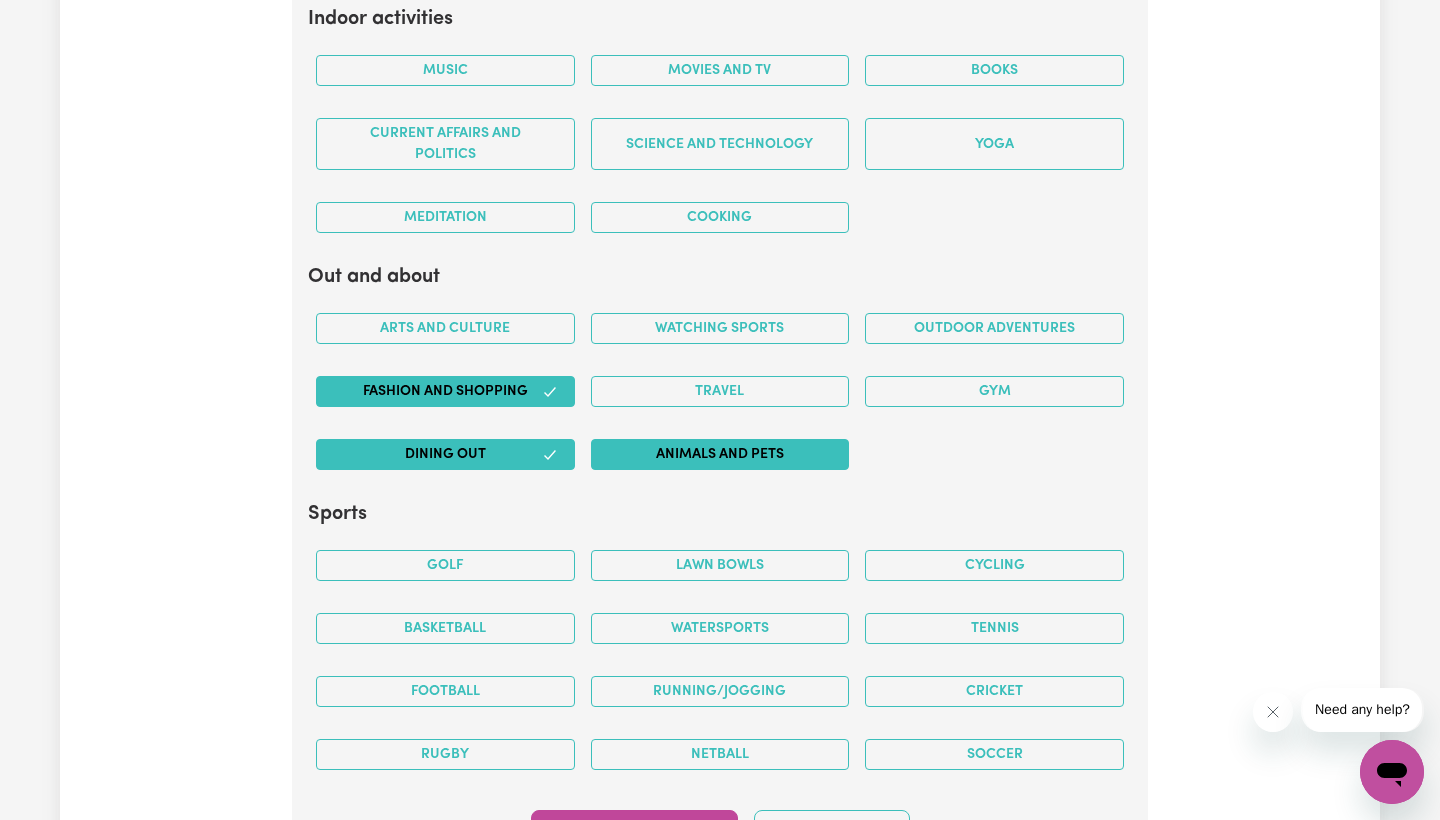 click on "Animals and pets" at bounding box center [720, 454] 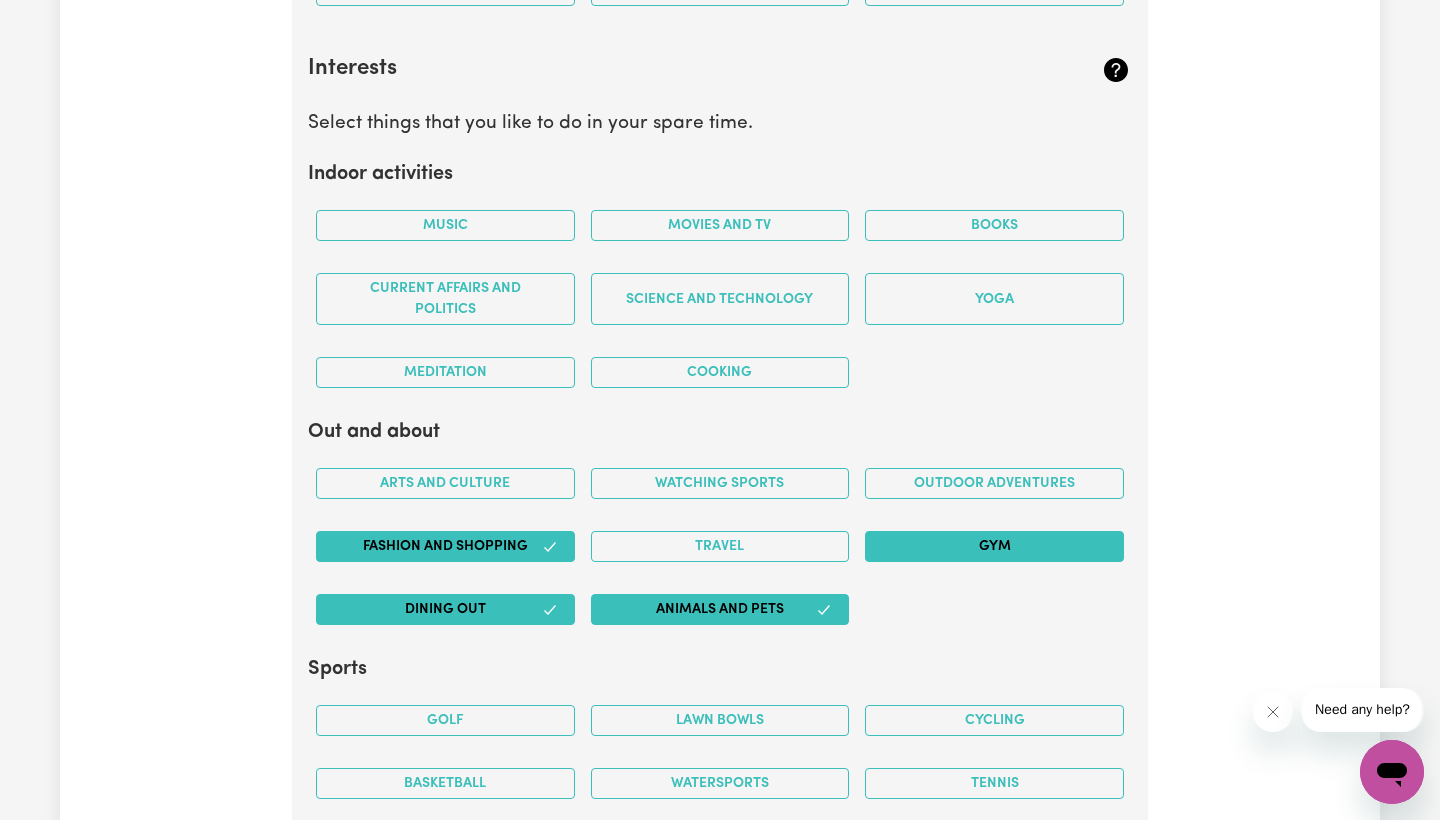 scroll, scrollTop: 3559, scrollLeft: 0, axis: vertical 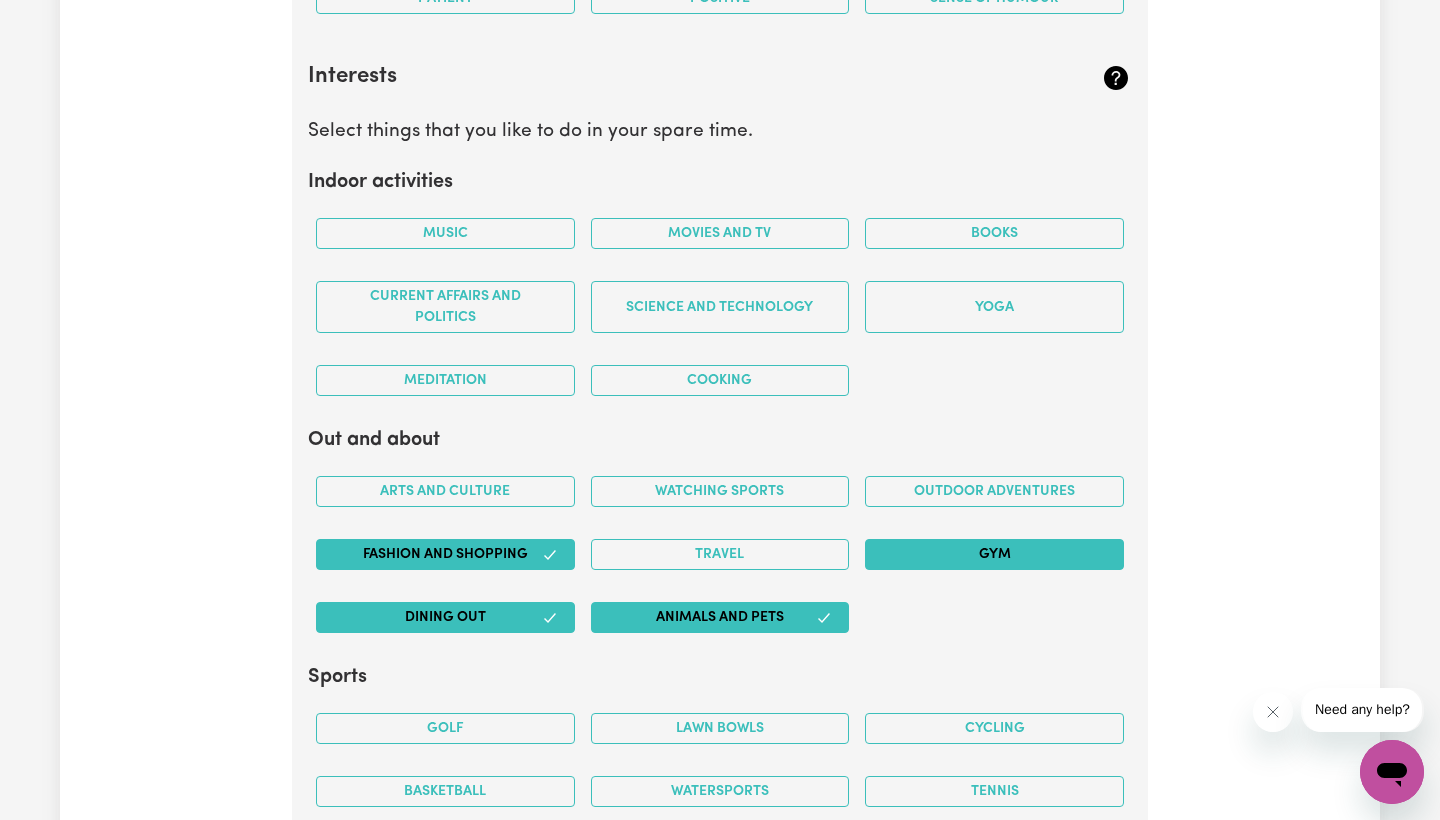 click on "Gym" at bounding box center (994, 554) 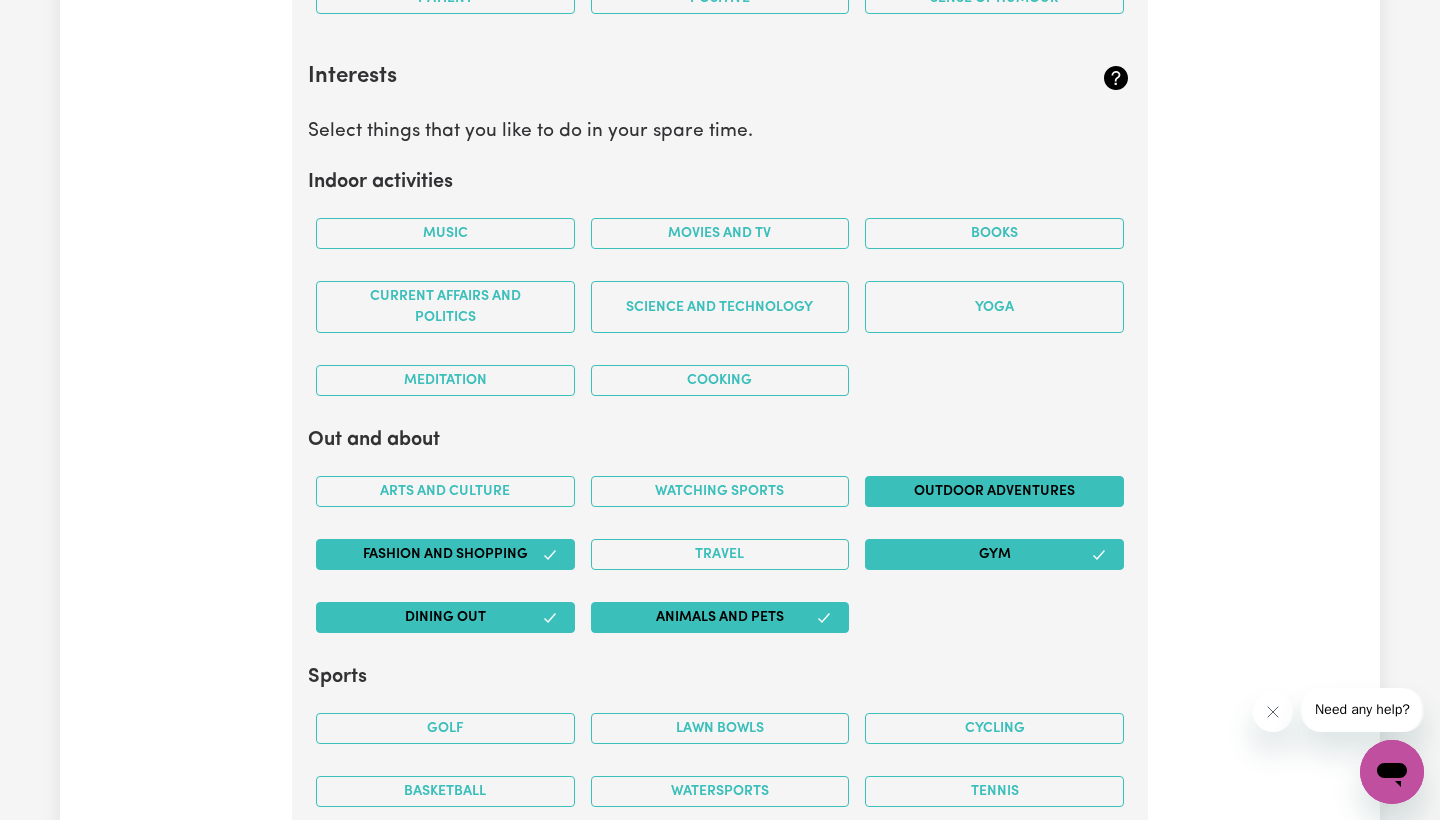 click on "Outdoor adventures" at bounding box center [994, 491] 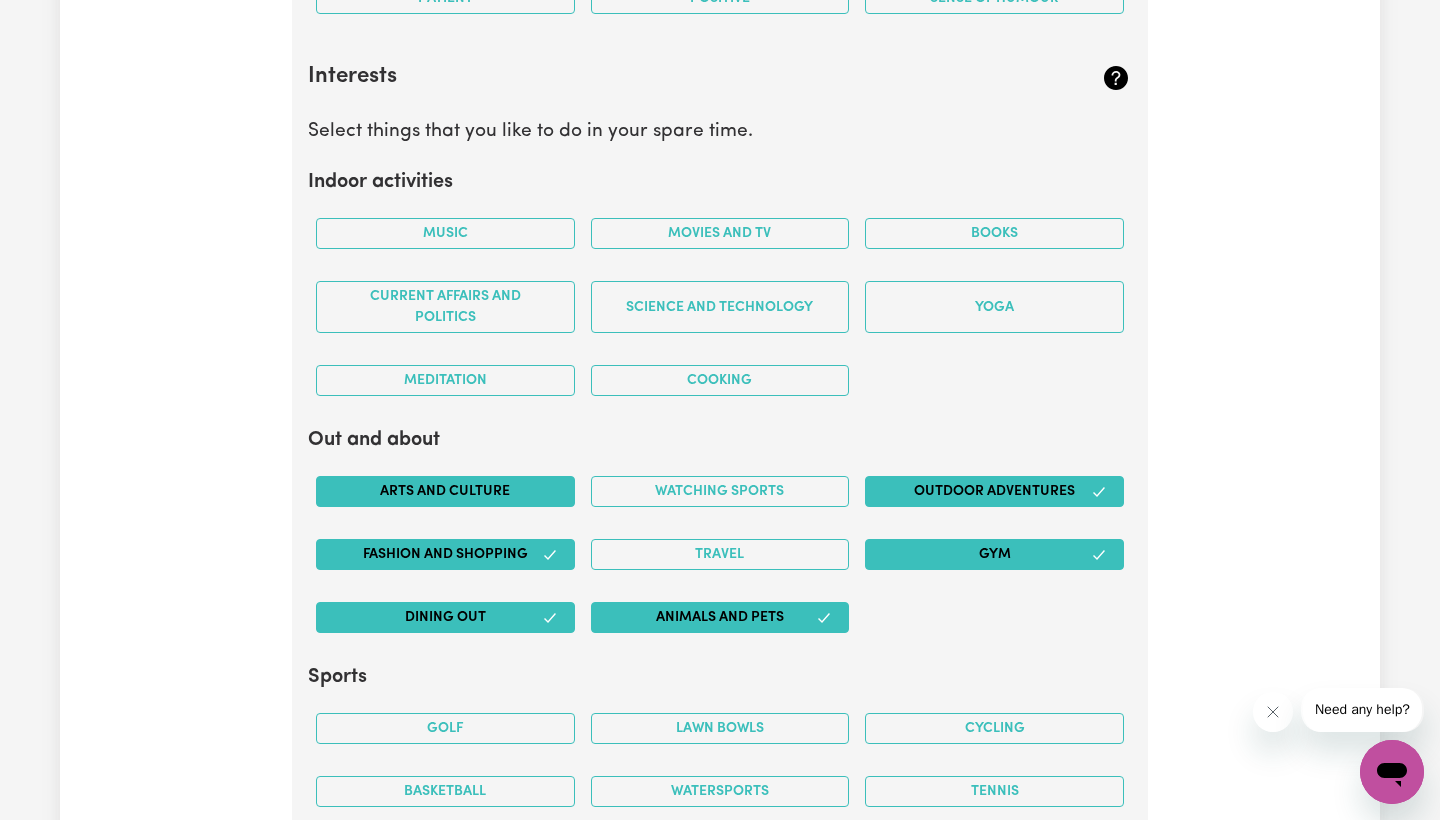 click on "Arts and Culture" at bounding box center (445, 491) 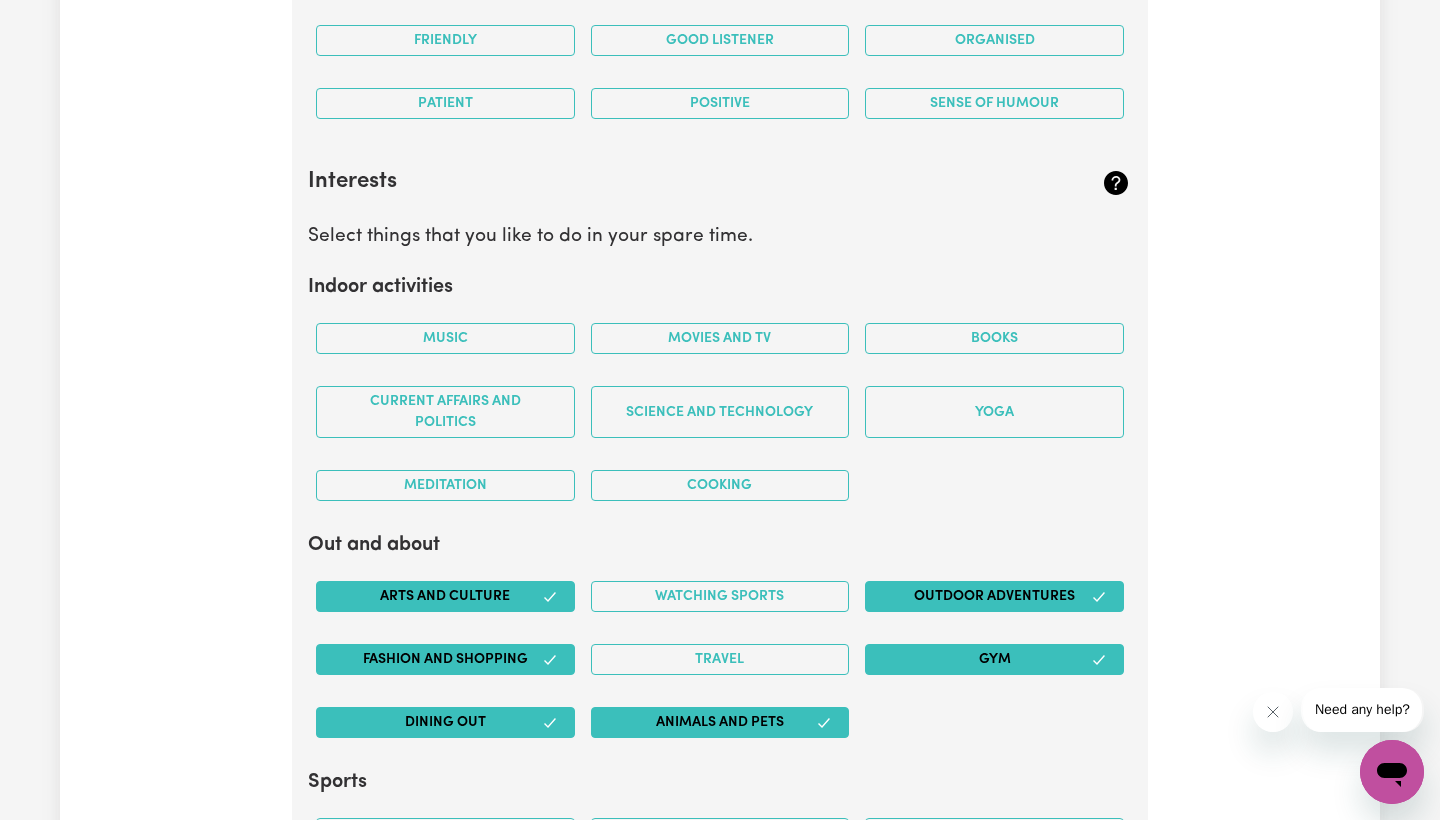 scroll, scrollTop: 3438, scrollLeft: 0, axis: vertical 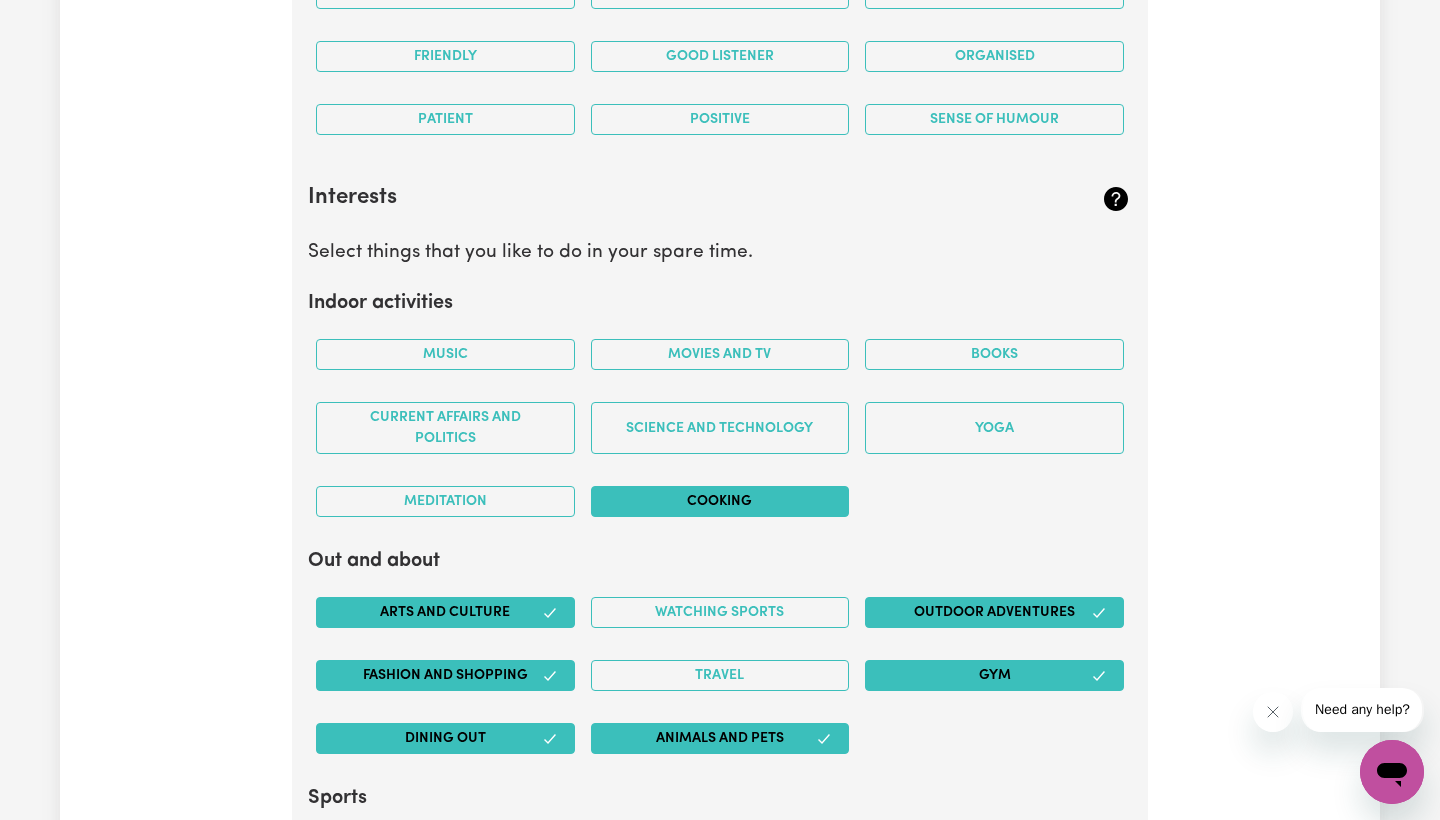 click on "Cooking" at bounding box center (720, 501) 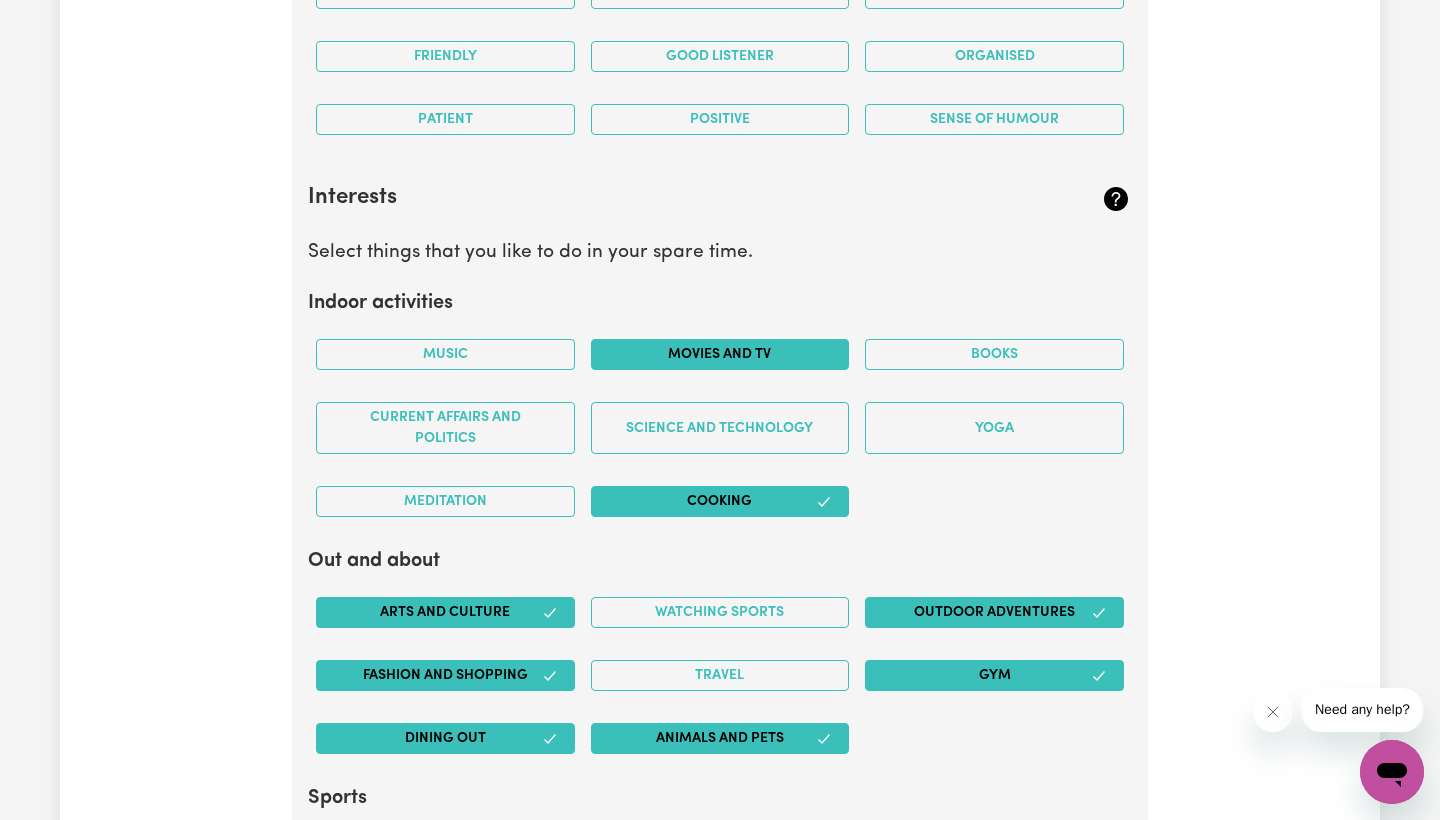 click on "Movies and TV" at bounding box center (720, 354) 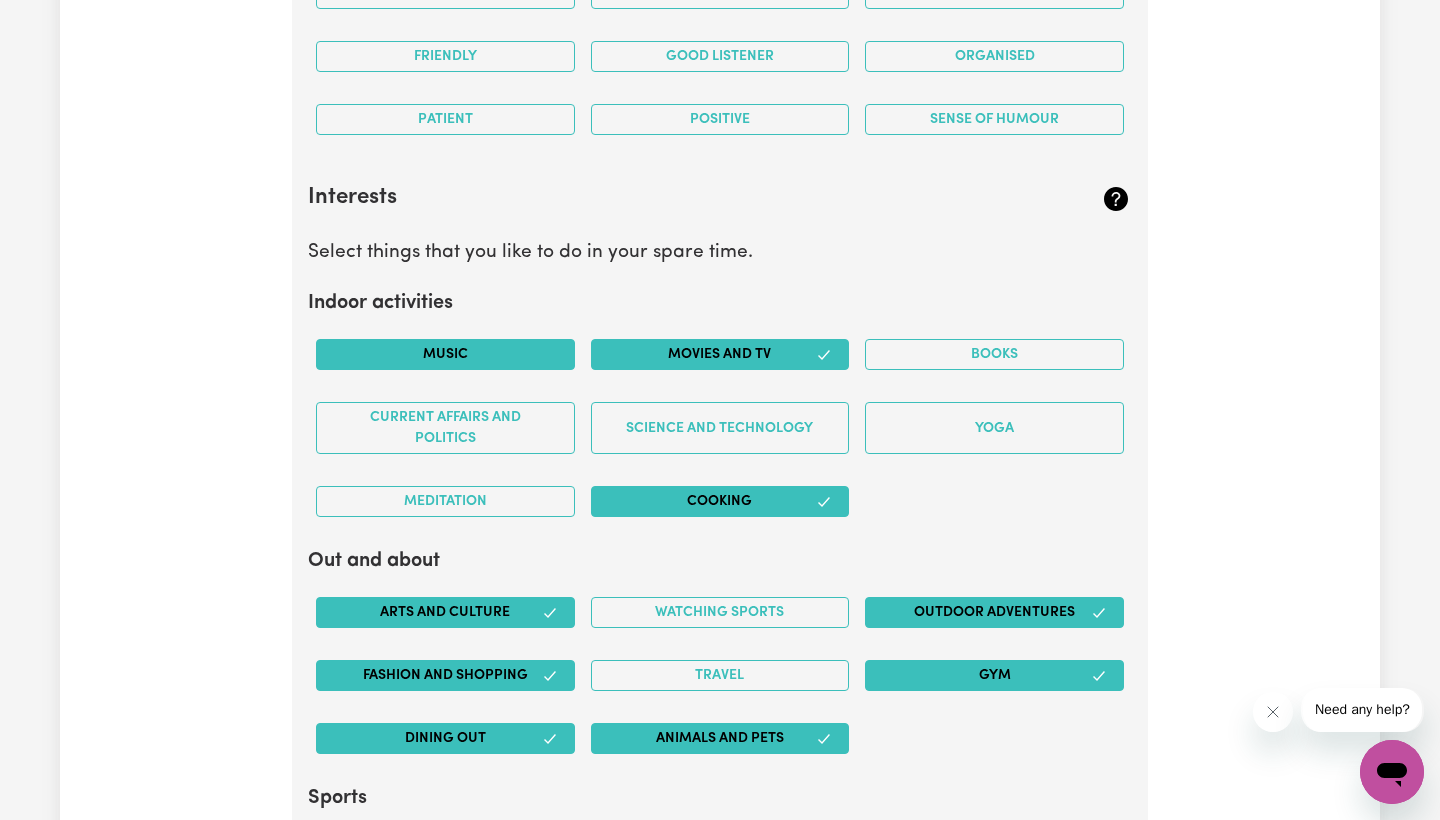 click on "Music" at bounding box center [445, 354] 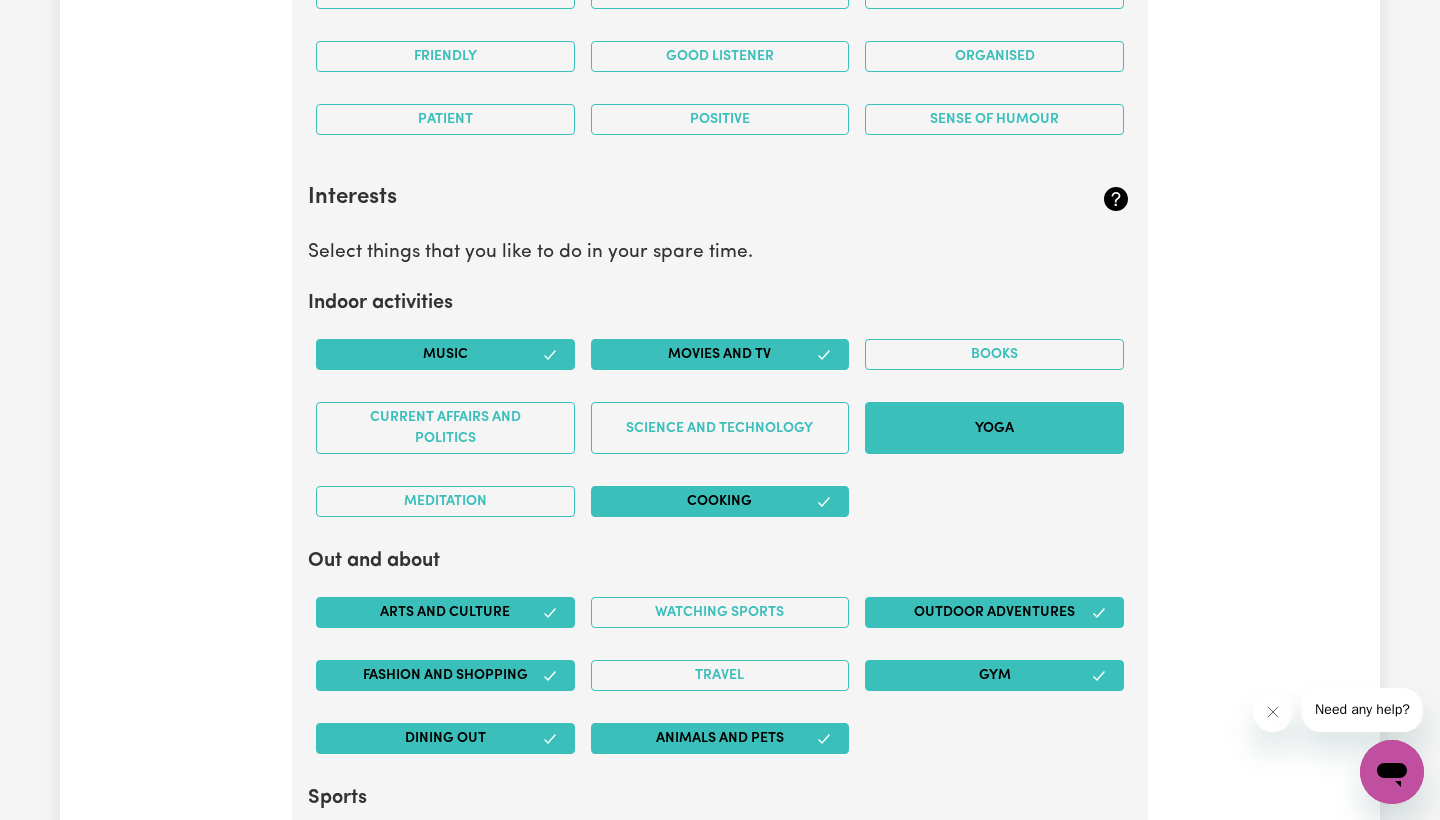 click on "Yoga" at bounding box center (994, 428) 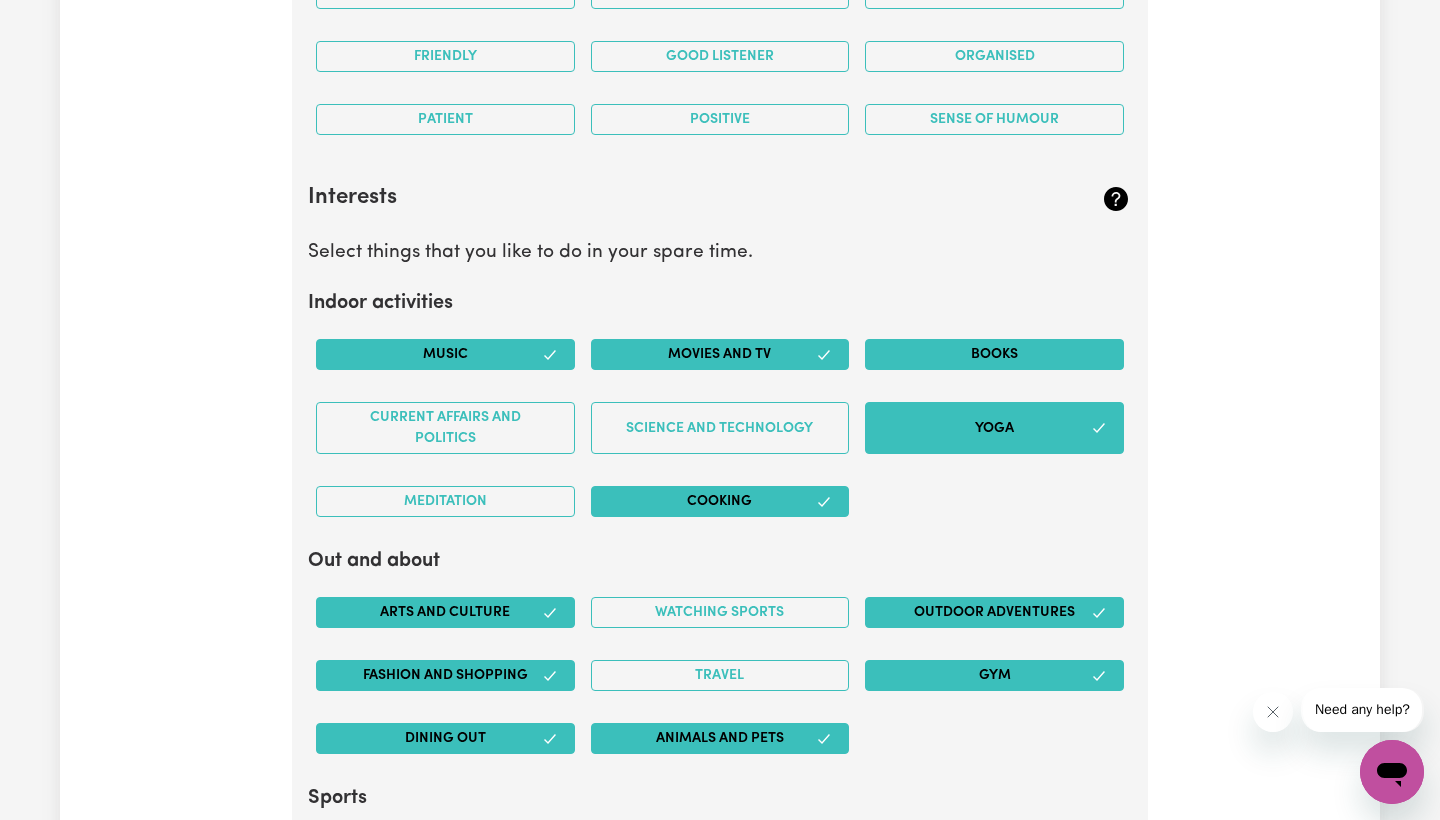 click on "Books" at bounding box center [994, 354] 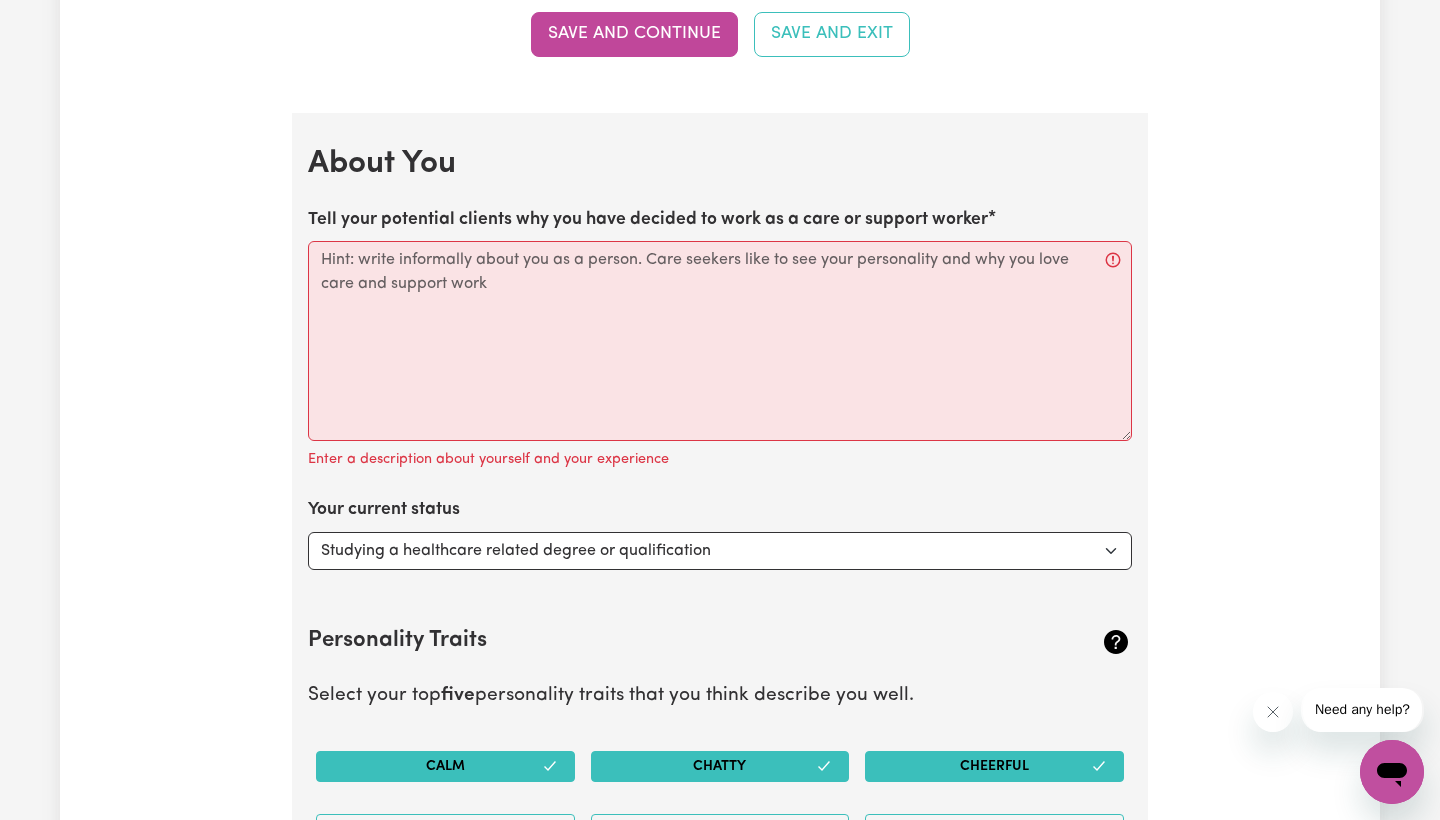 scroll, scrollTop: 2475, scrollLeft: 0, axis: vertical 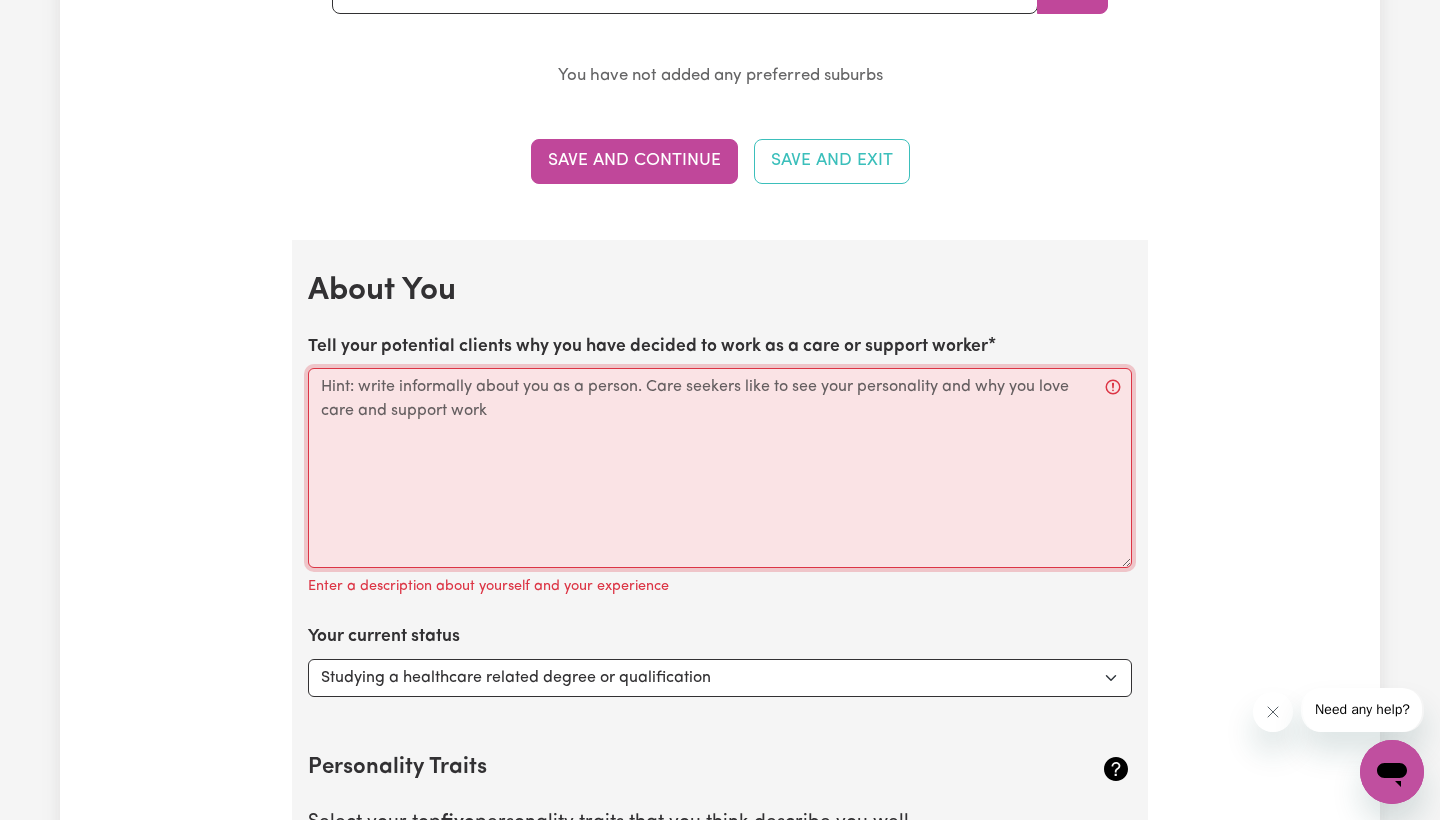 click on "Tell your potential clients why you have decided to work as a care or support worker" at bounding box center (720, 468) 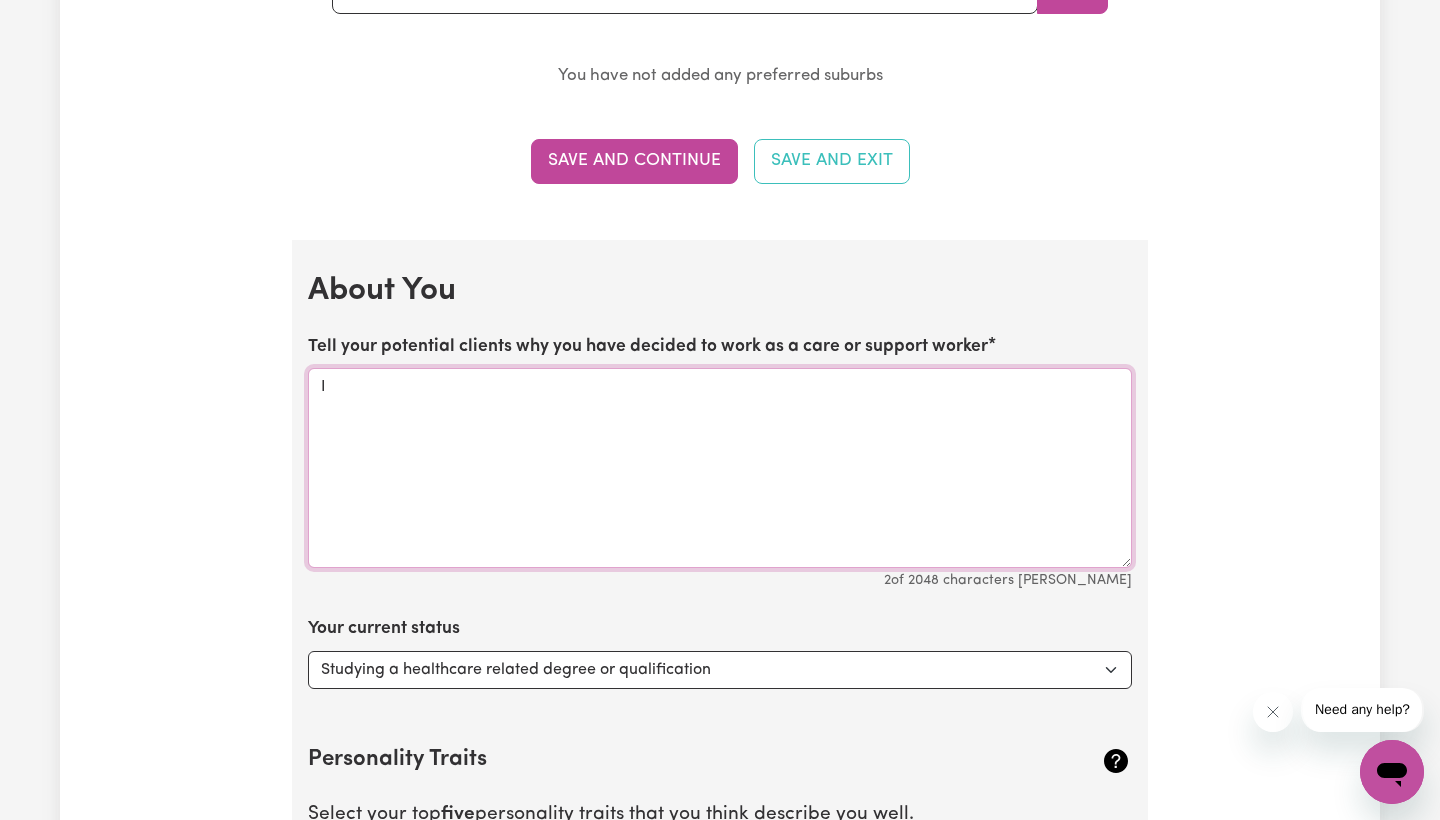 type on "I" 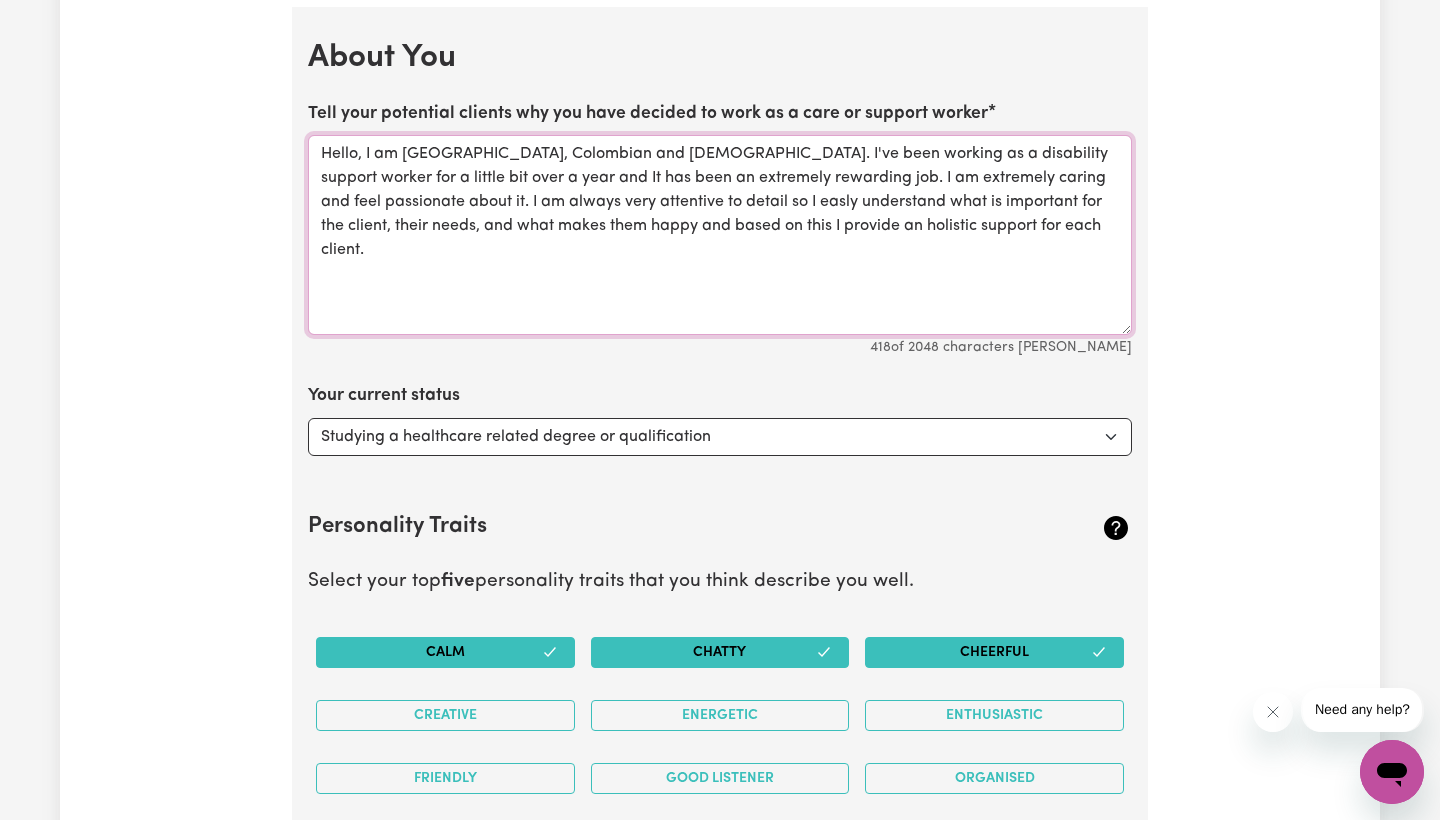 scroll, scrollTop: 2711, scrollLeft: 0, axis: vertical 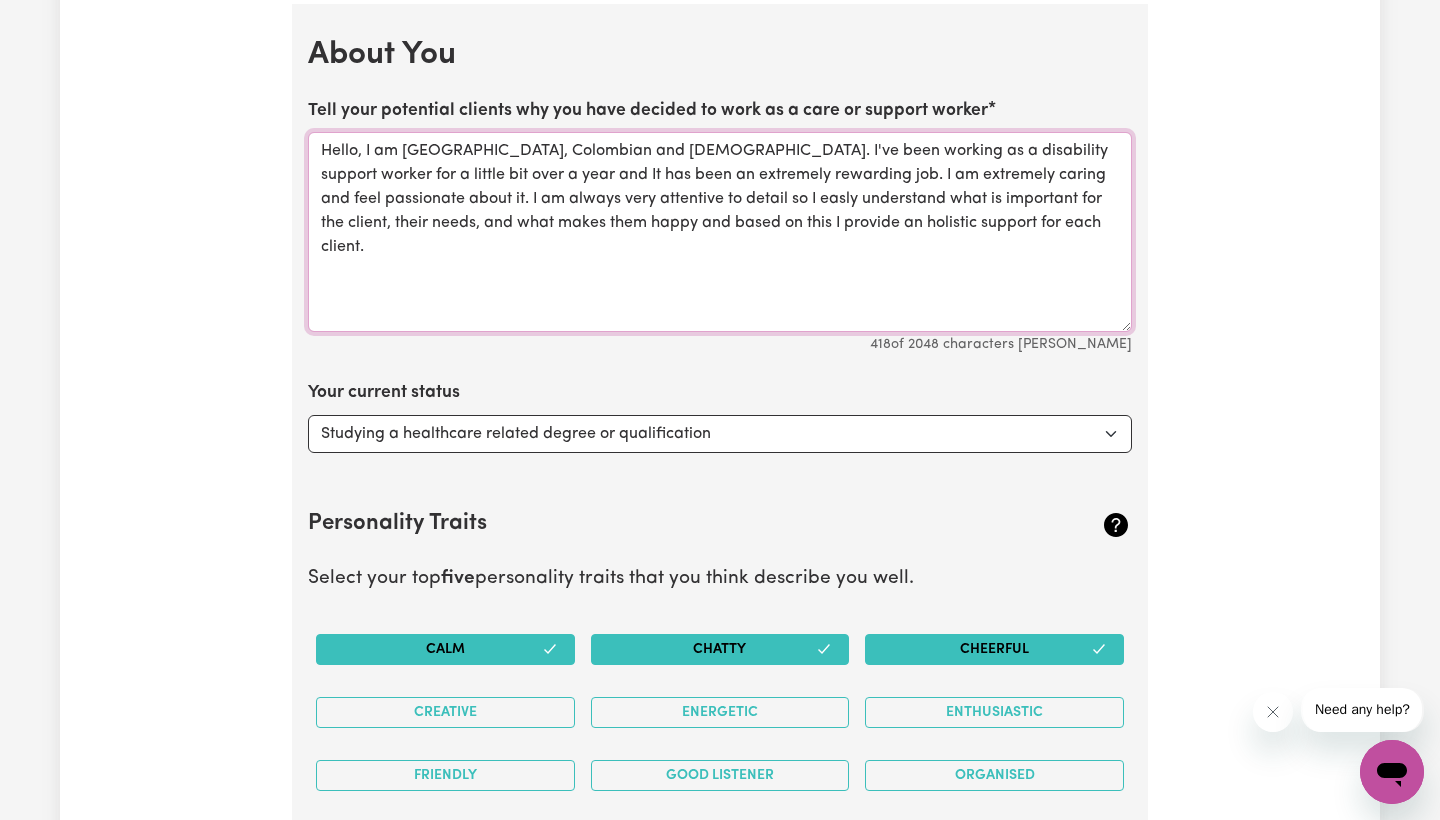 type on "Hello, I am [GEOGRAPHIC_DATA], Colombian and [DEMOGRAPHIC_DATA]. I've been working as a disability support worker for a little bit over a year and It has been an extremely rewarding job. I am extremely caring and feel passionate about it. I am always very attentive to detail so I easly understand what is important for the client, their needs, and what makes them happy and based on this I provide an holistic support for each client." 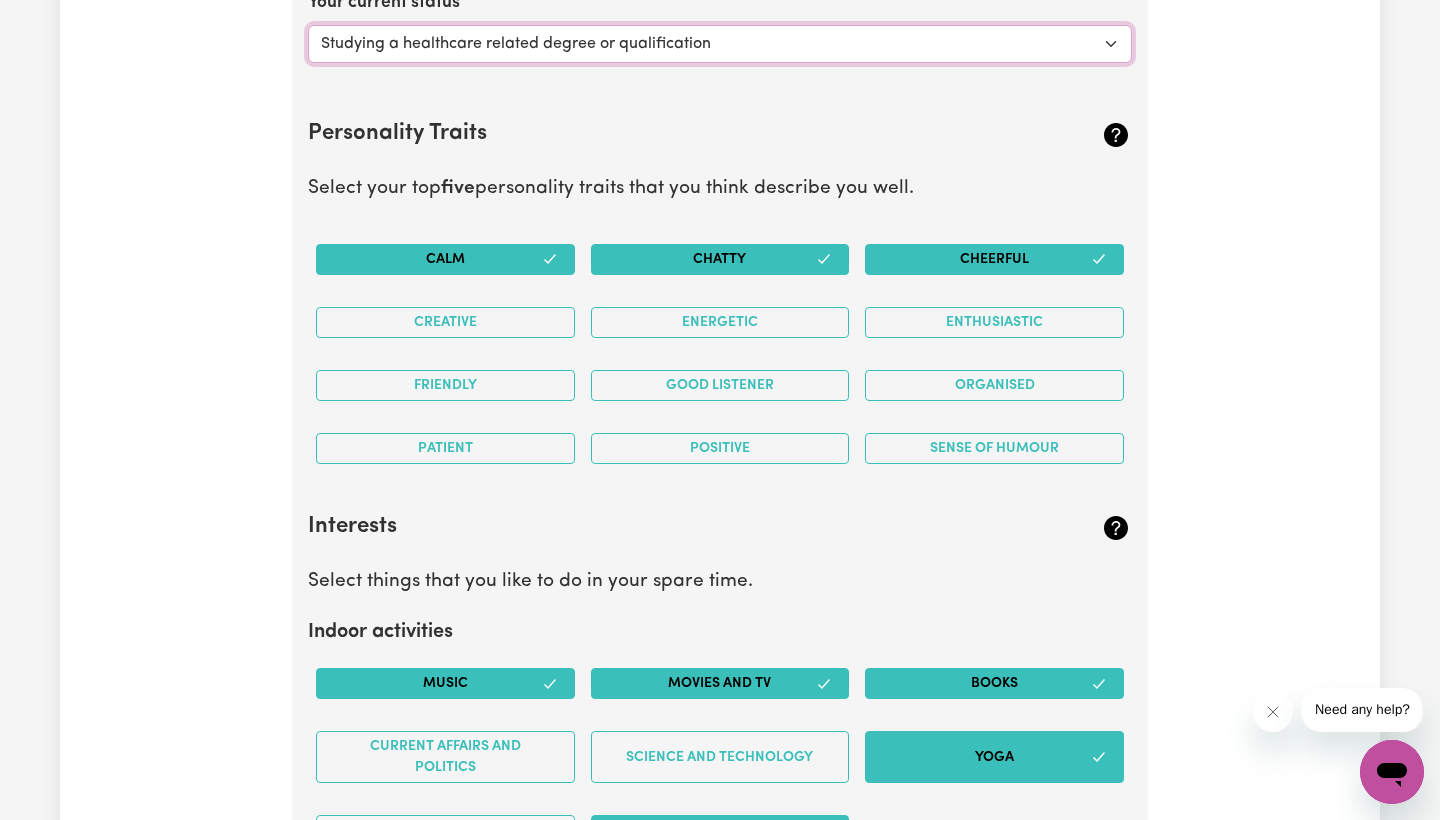 scroll, scrollTop: 3099, scrollLeft: 0, axis: vertical 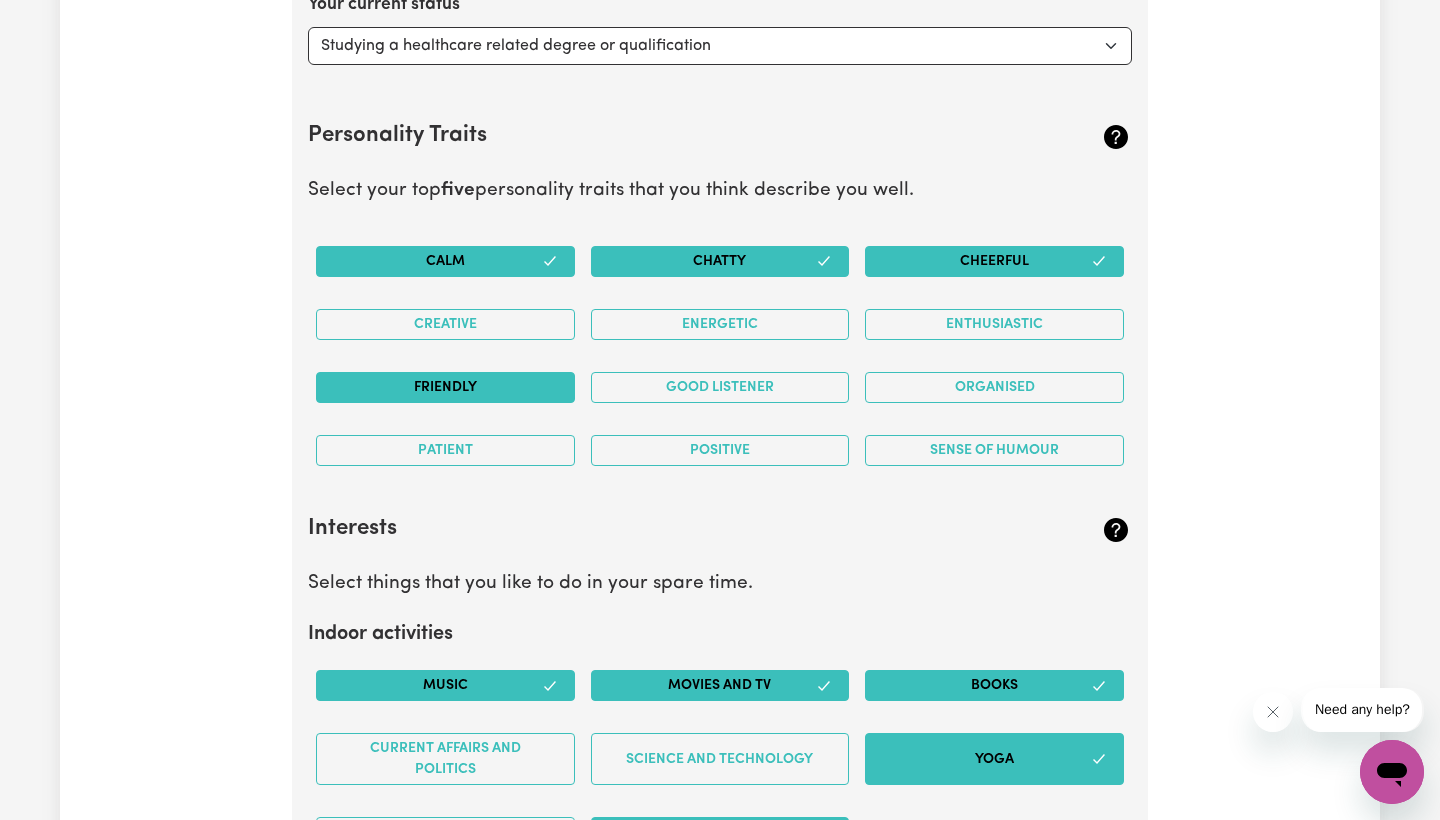 click on "Friendly" at bounding box center (445, 387) 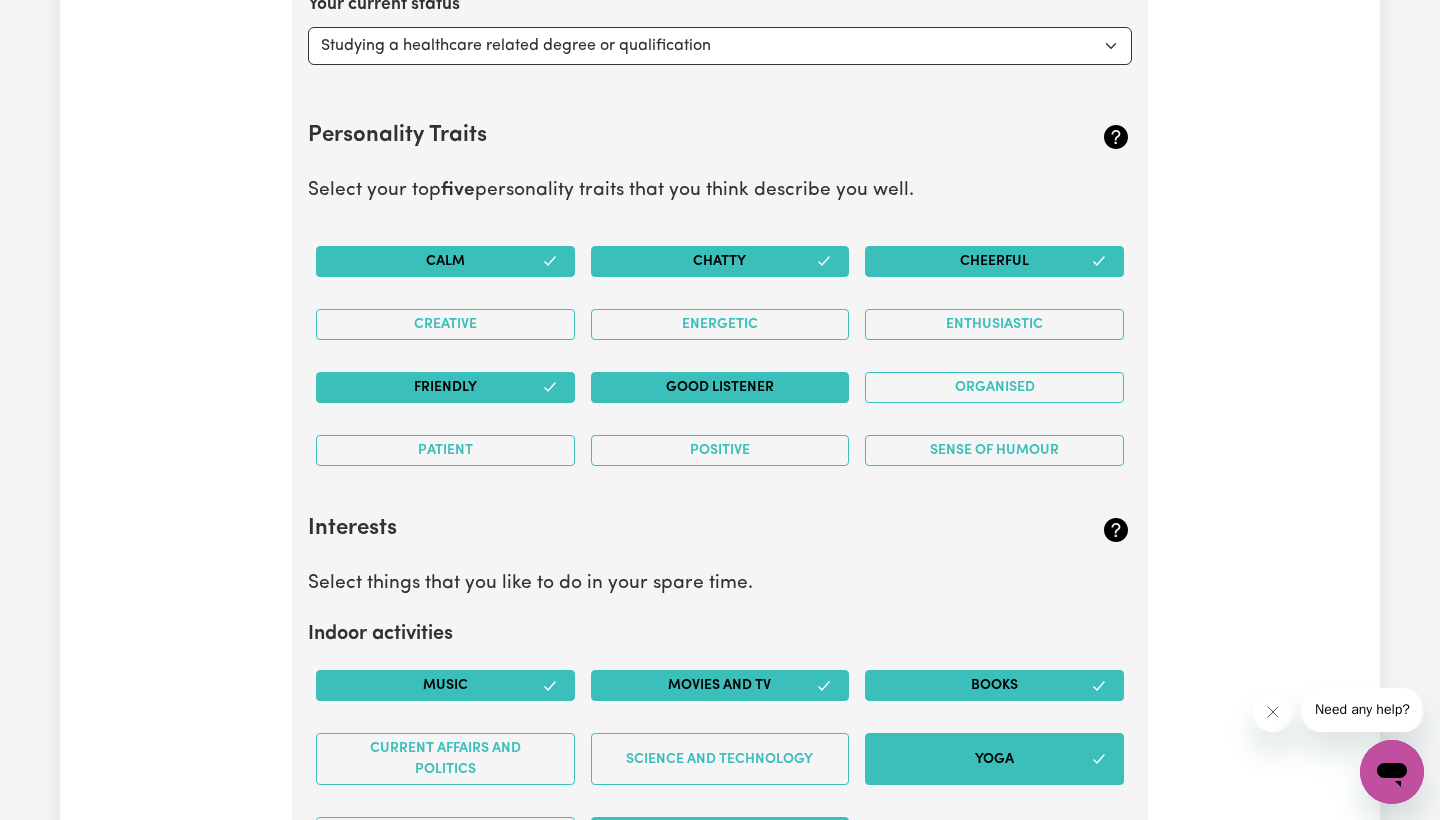 click on "Good Listener" at bounding box center [720, 387] 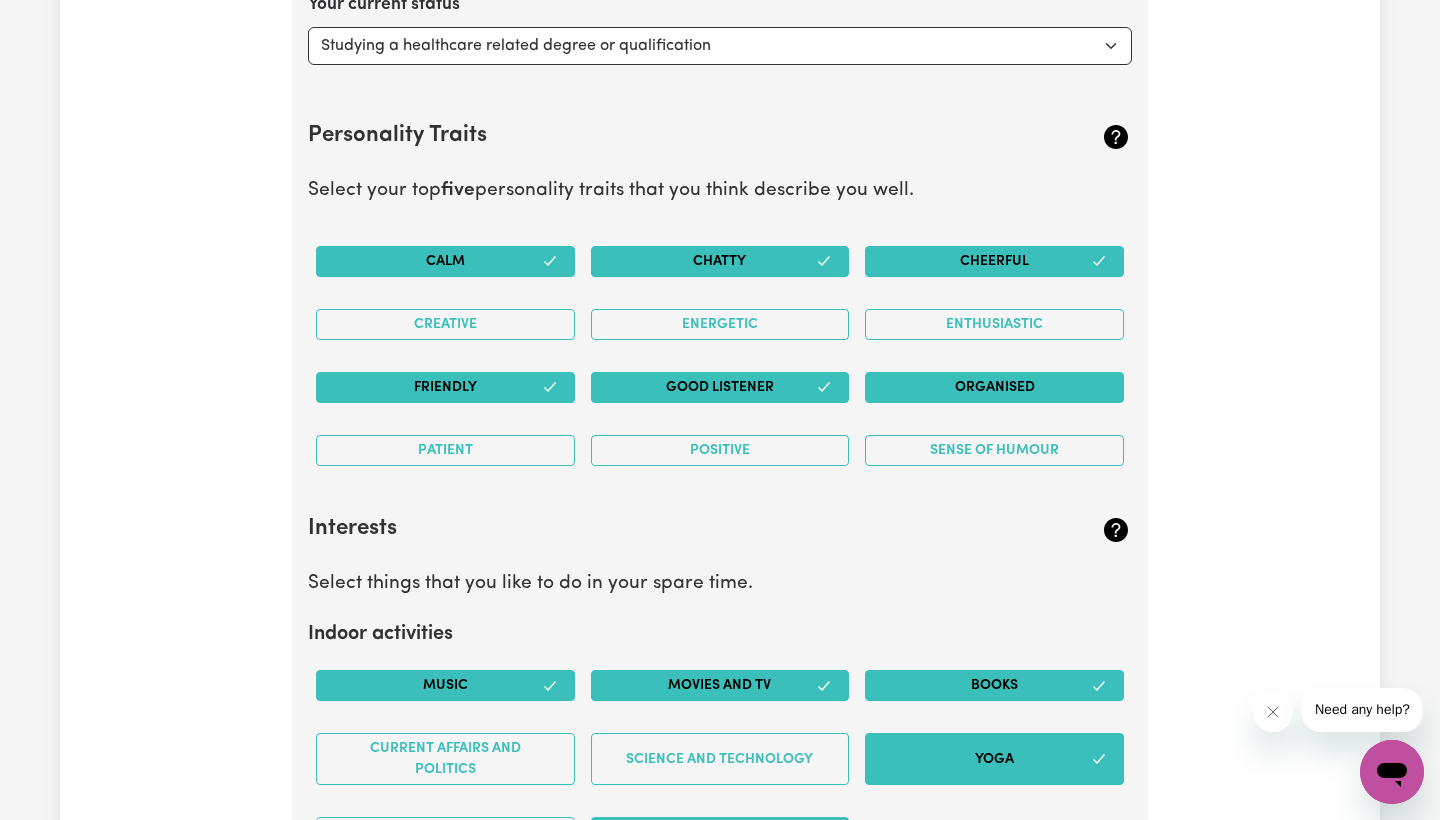 click on "Organised" at bounding box center (994, 387) 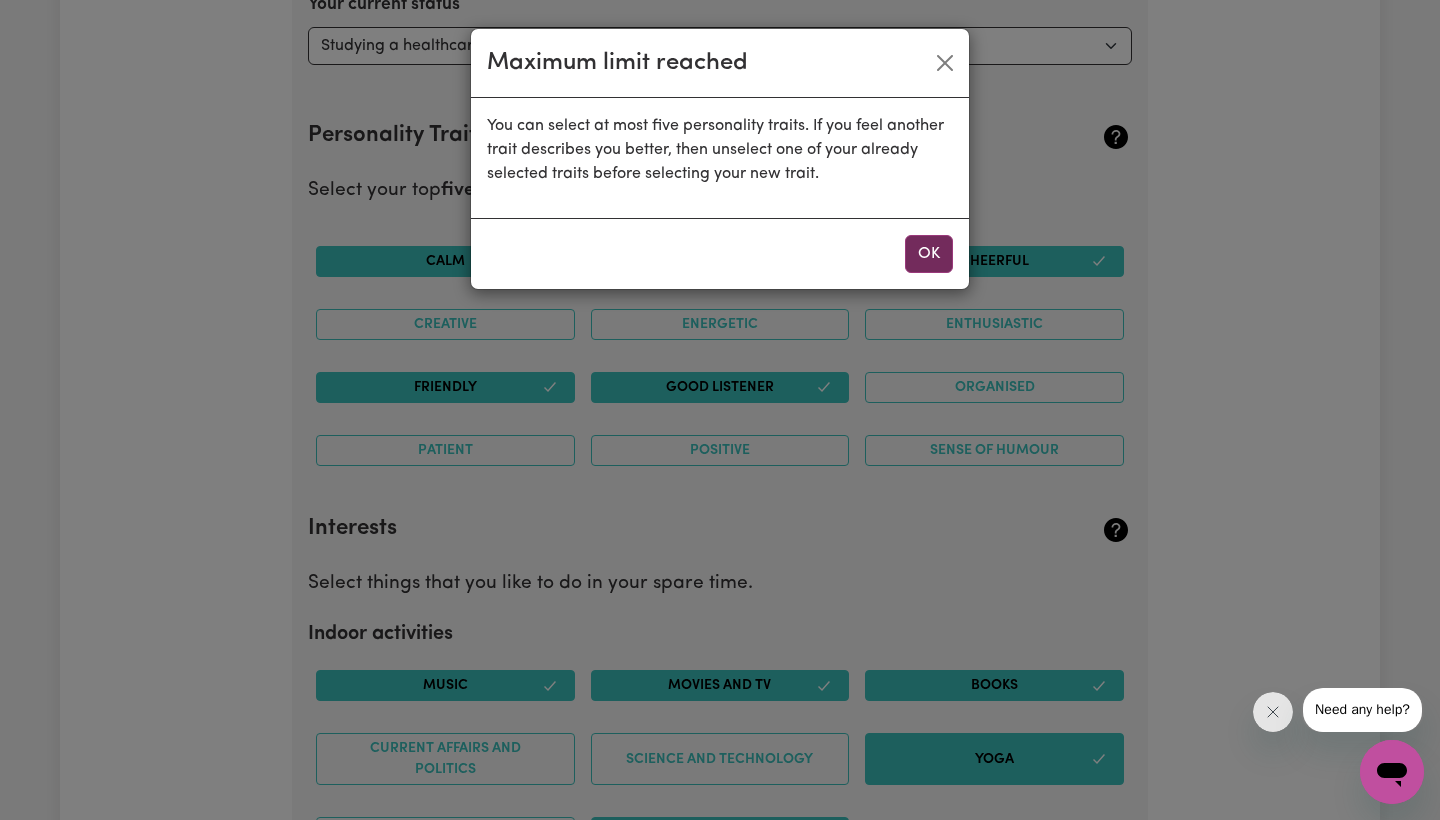click on "OK" at bounding box center (929, 254) 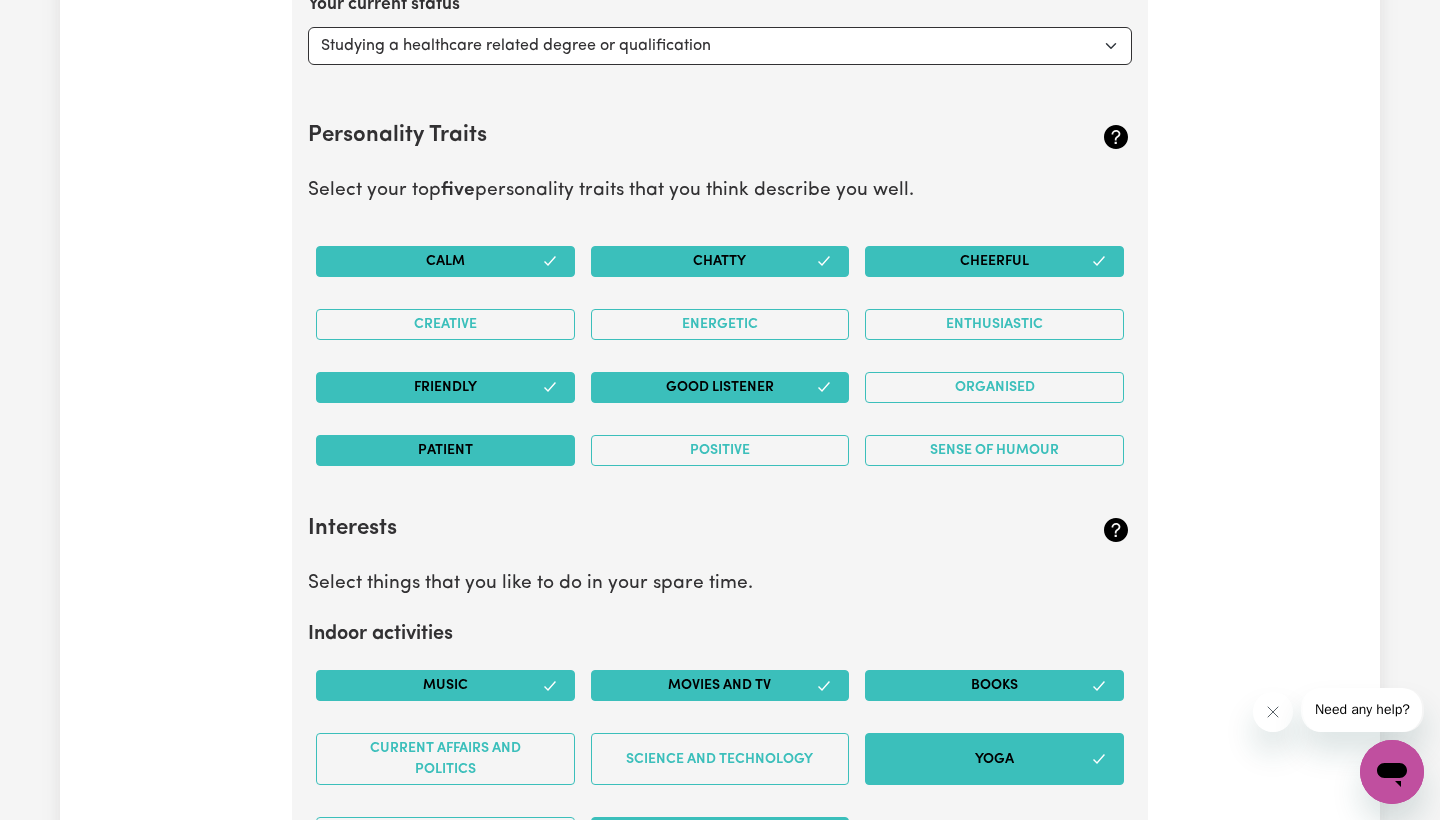 click on "Patient" at bounding box center (445, 450) 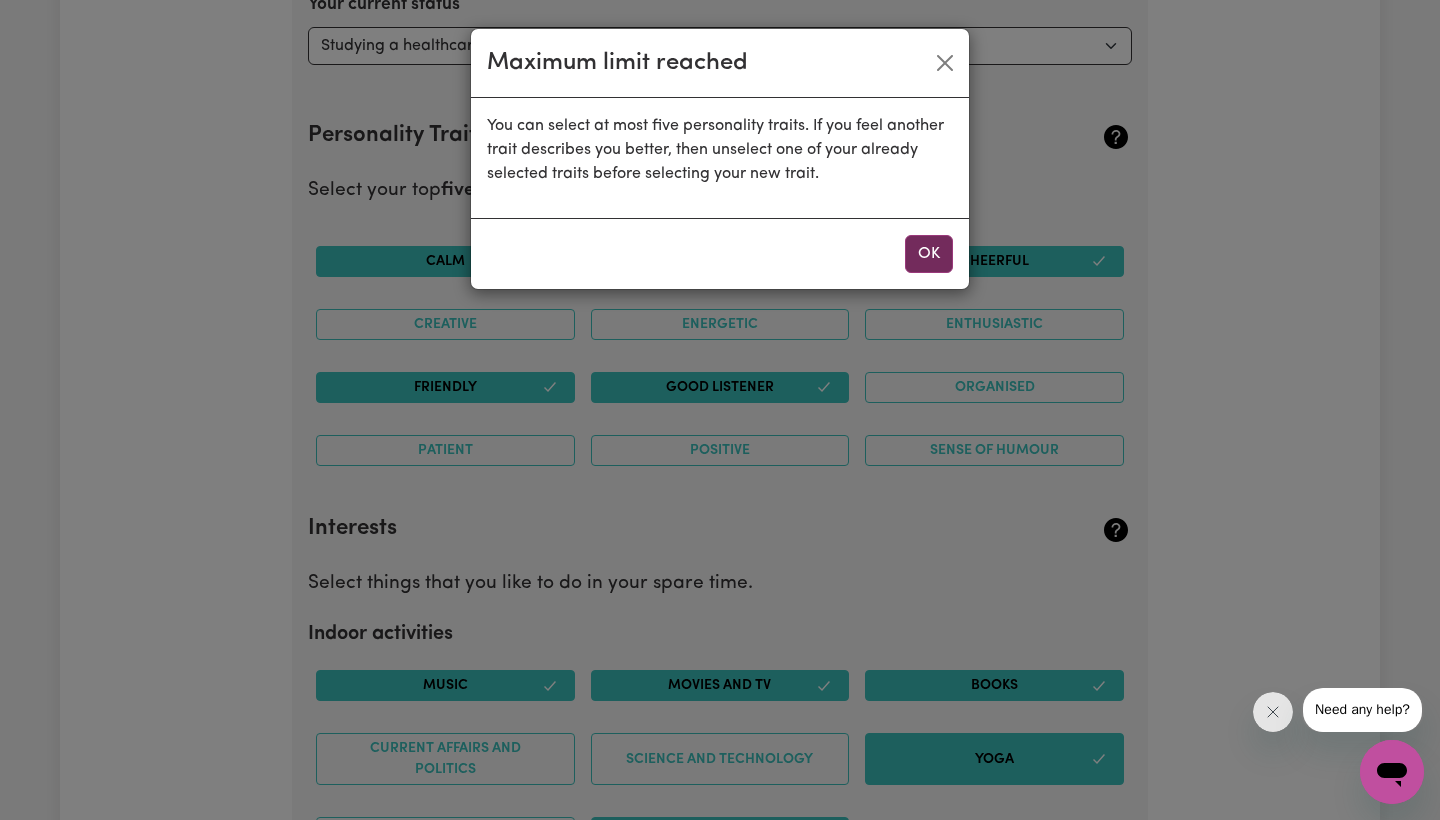 click on "OK" at bounding box center [929, 254] 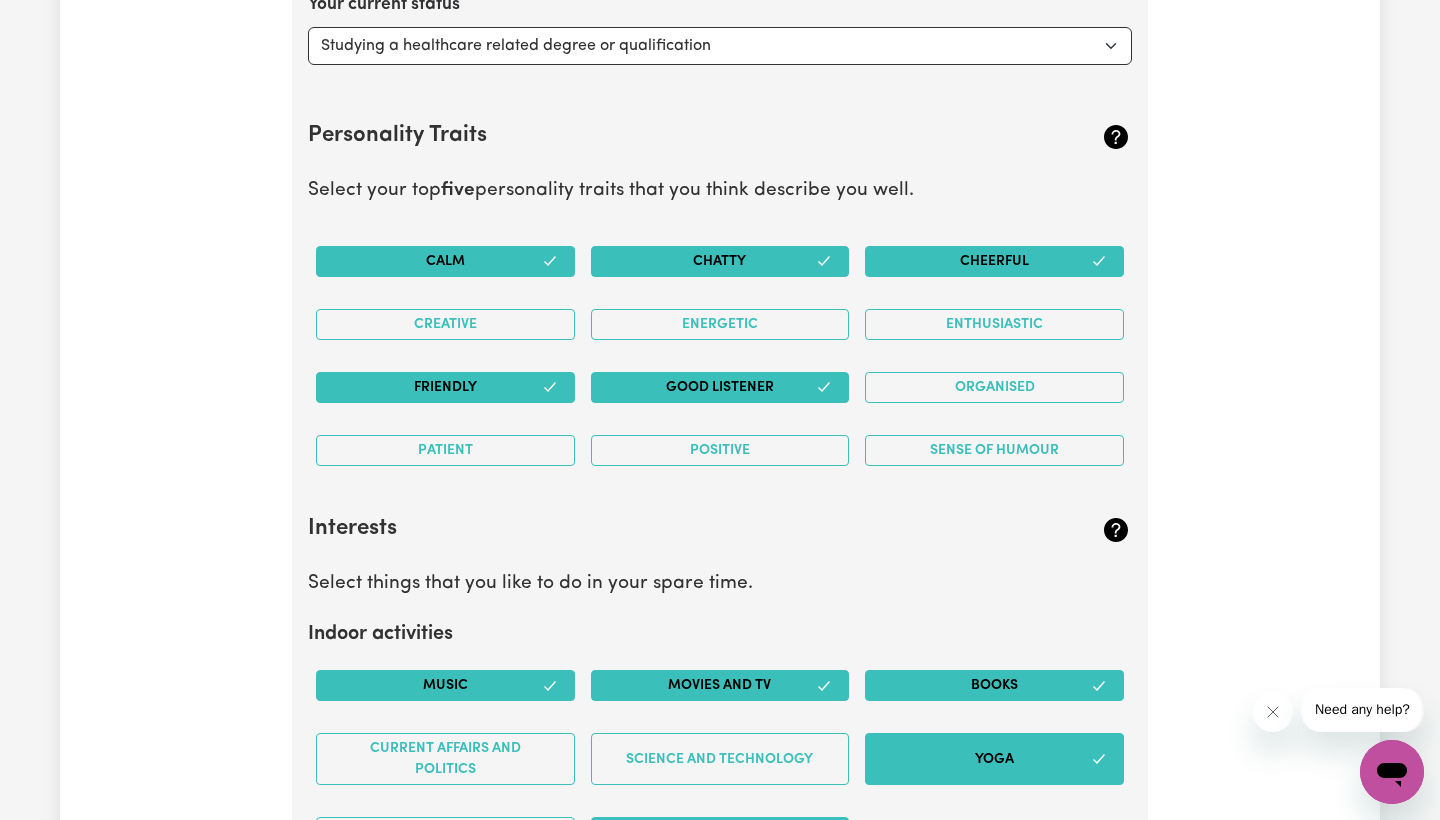 click on "Friendly" at bounding box center (445, 387) 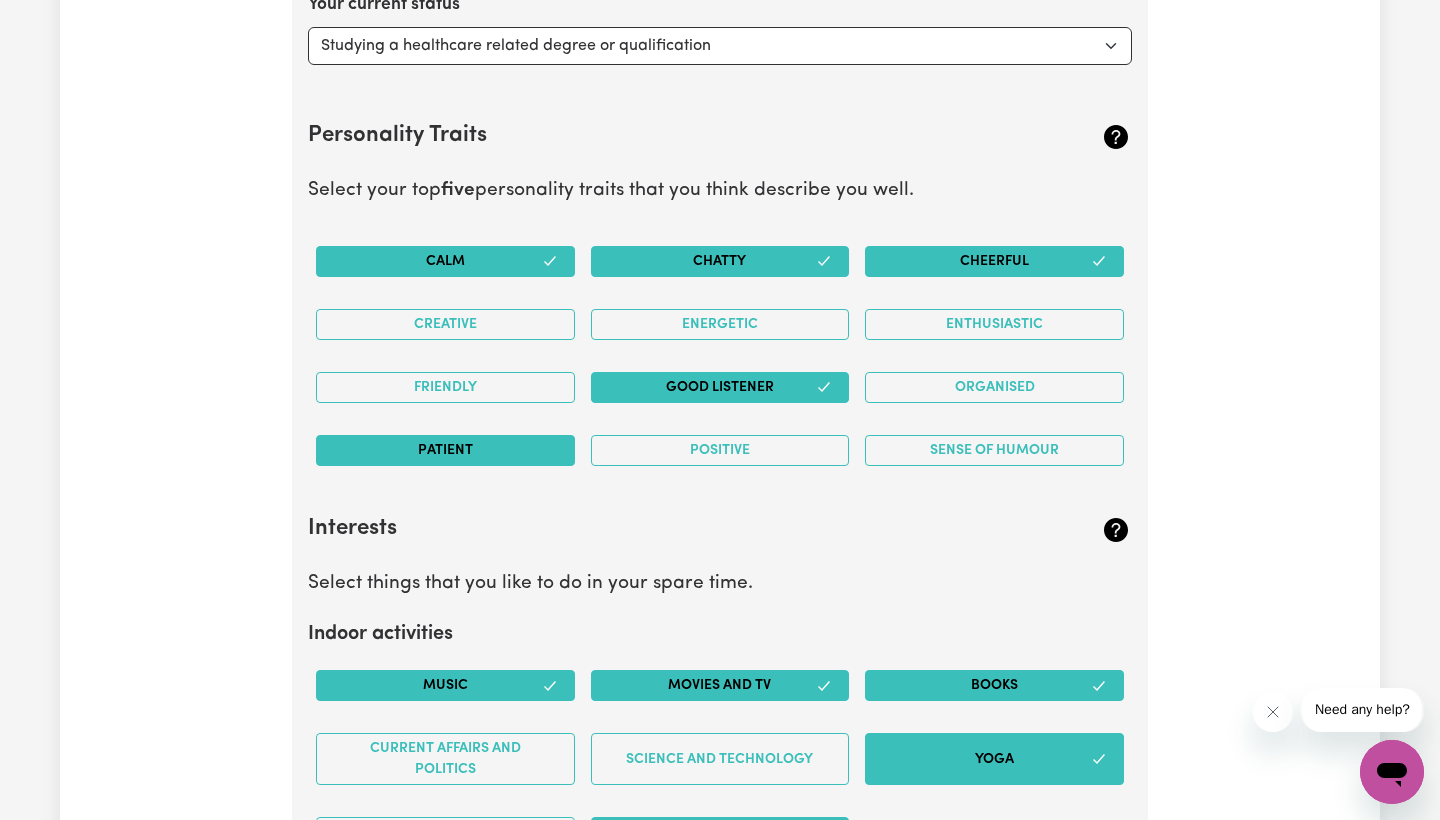 click on "Patient" at bounding box center [445, 450] 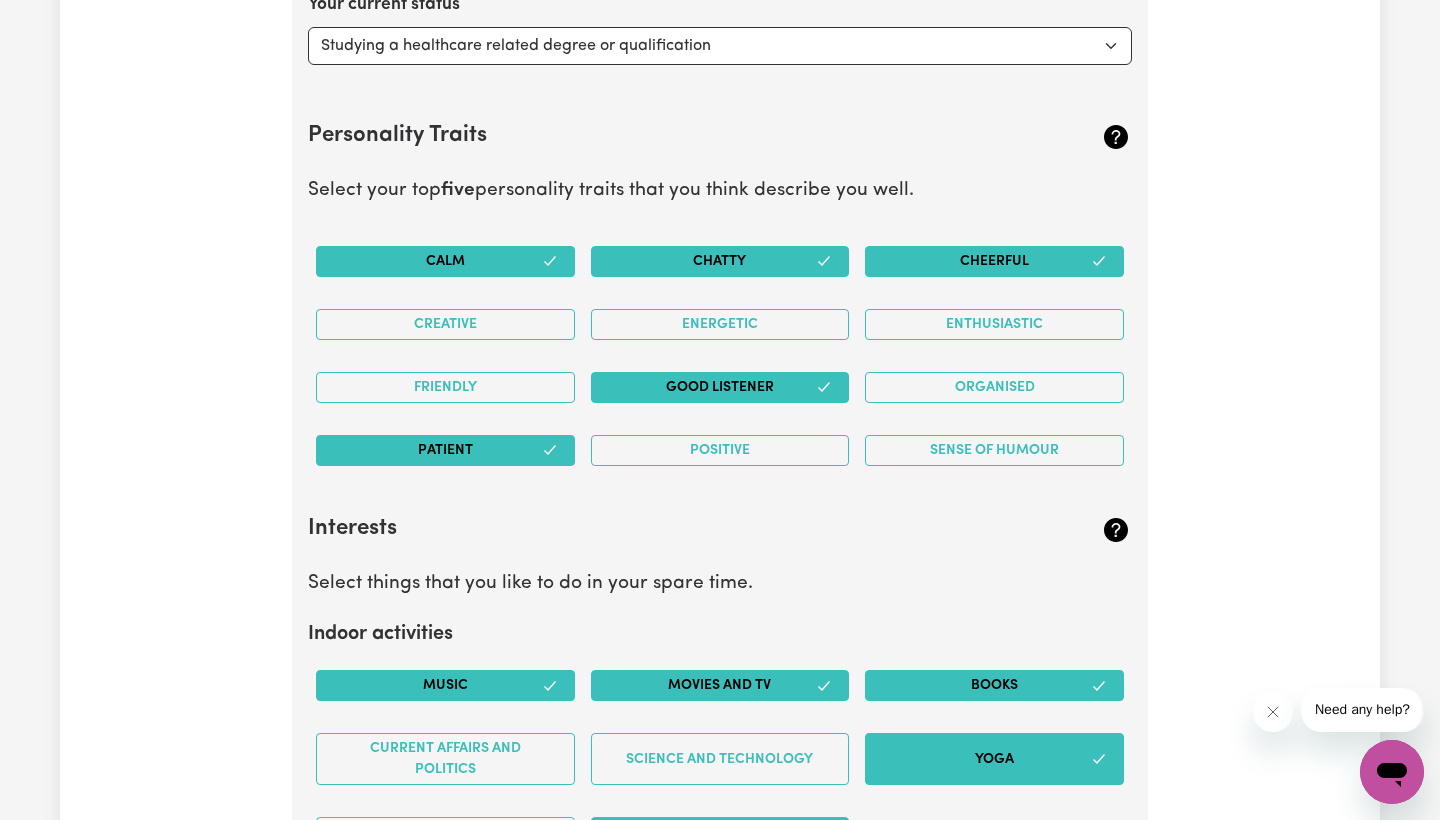 click on "Calm" at bounding box center [445, 261] 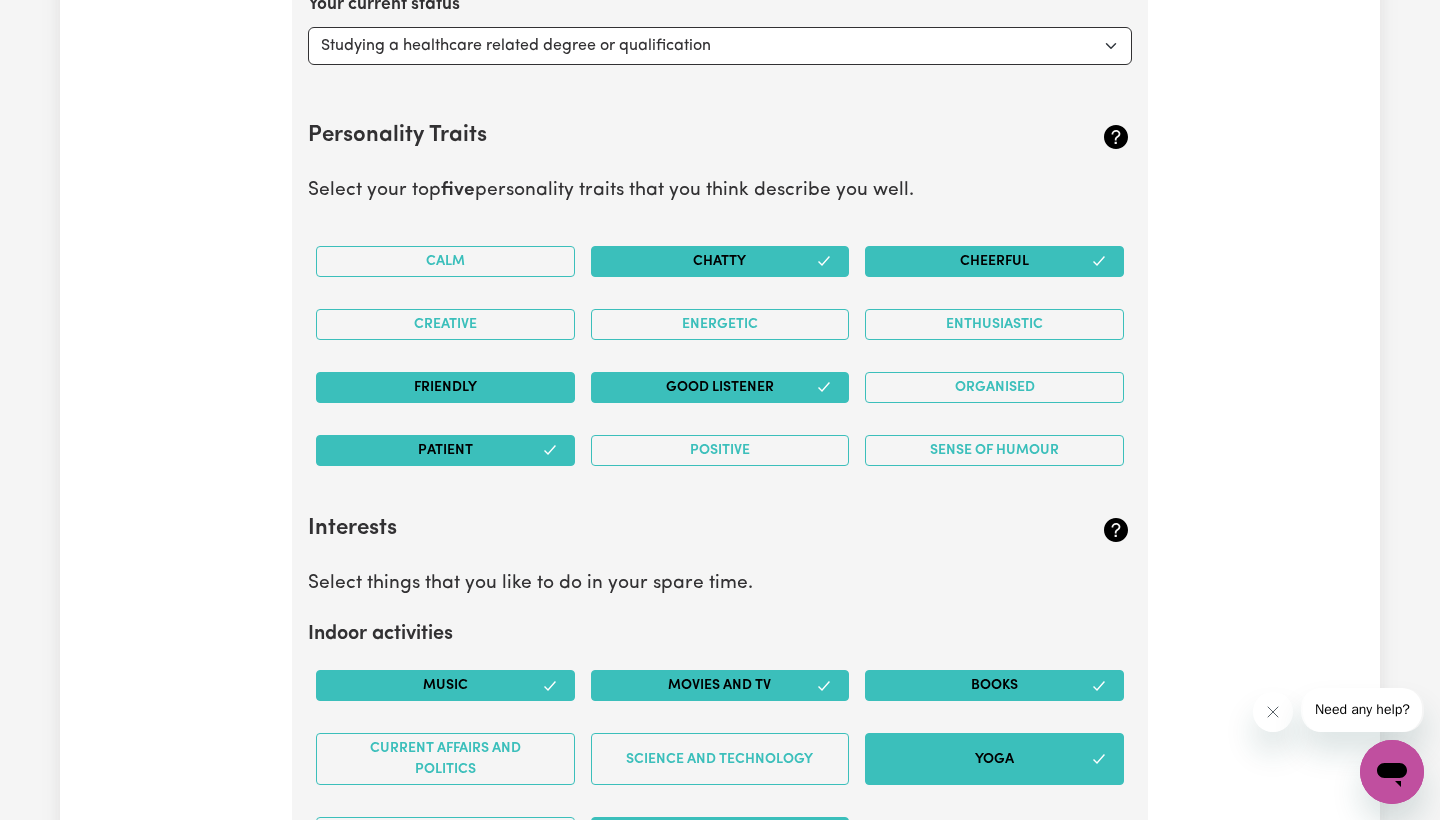 click on "Friendly" at bounding box center (445, 387) 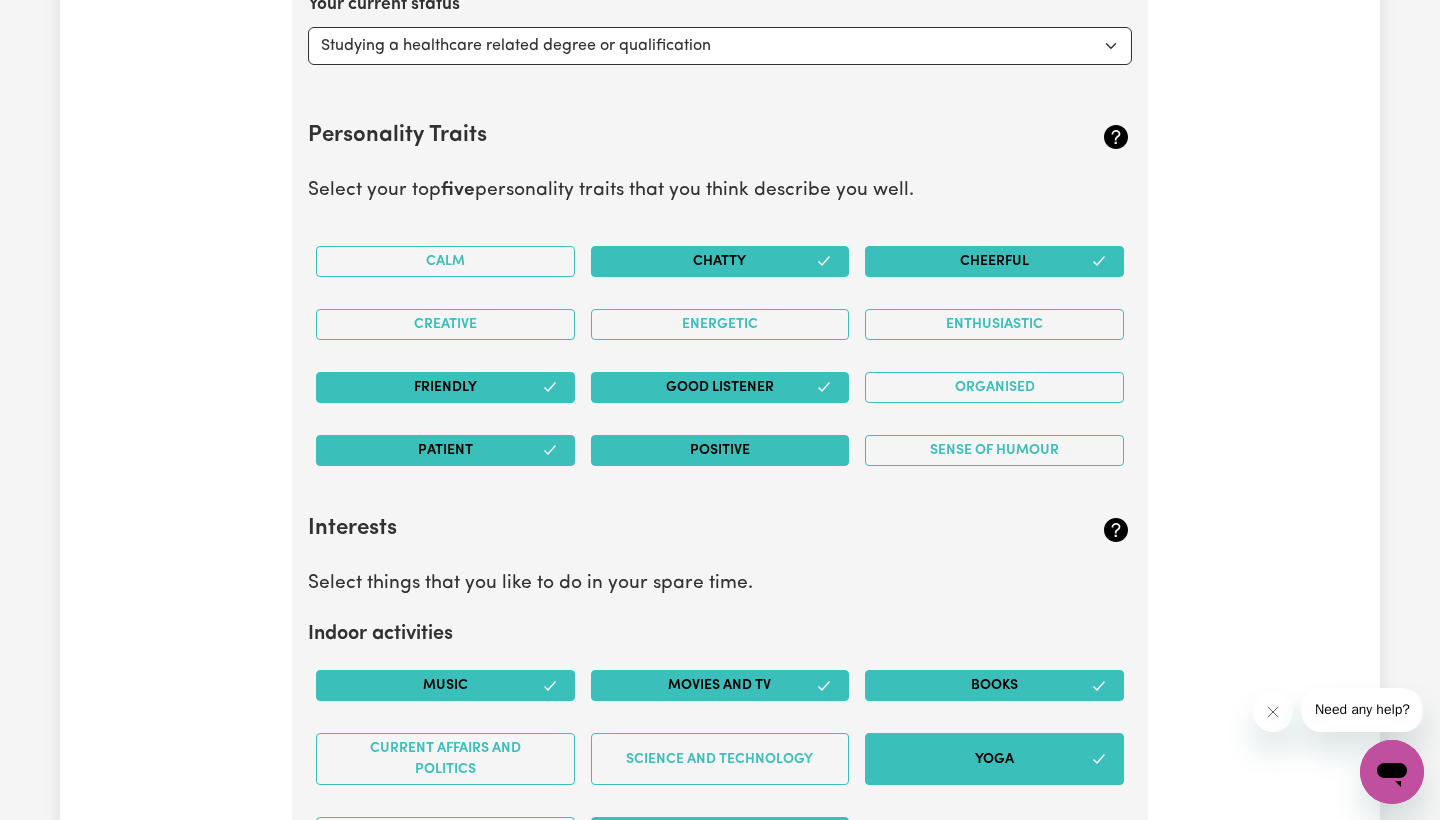 click on "Positive" at bounding box center (720, 450) 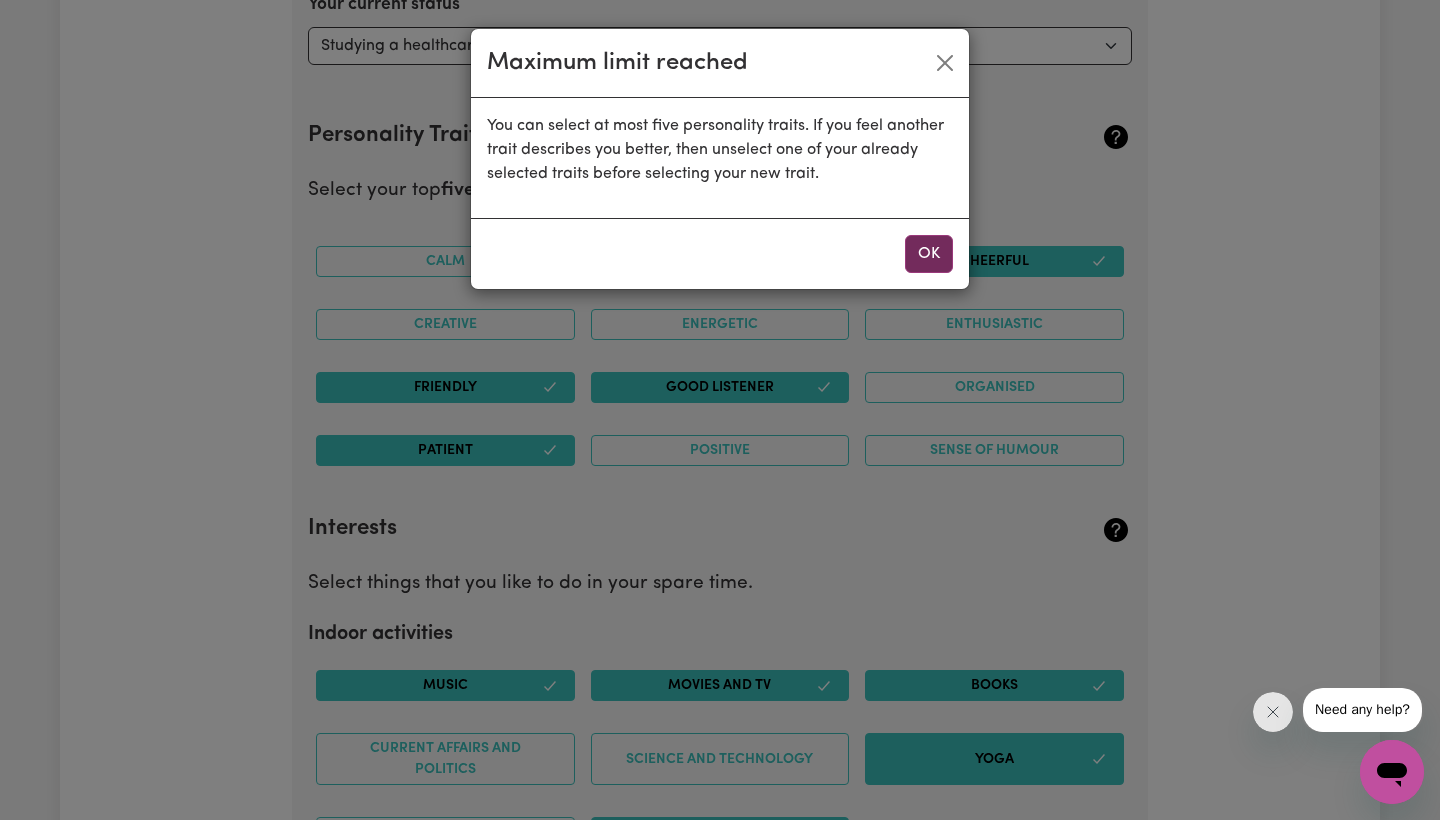 click on "OK" at bounding box center [929, 254] 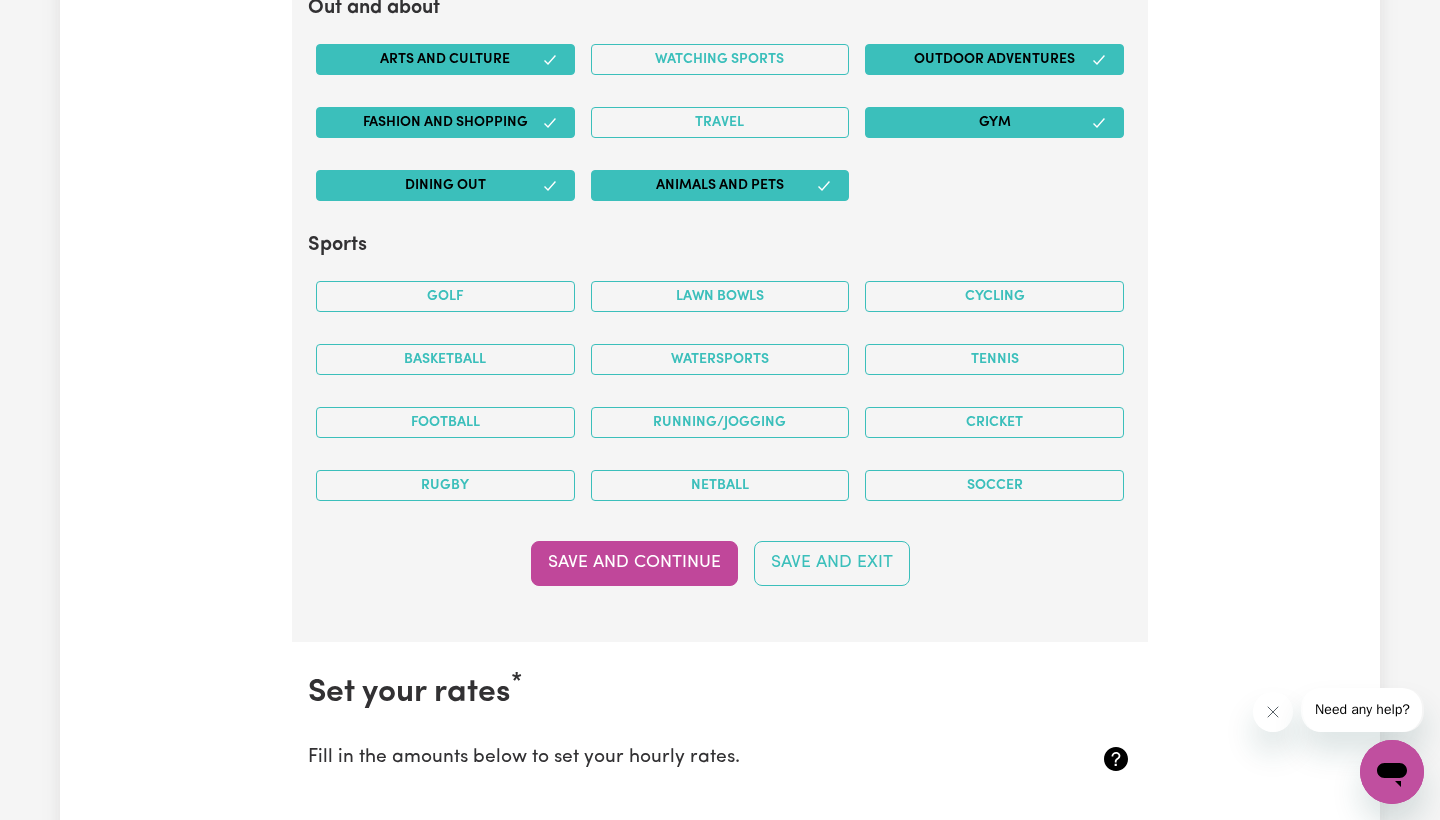 scroll, scrollTop: 4004, scrollLeft: 0, axis: vertical 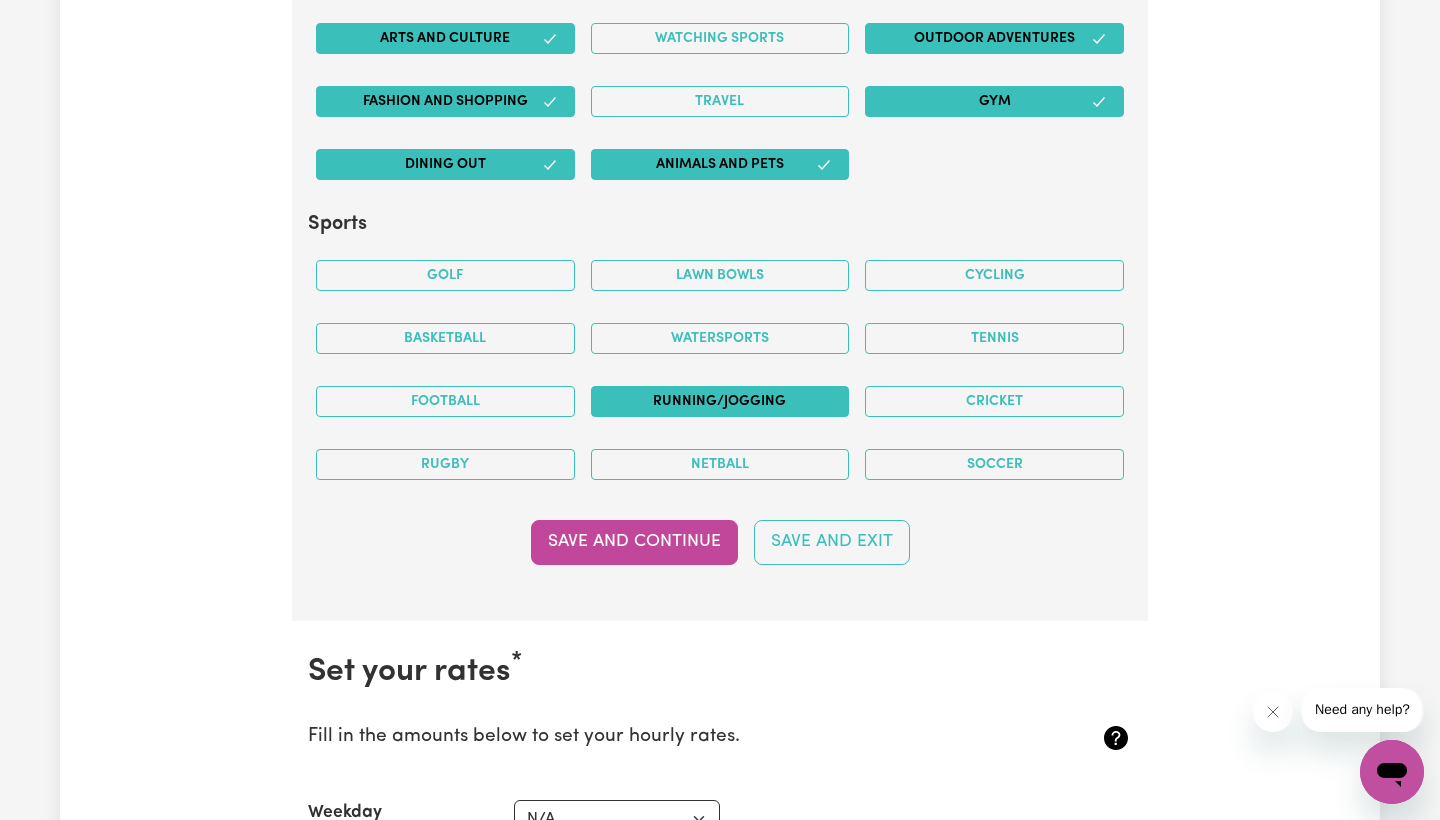 click on "Running/Jogging" at bounding box center [720, 401] 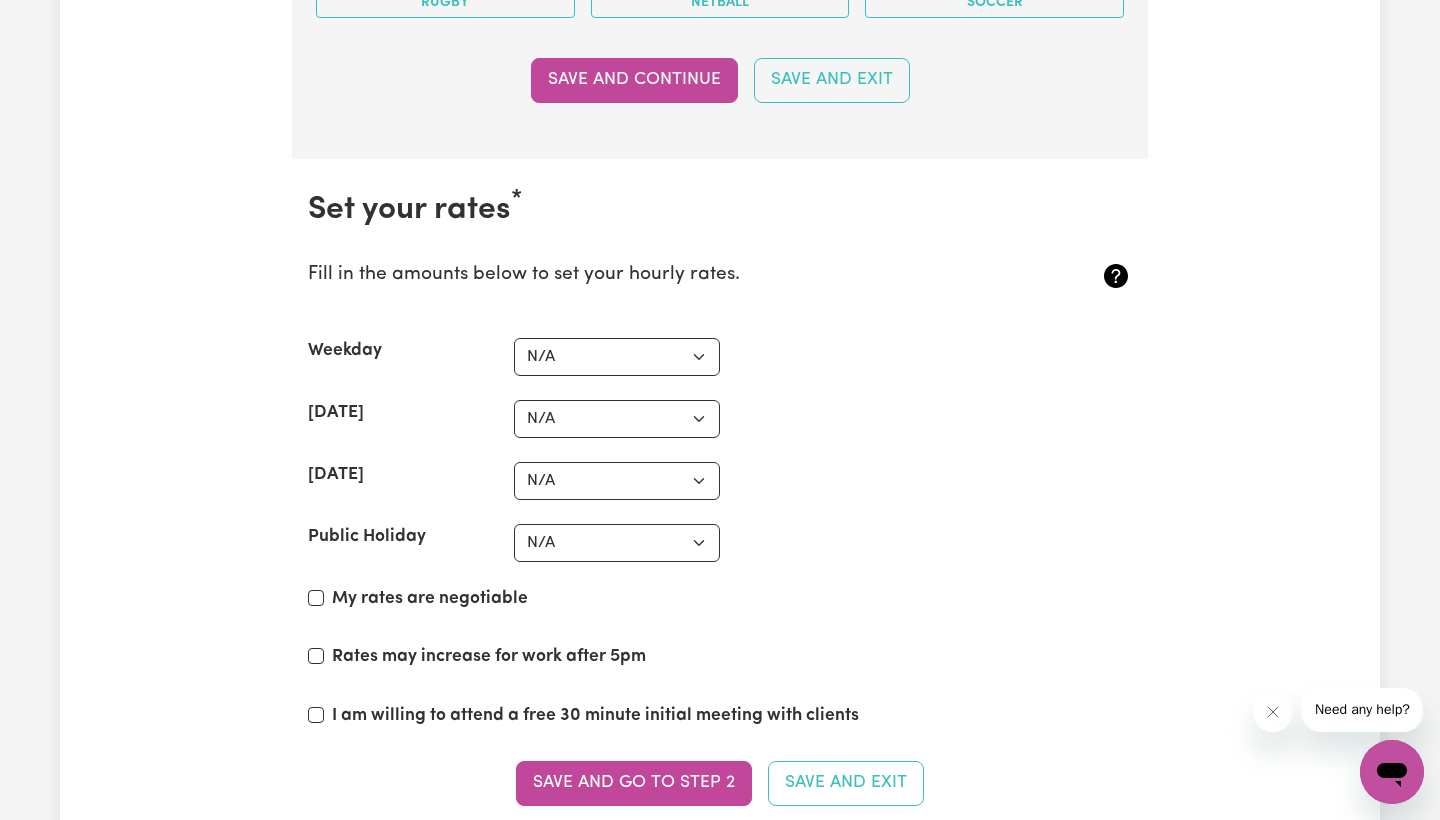 scroll, scrollTop: 4468, scrollLeft: 0, axis: vertical 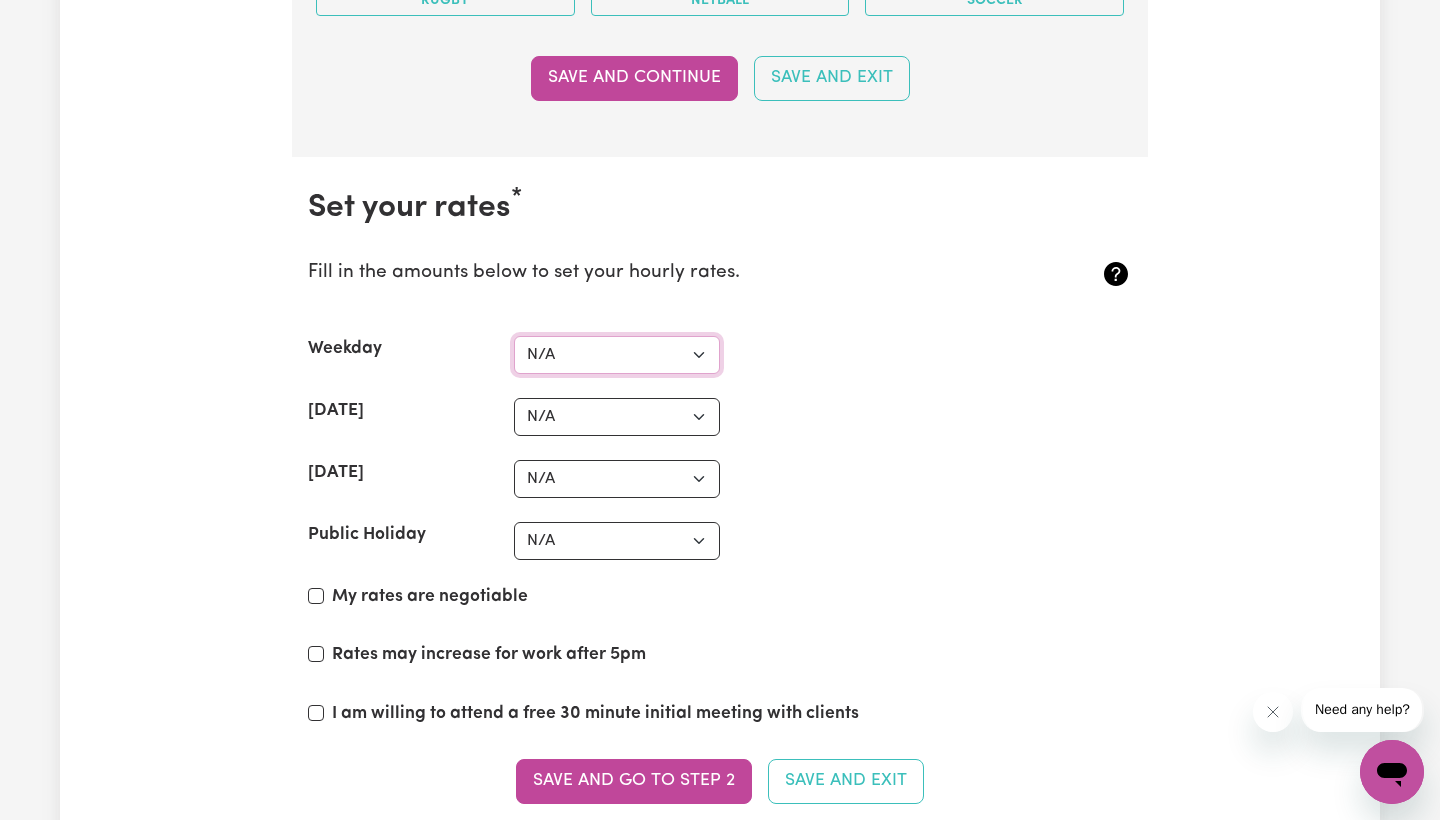select on "50" 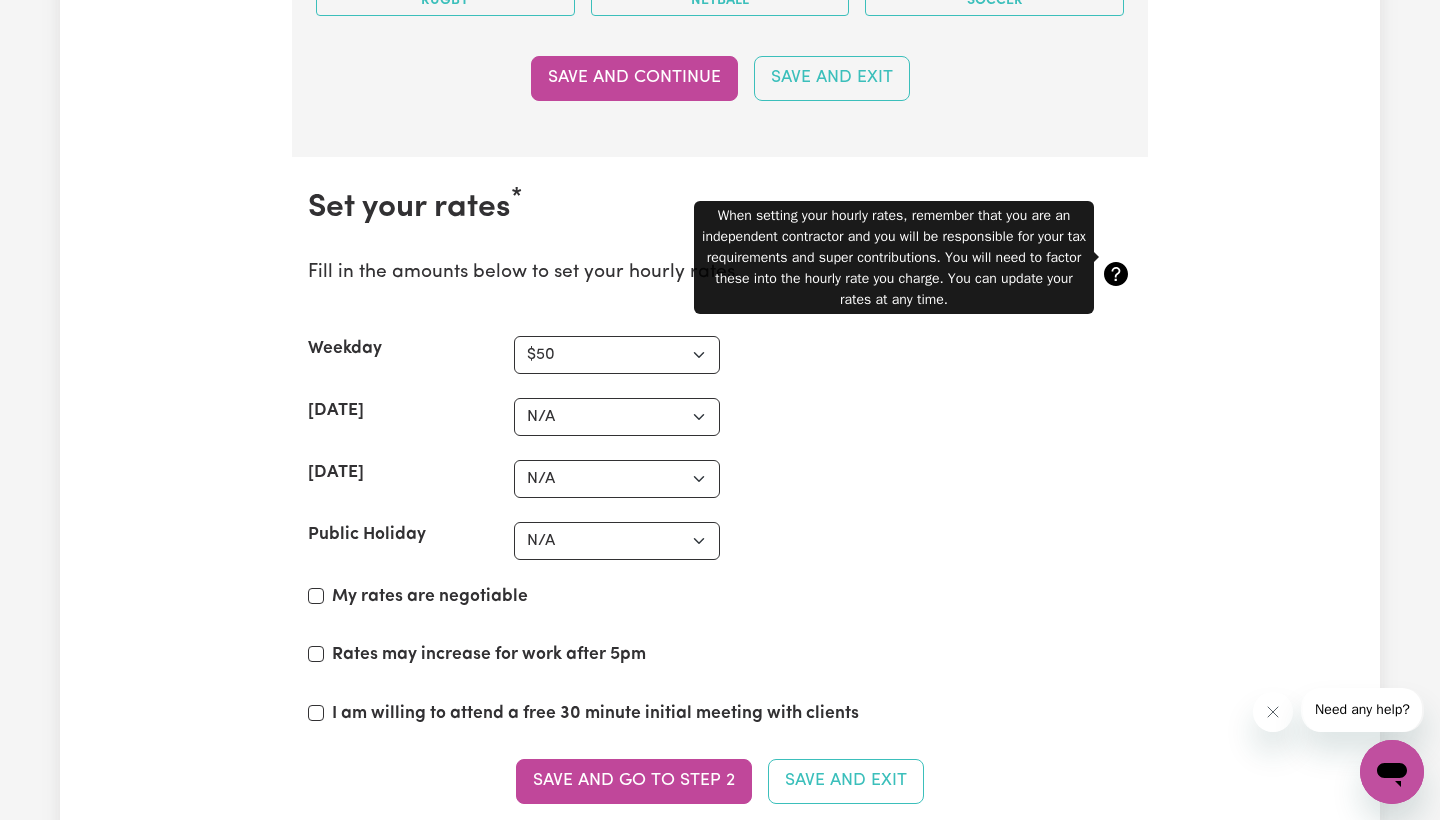 click 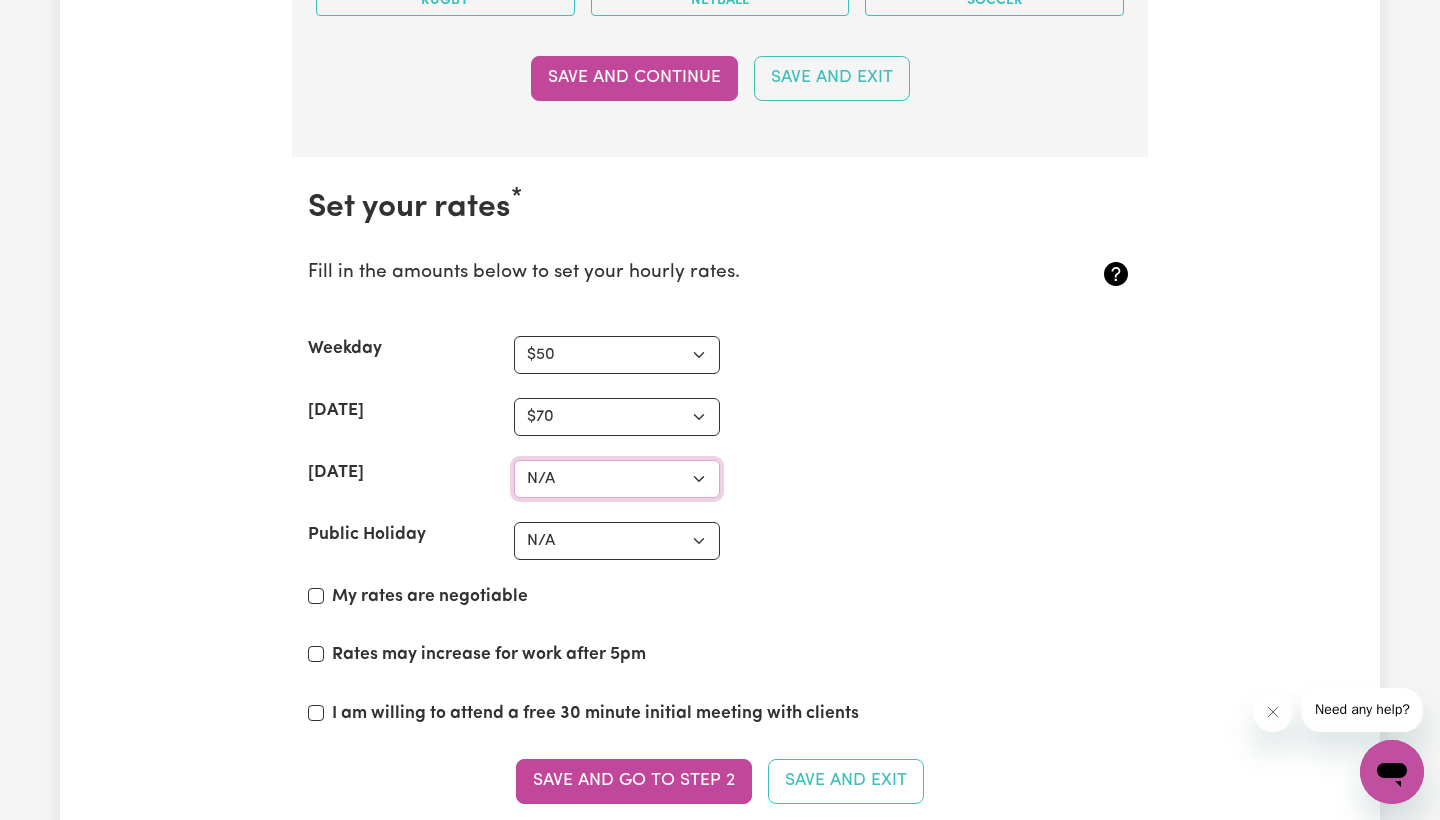 click on "N/A $37 $38 $39 $40 $41 $42 $43 $44 $45 $46 $47 $48 $49 $50 $51 $52 $53 $54 $55 $56 $57 $58 $59 $60 $61 $62 $63 $64 $65 $66 $67 $68 $69 $70 $71 $72 $73 $74 $75 $76 $77 $78 $79 $80 $81 $82 $83 $84 $85 $86 $87 $88 $89 $90 $91 $92 $93 $94 $95 $96 $97 $98 $99 $100 $101 $102 $103 $104 $105 $106 $107 $108 $109 $110 $111 $112 $113 $114 $115 $116 $117 $118 $119 $120 $121 $122 $123 $124 $125 $126 $127 $128 $129 $130 $131 $132 $133 $134 $135 $136 $137 $138 $139 $140 $141 $142 $143 $144 $145 $146 $147 $148 $149 $150 $151 $152 $153 $154 $155 $156 $157 $158 $159 $160 $161 $162" at bounding box center (617, 479) 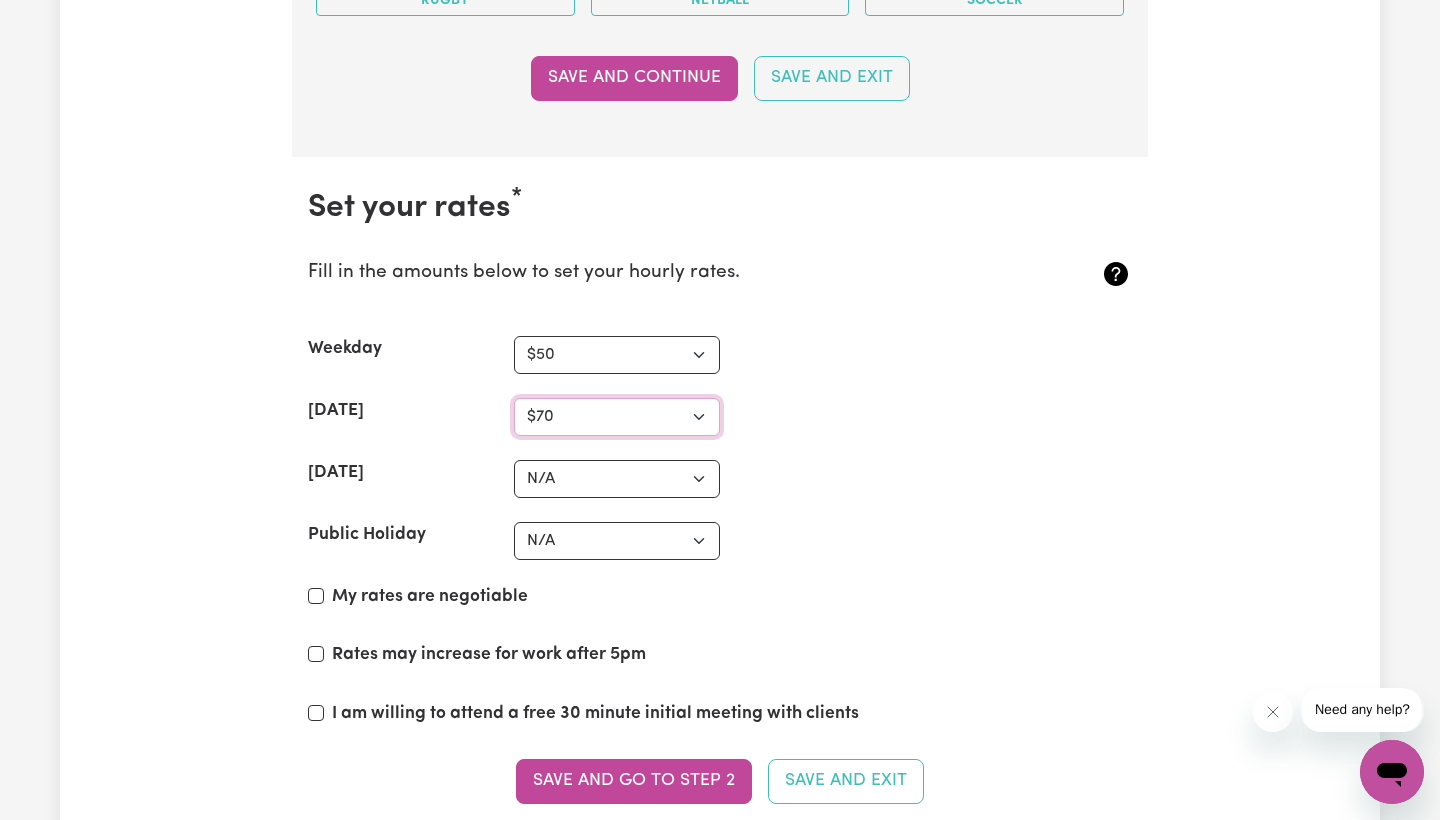 select on "60" 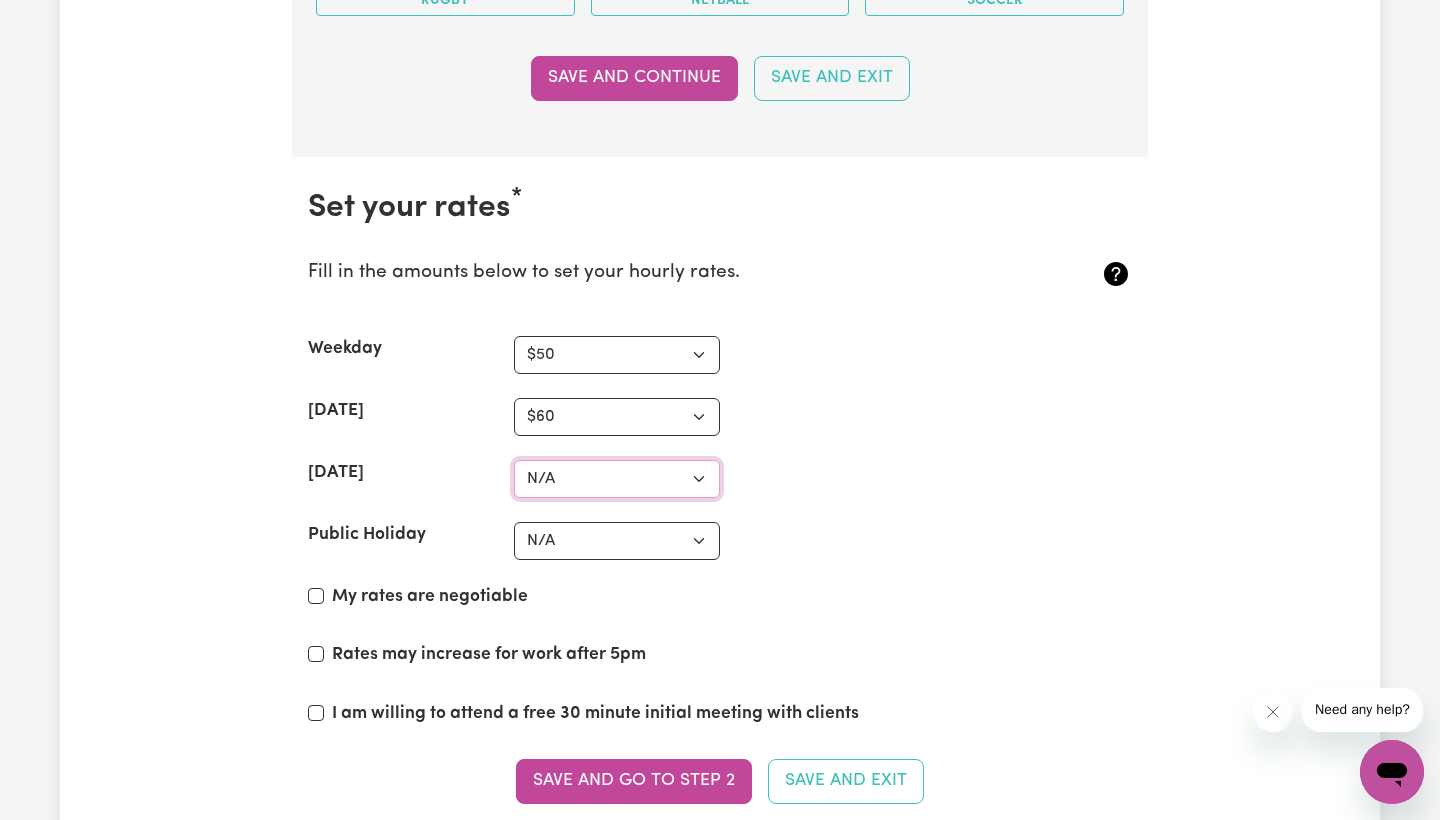 select on "70" 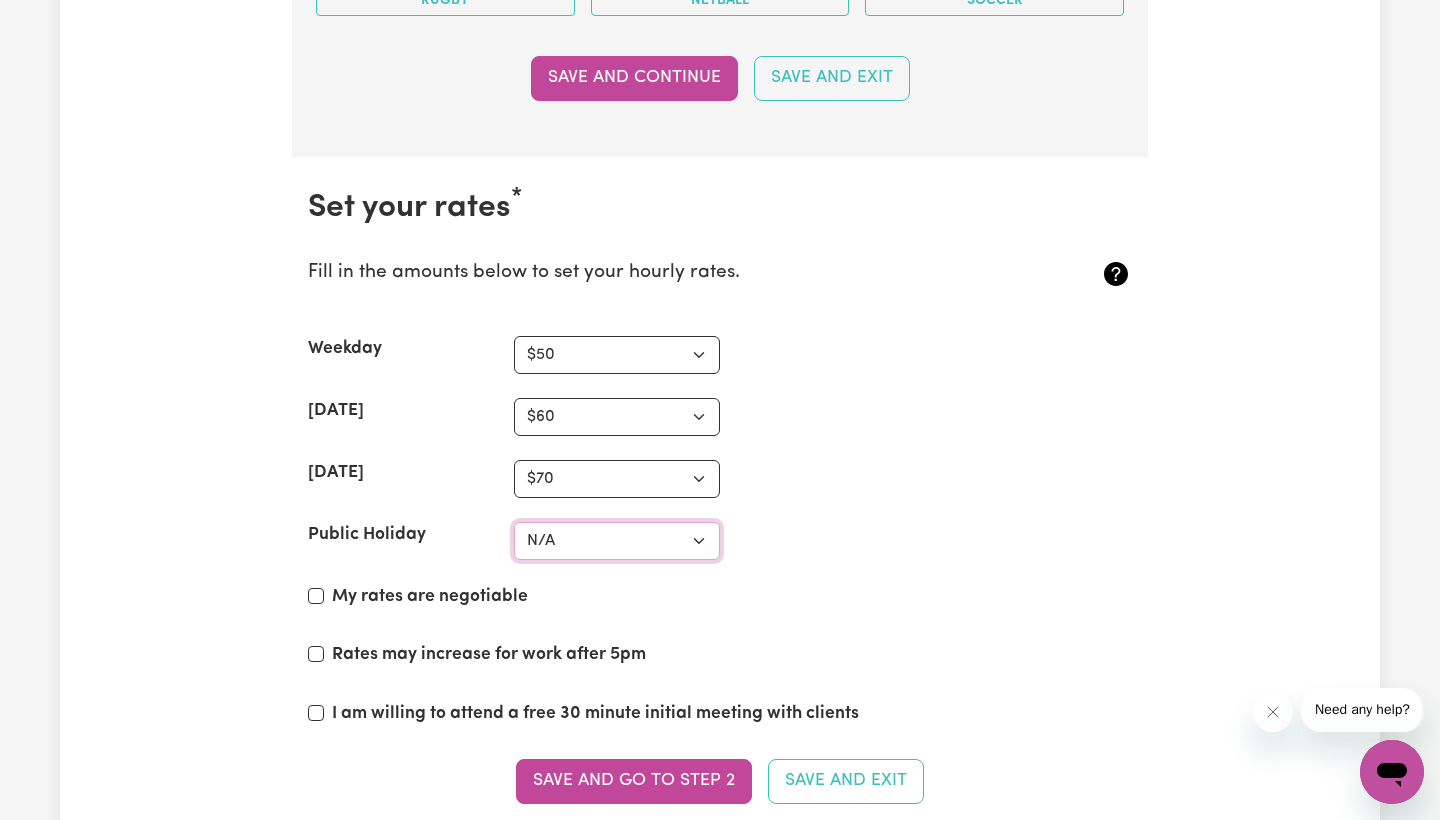 select on "90" 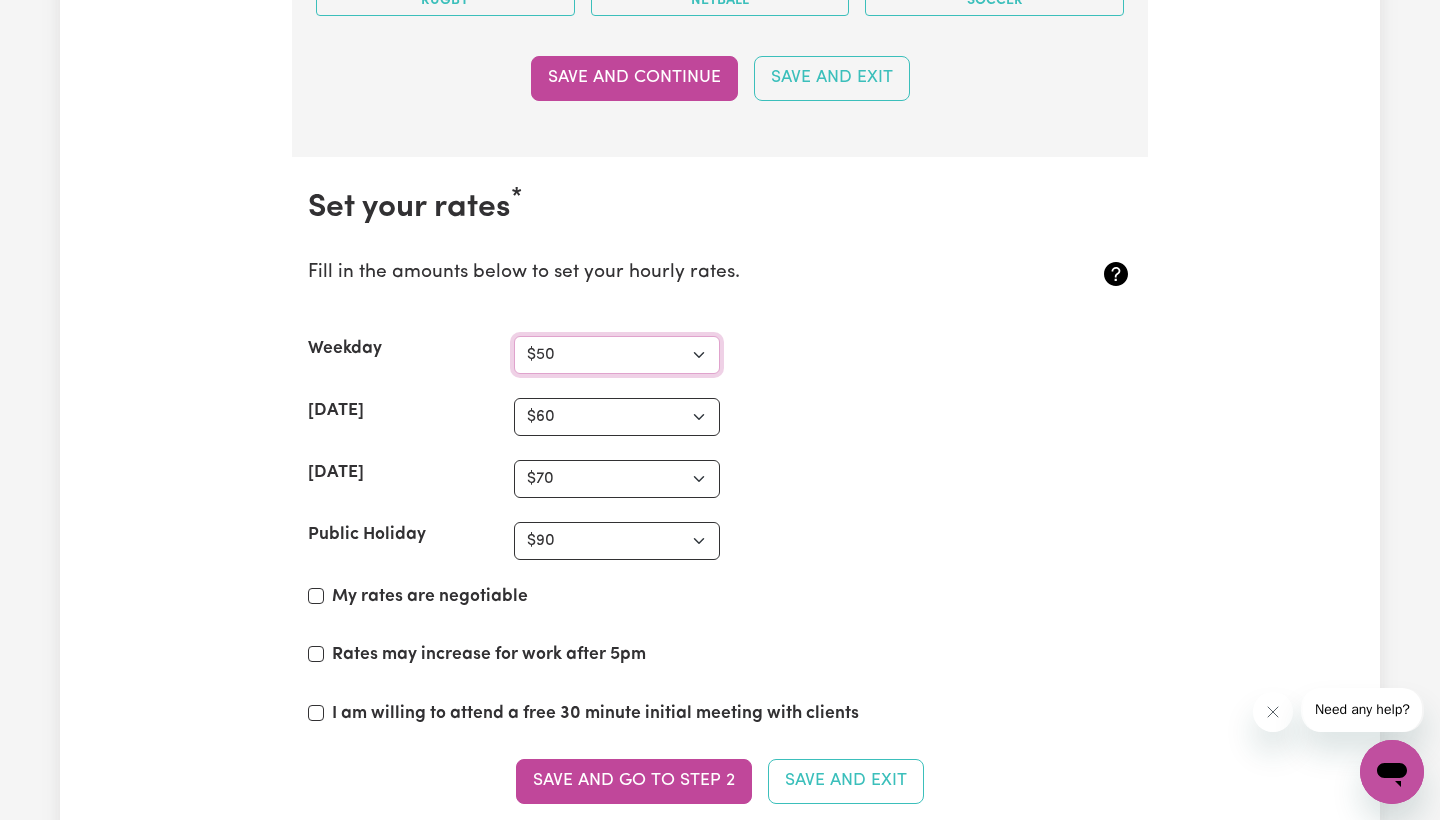 select on "55" 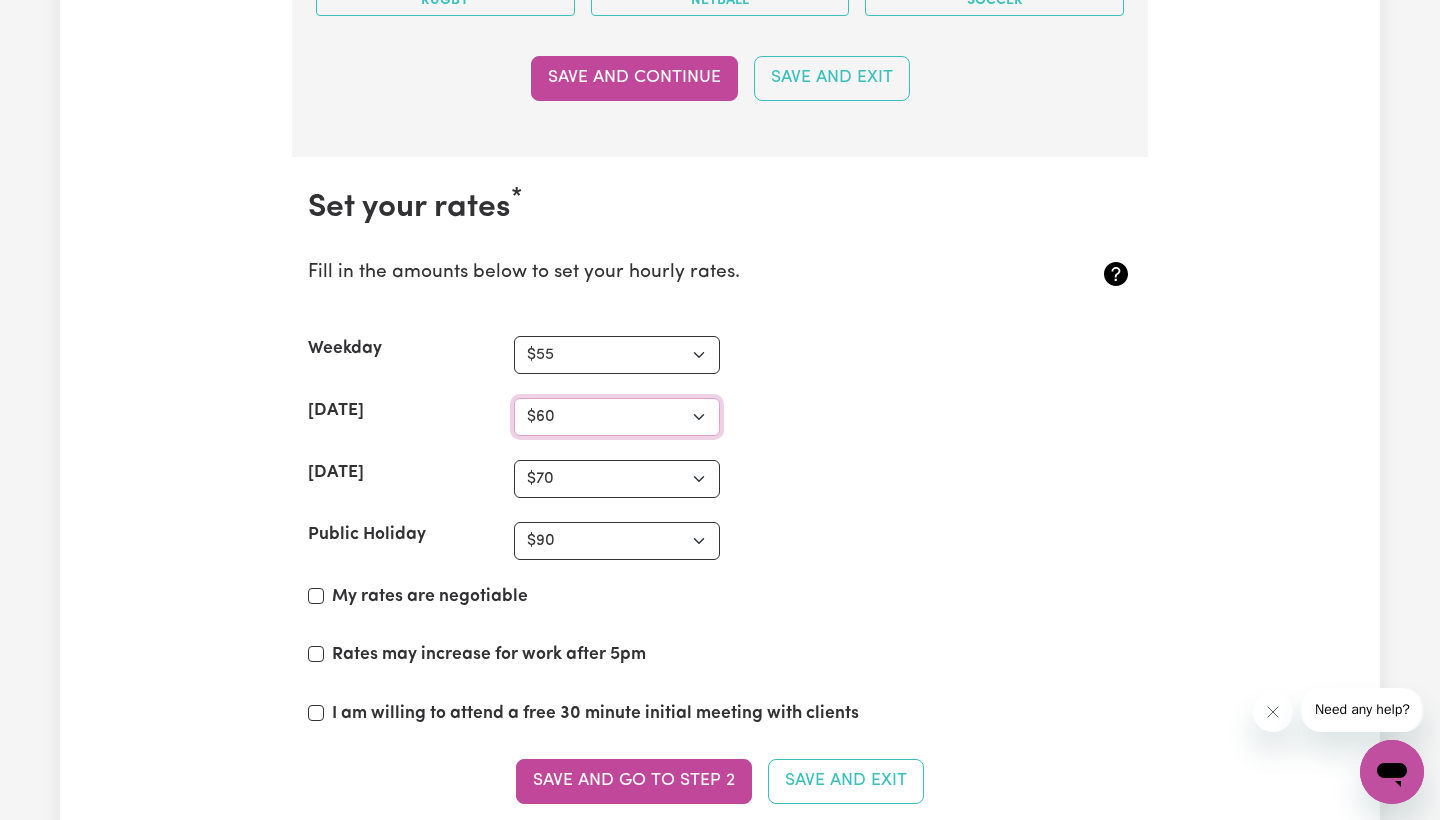 select on "65" 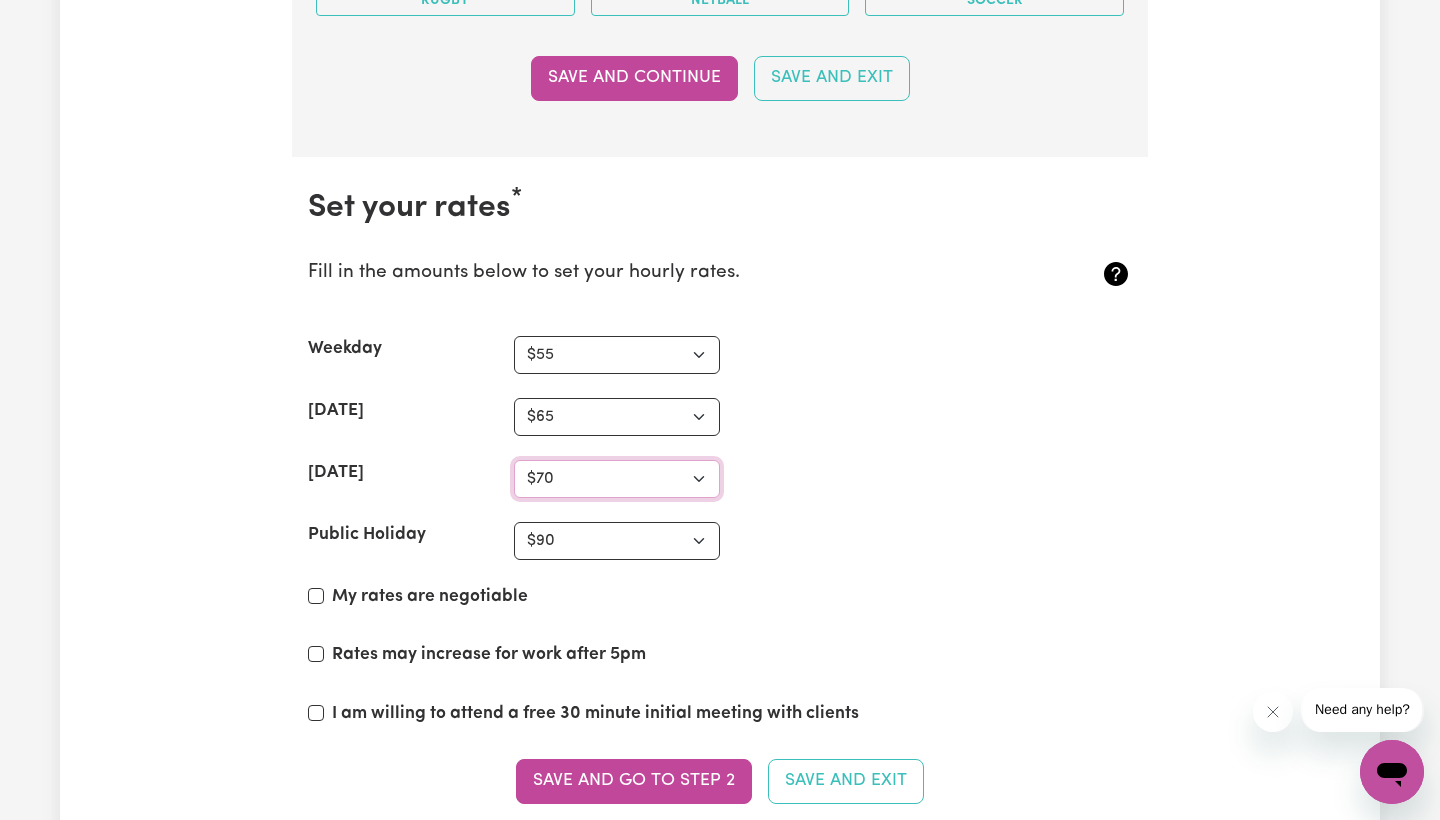 select on "75" 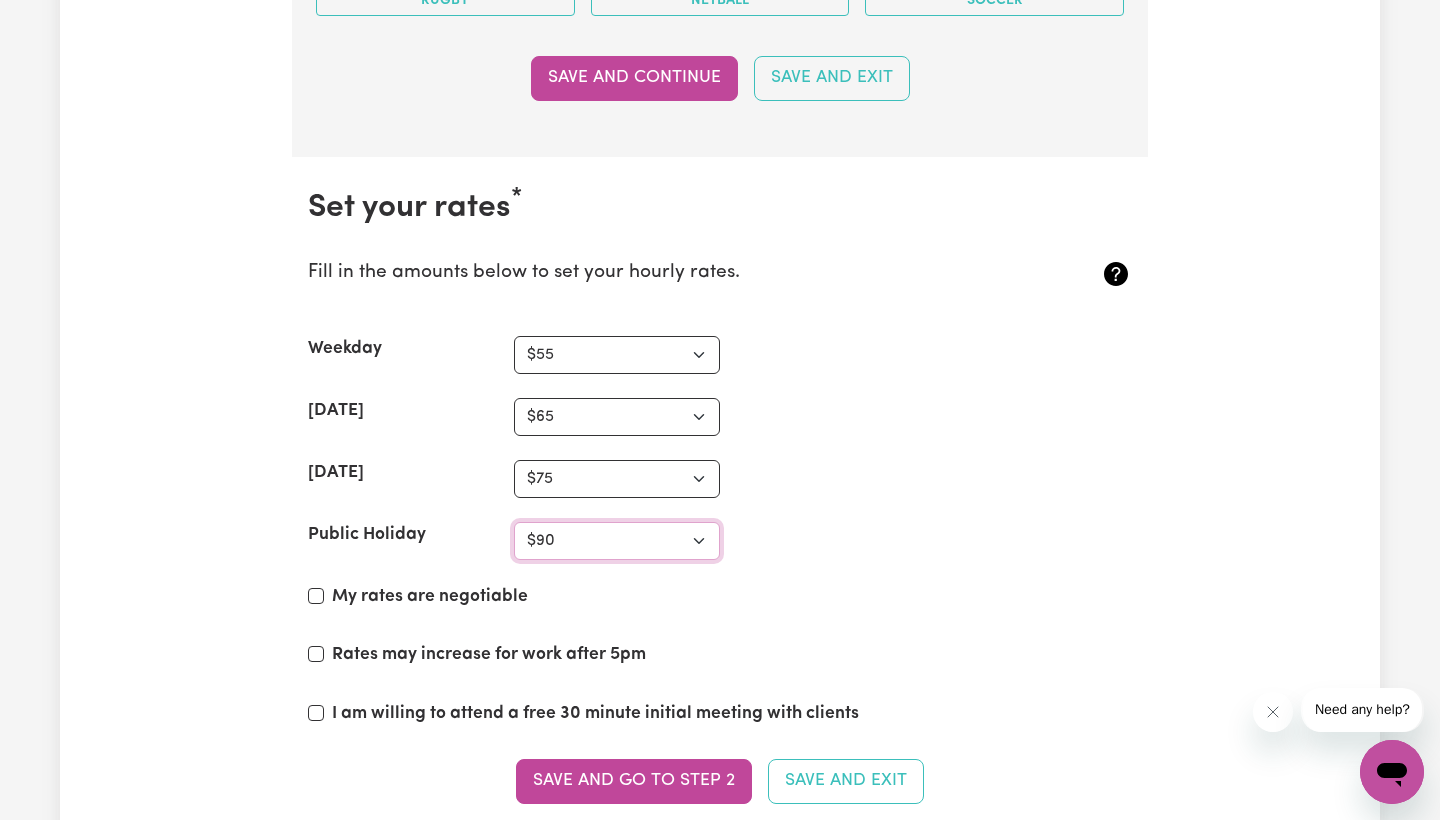 select on "95" 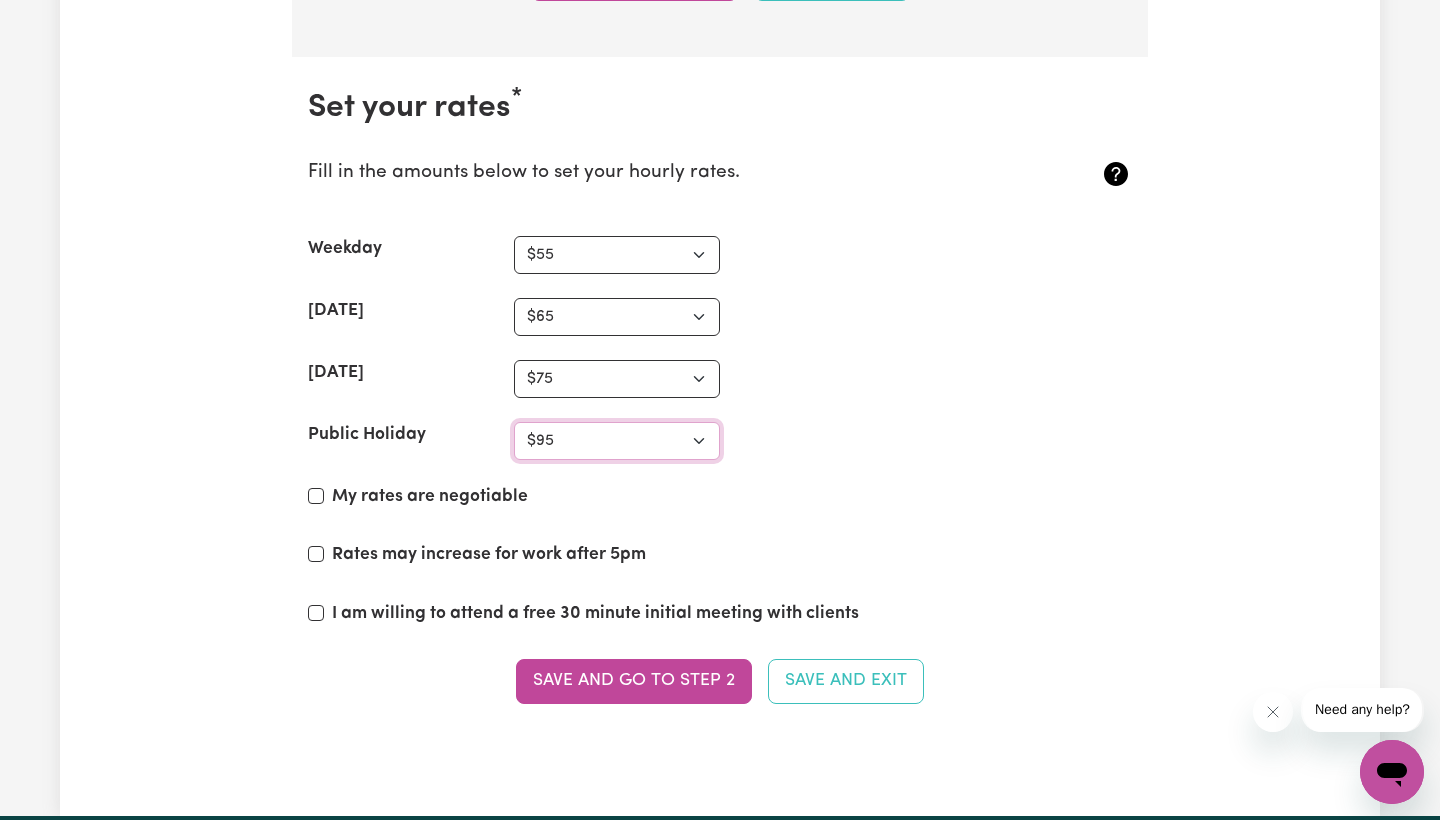scroll, scrollTop: 4596, scrollLeft: 0, axis: vertical 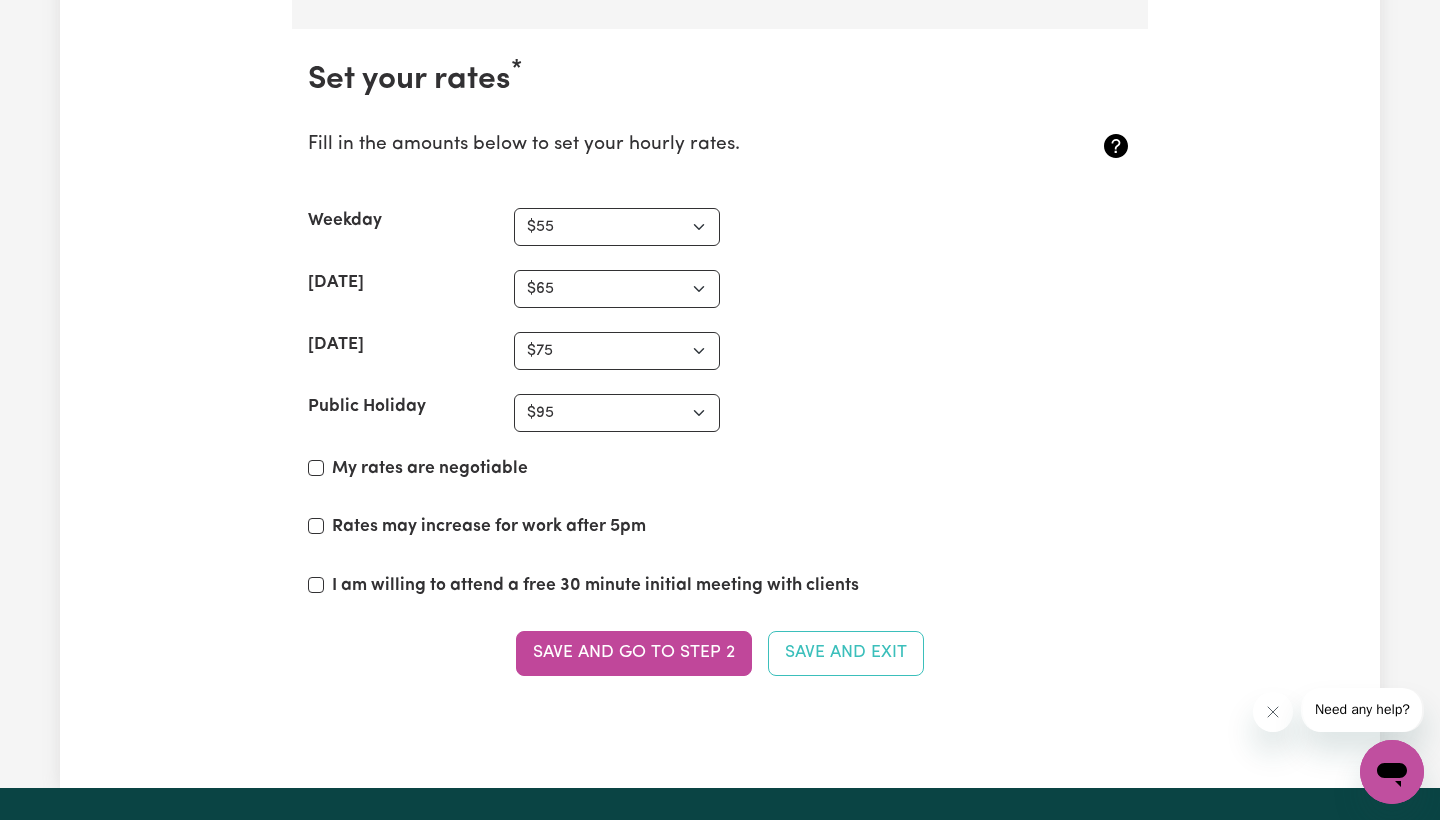 click on "I am willing to attend a free 30 minute initial meeting with clients" at bounding box center (316, 585) 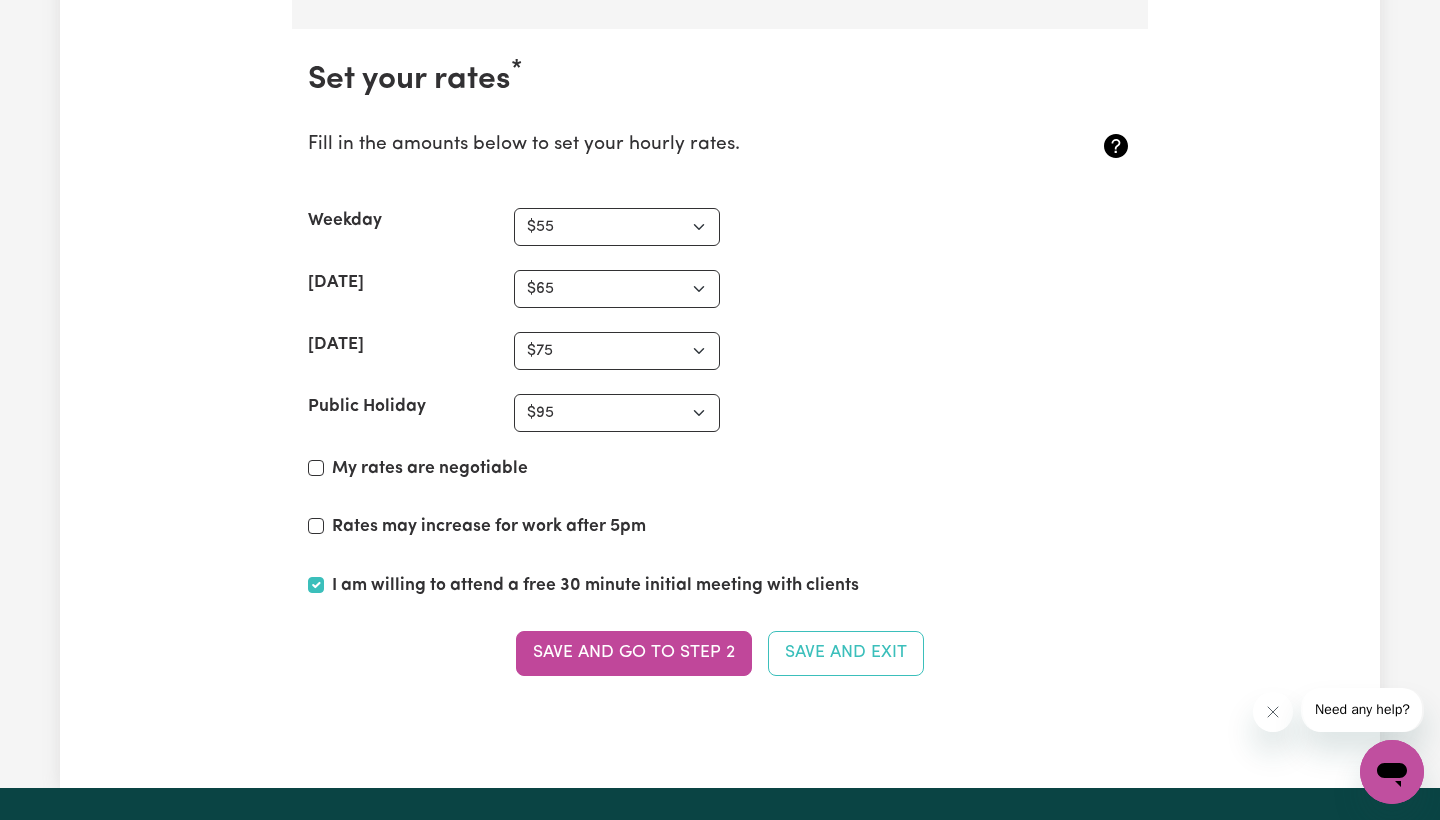 checkbox on "true" 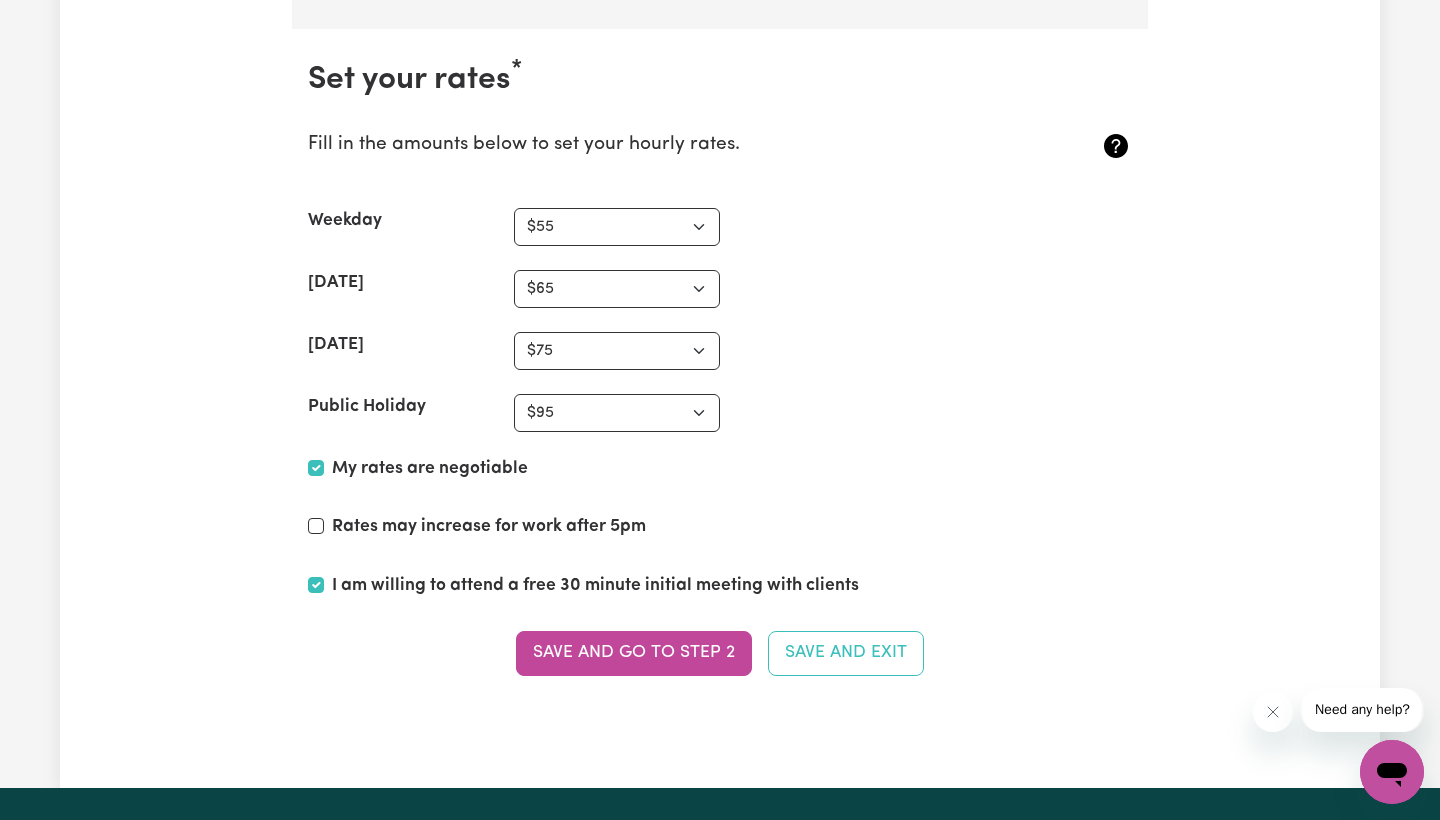 checkbox on "true" 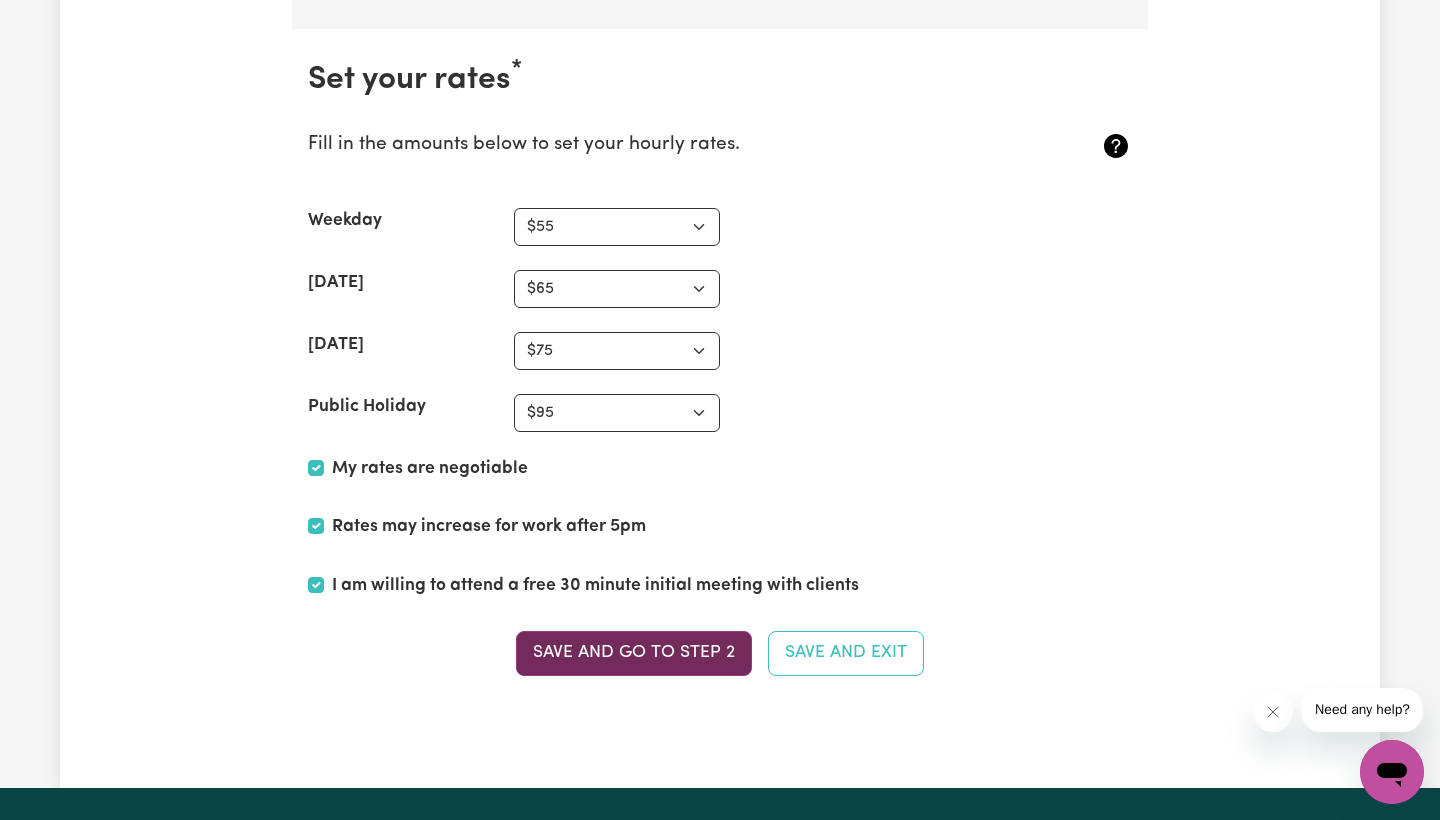 click on "Save and go to Step 2" at bounding box center [634, 653] 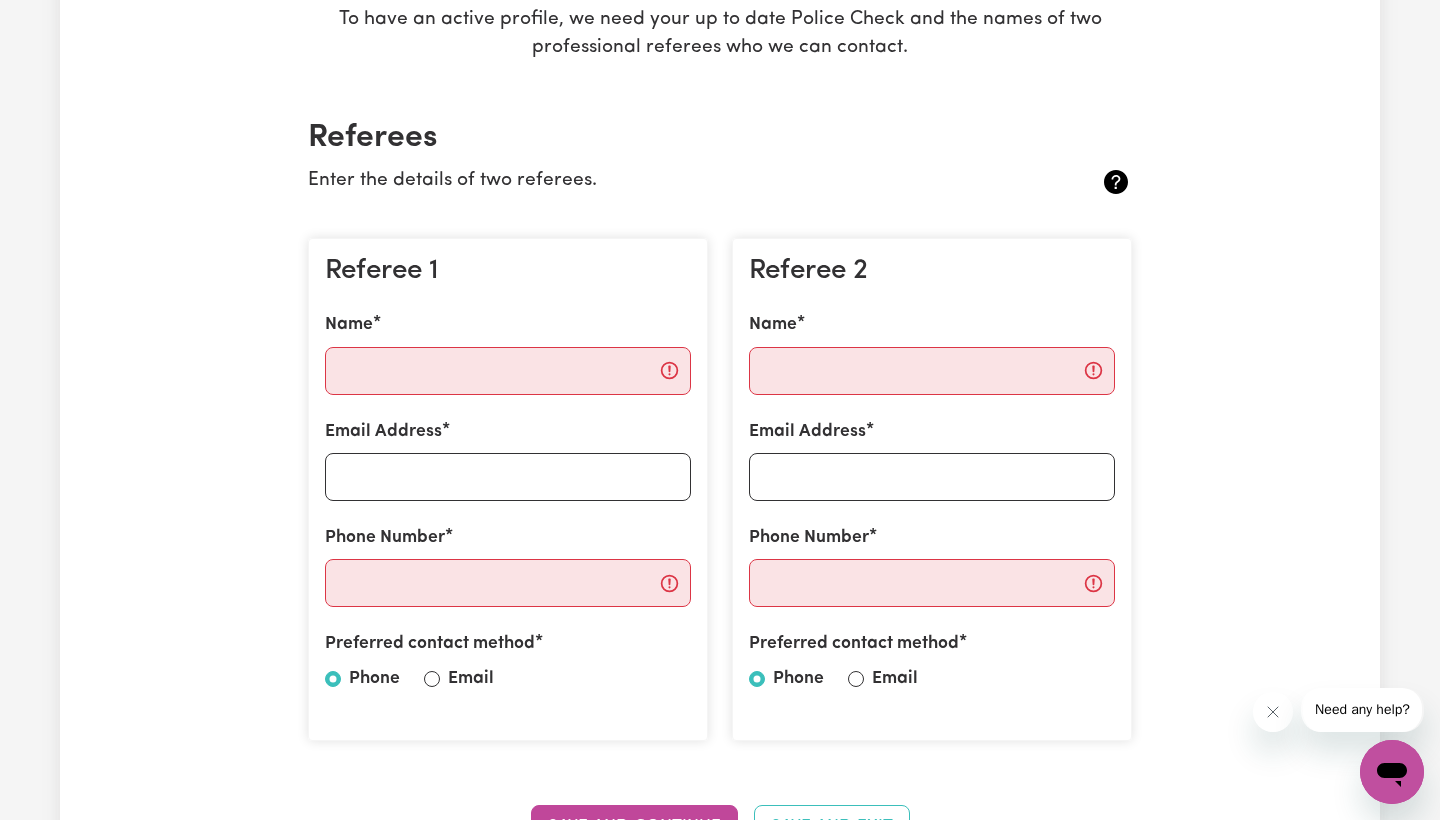 scroll, scrollTop: 368, scrollLeft: 0, axis: vertical 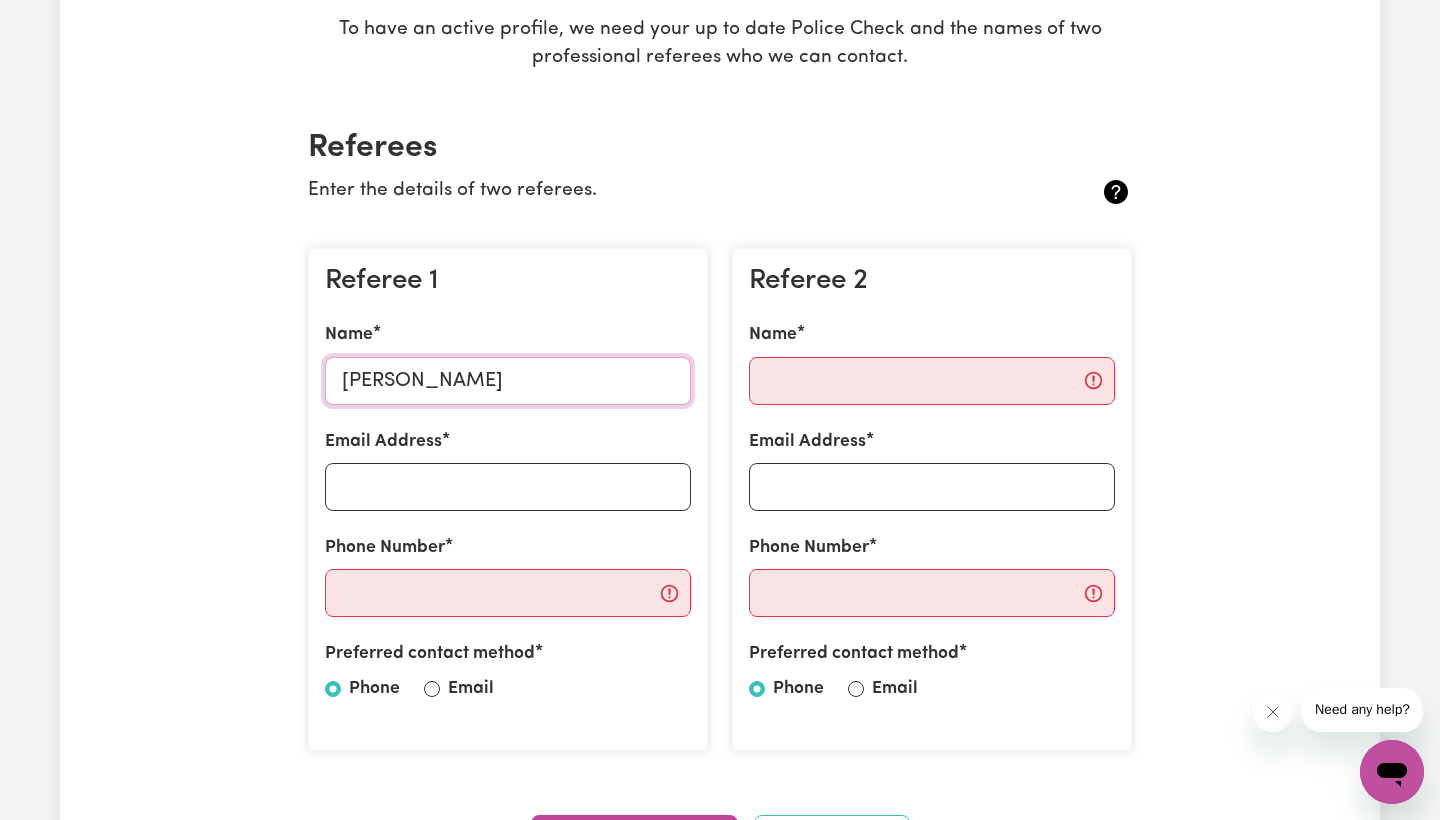 type on "[PERSON_NAME]" 